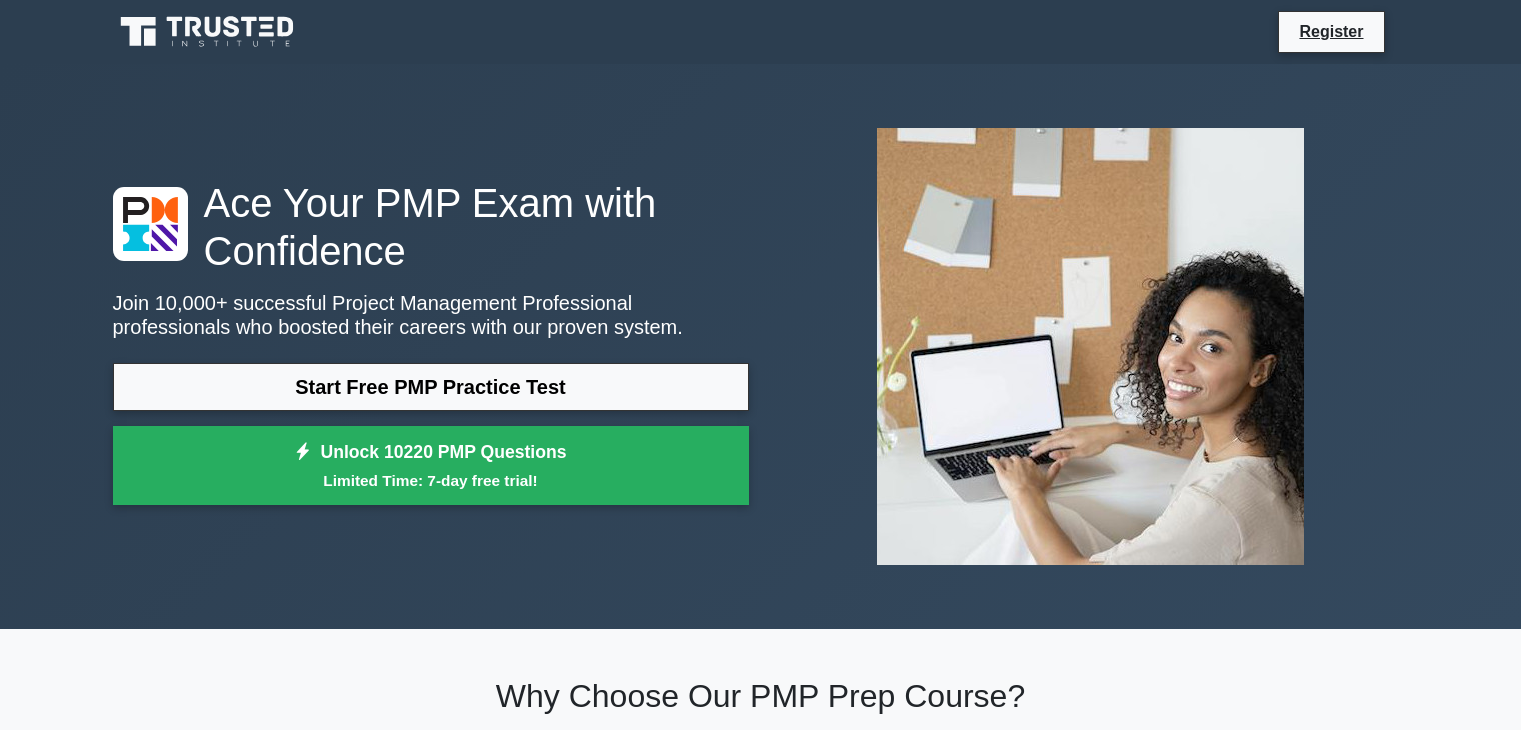 scroll, scrollTop: 0, scrollLeft: 0, axis: both 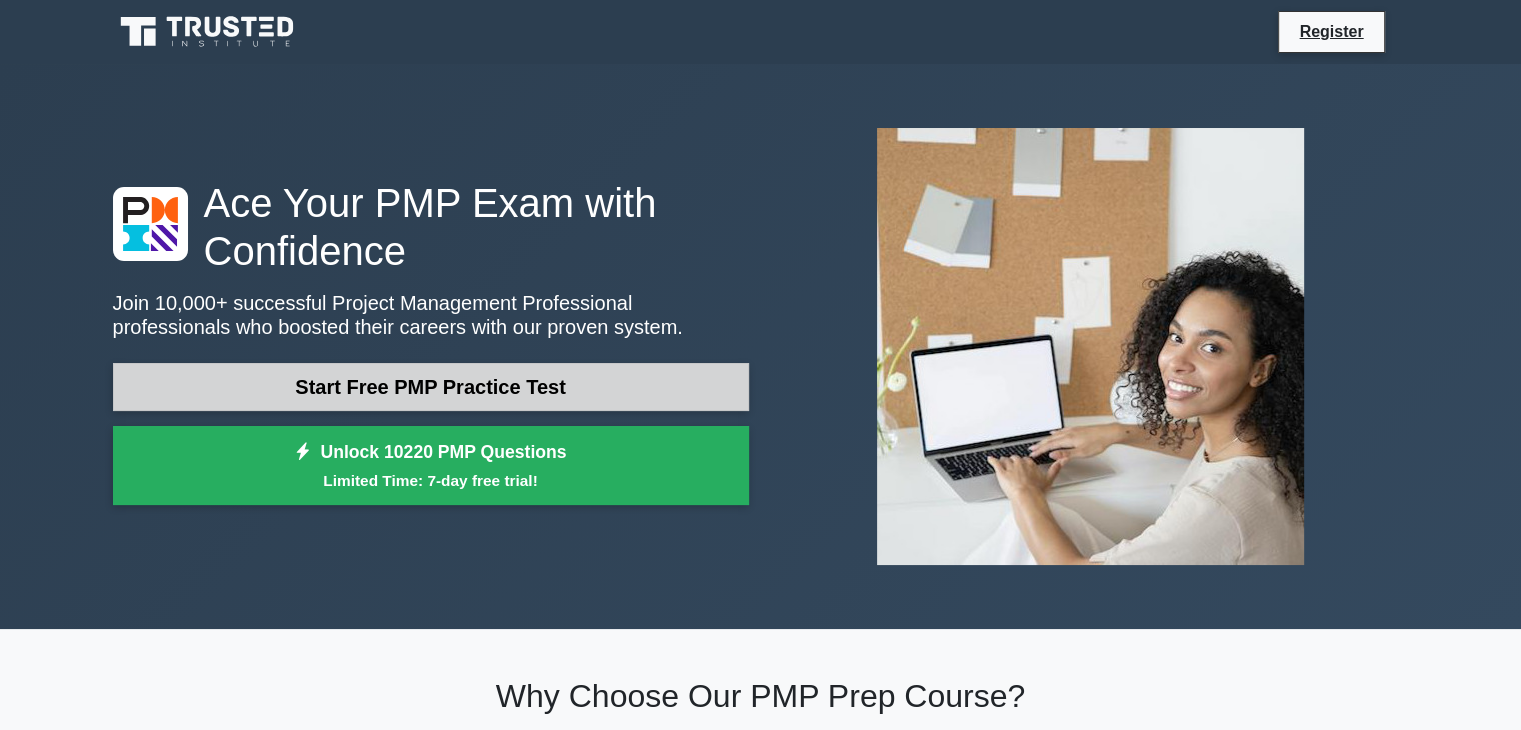 click on "Start Free PMP Practice Test" at bounding box center [431, 387] 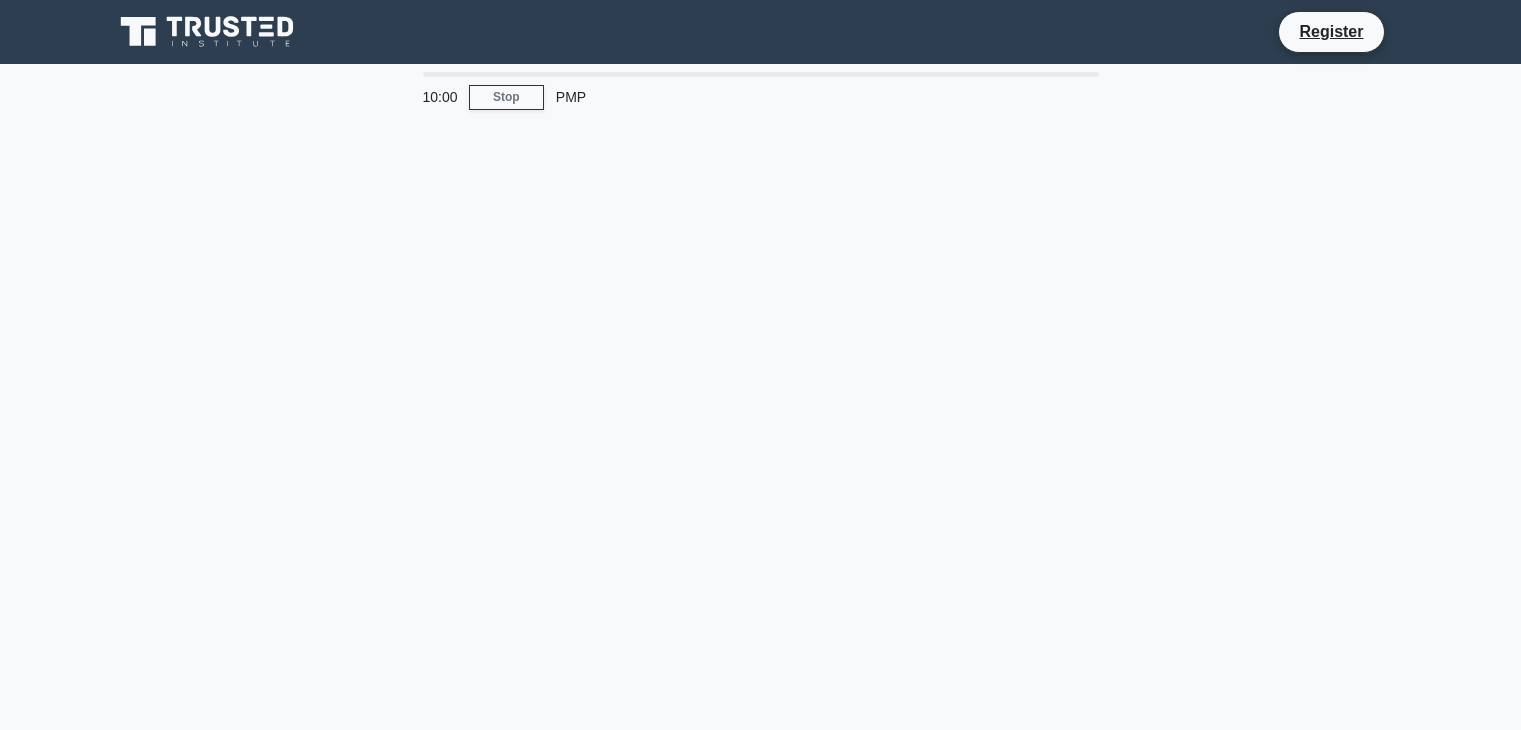scroll, scrollTop: 0, scrollLeft: 0, axis: both 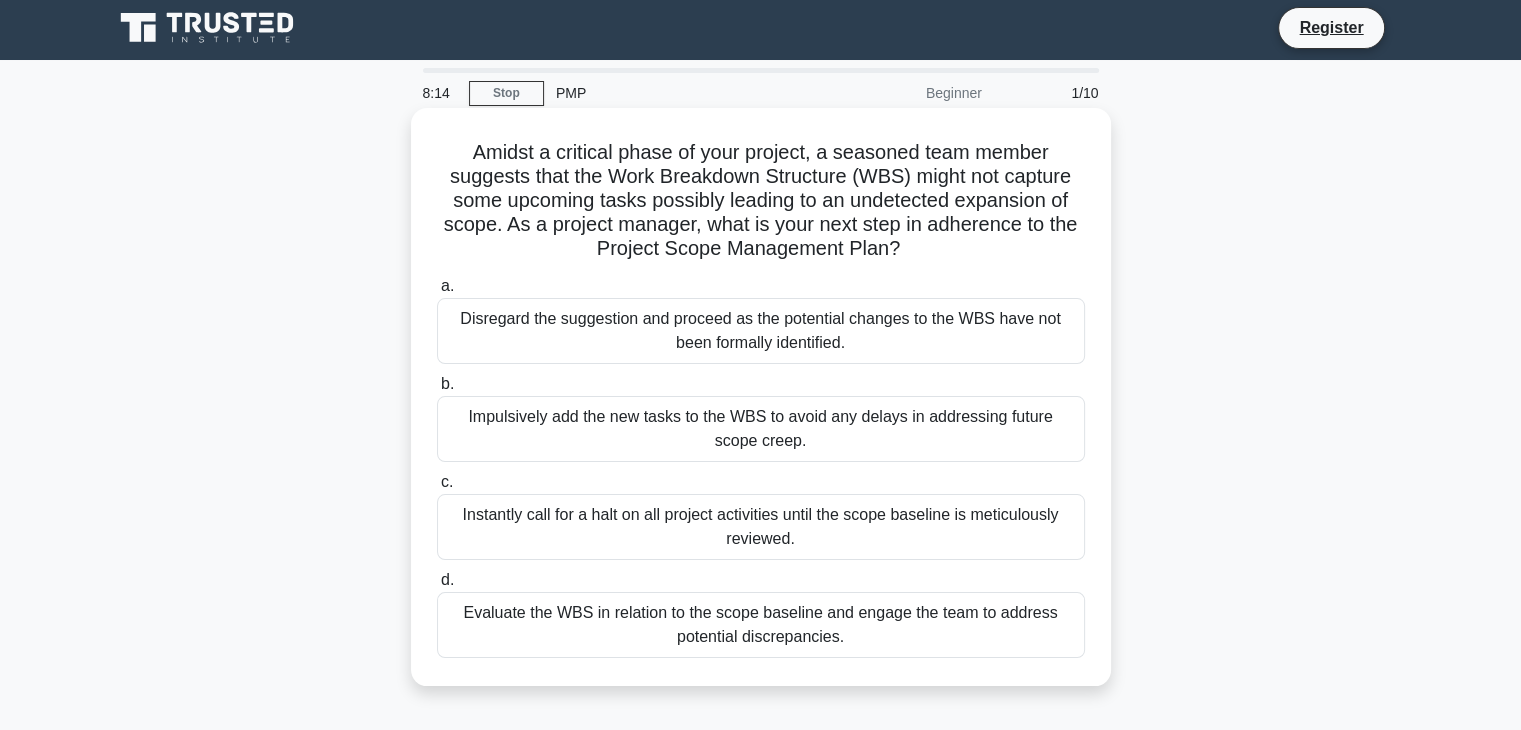 click on "Evaluate the WBS in relation to the scope baseline and engage the team to address potential discrepancies." at bounding box center (761, 625) 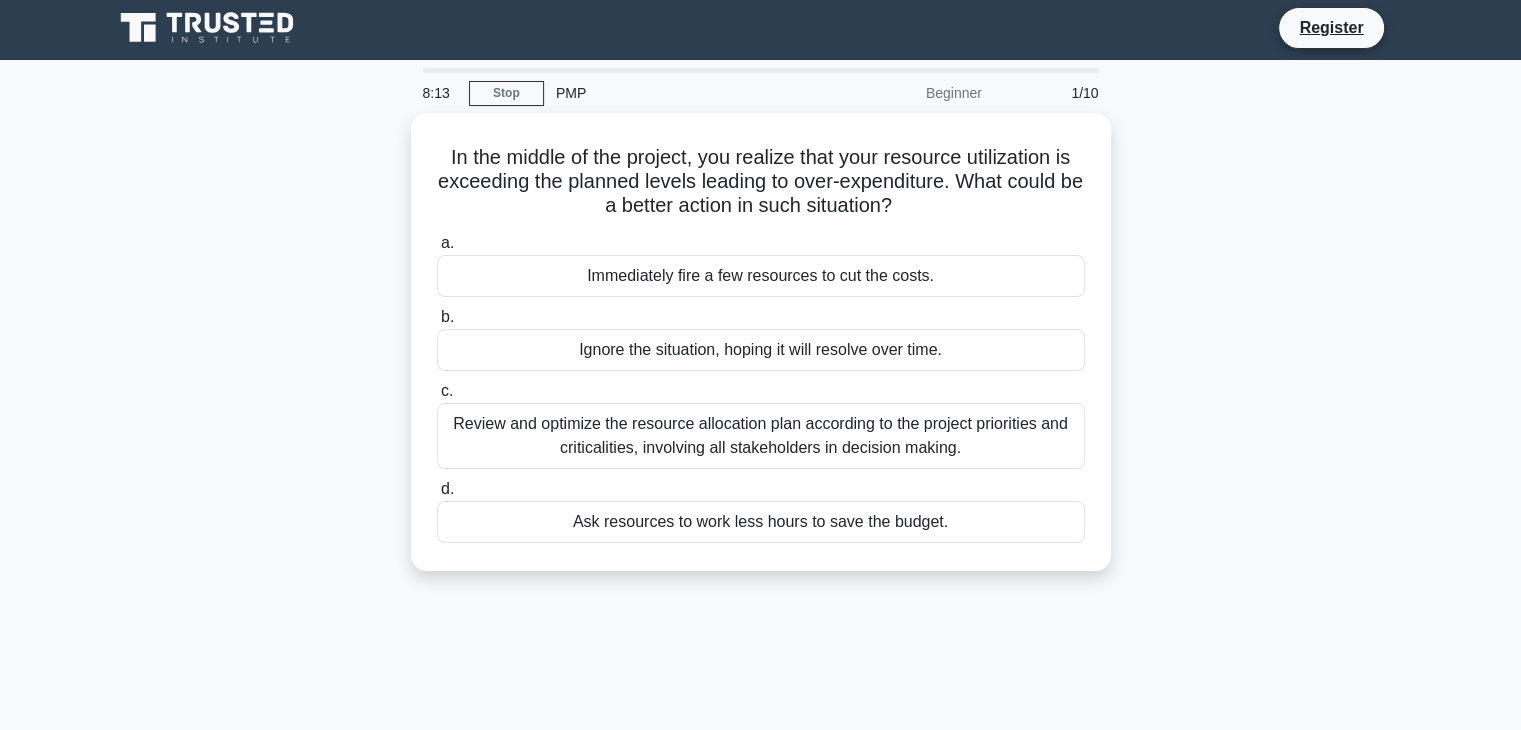 scroll, scrollTop: 0, scrollLeft: 0, axis: both 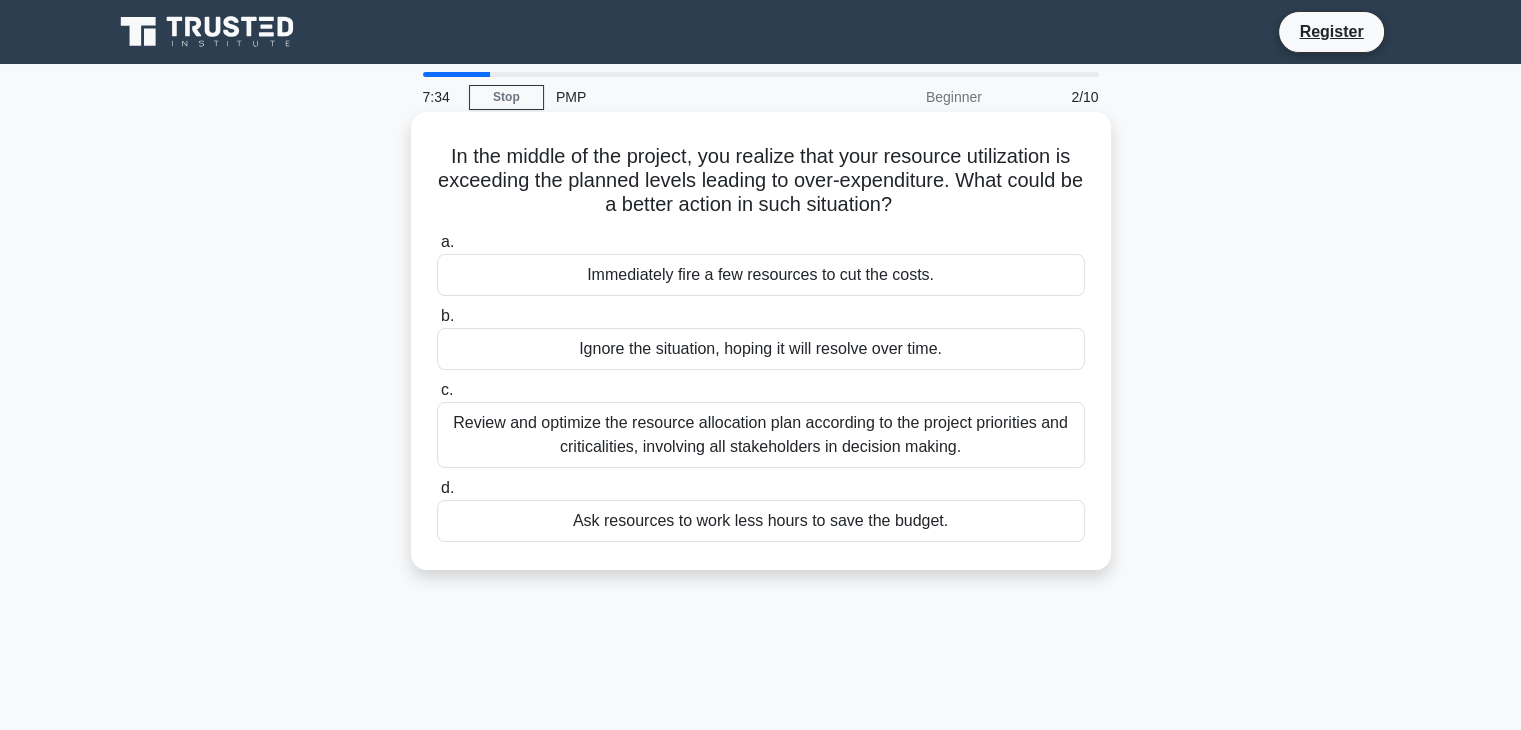 click on "Review and optimize the resource allocation plan according to the project priorities and criticalities, involving all stakeholders in decision making." at bounding box center [761, 435] 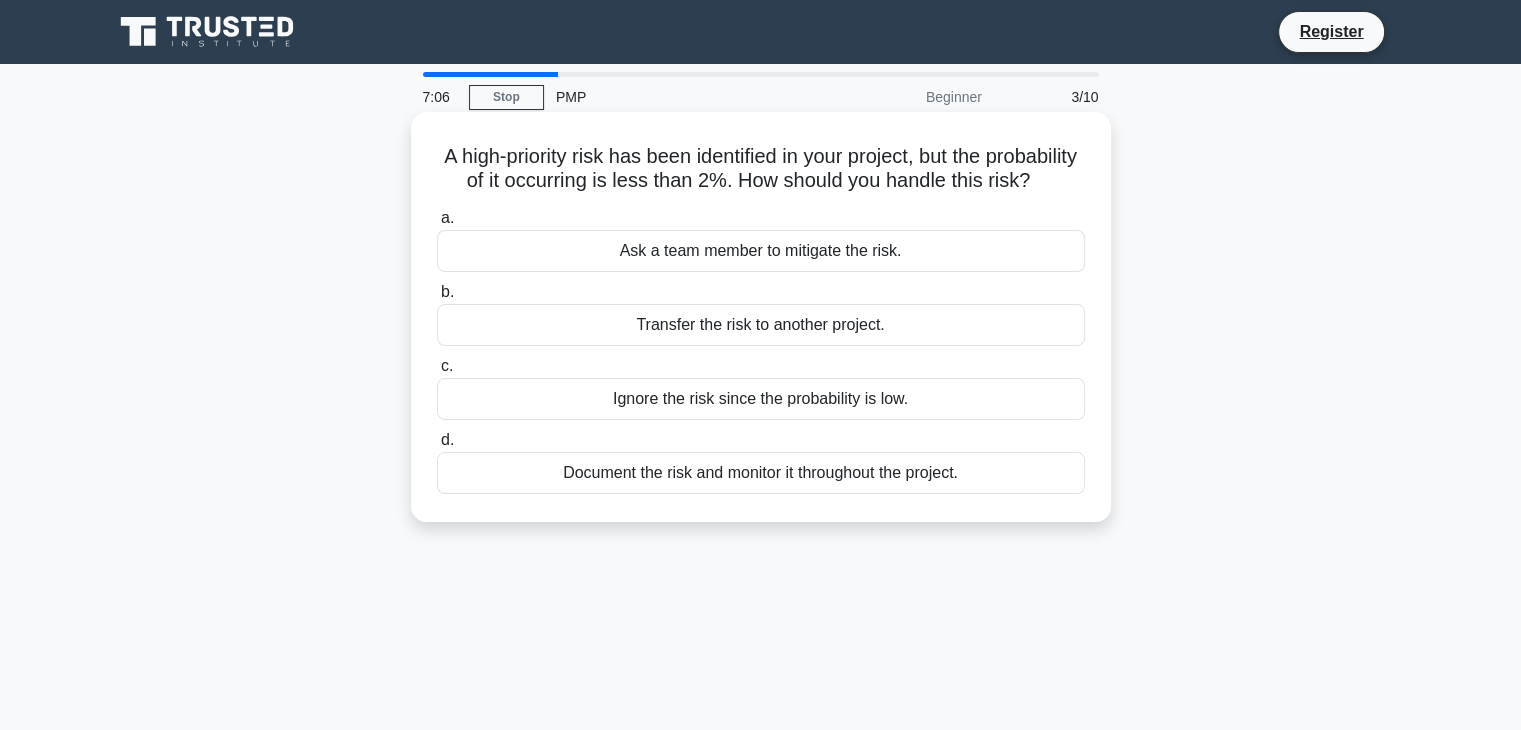 click on "Document the risk and monitor it throughout the project." at bounding box center [761, 473] 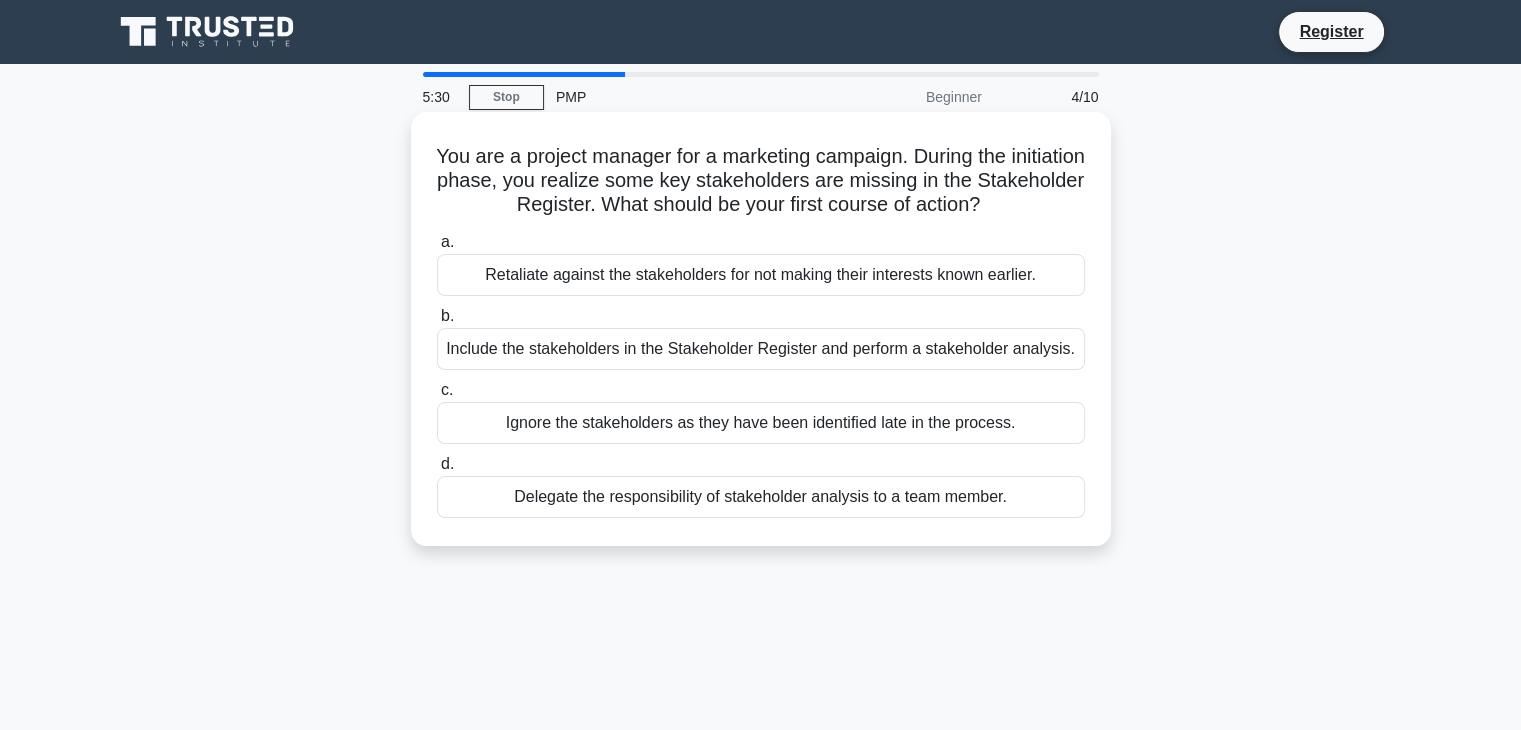click on "Include the stakeholders in the Stakeholder Register and perform a stakeholder analysis." at bounding box center (761, 349) 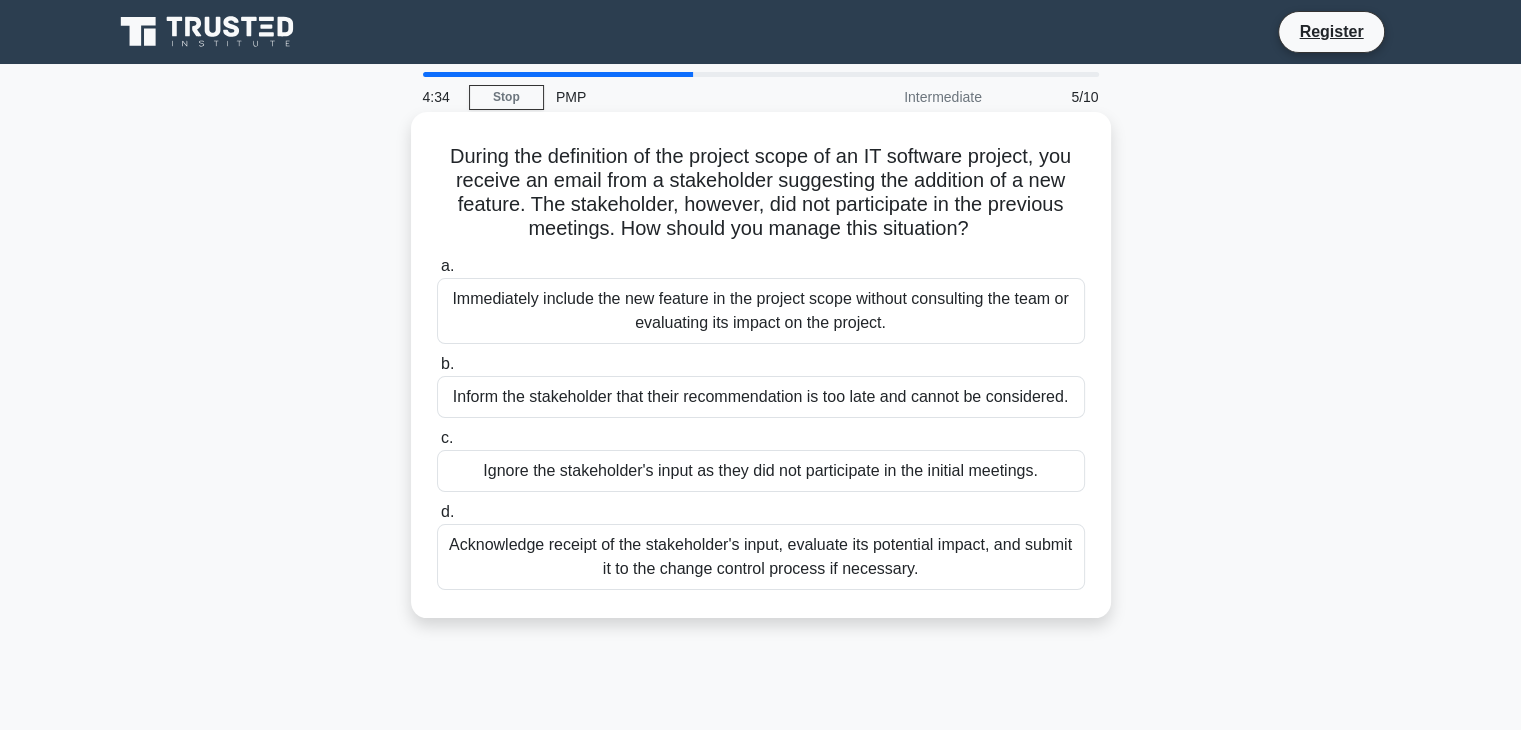 click on "Acknowledge receipt of the stakeholder's input, evaluate its potential impact, and submit it to the change control process if necessary." at bounding box center [761, 557] 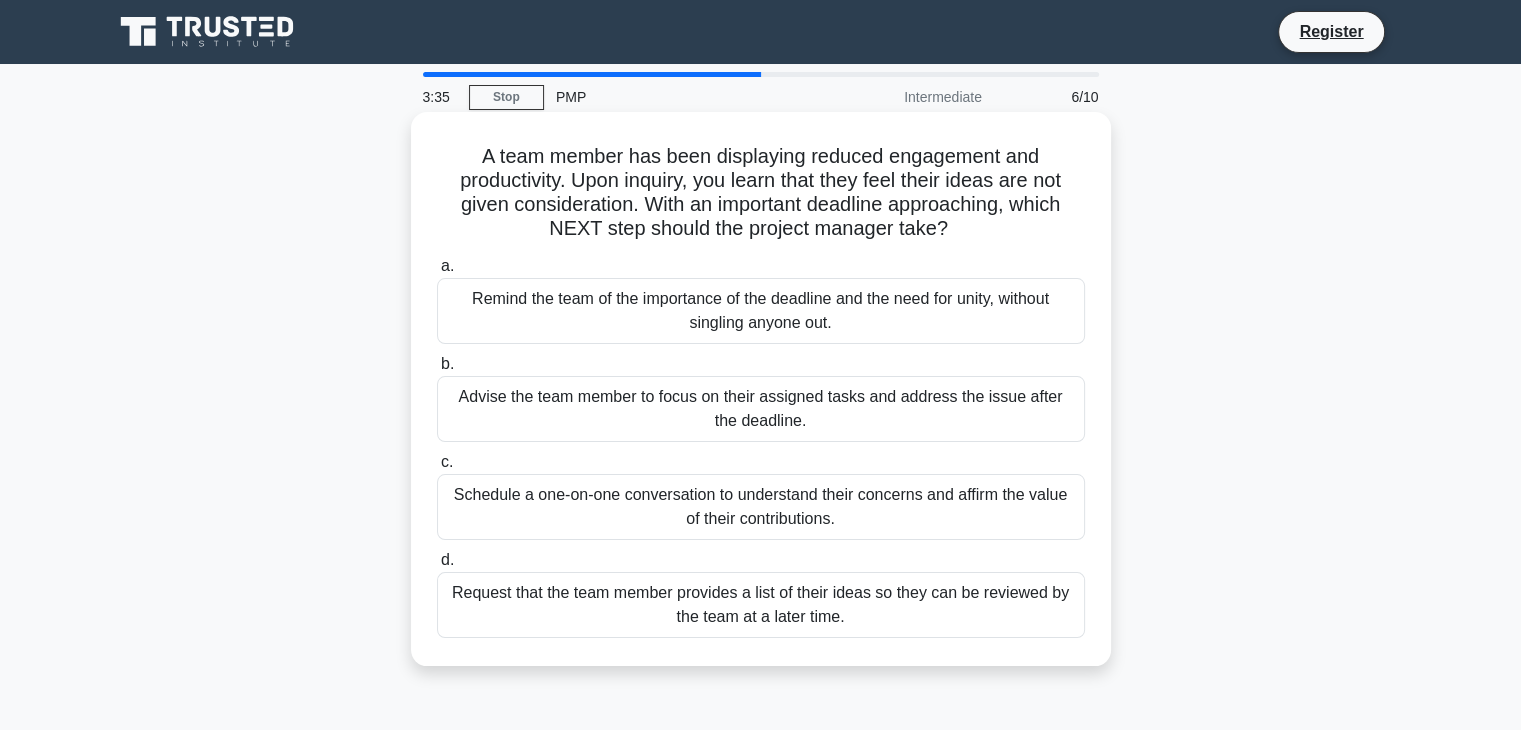 click on "Schedule a one-on-one conversation to understand their concerns and affirm the value of their contributions." at bounding box center (761, 507) 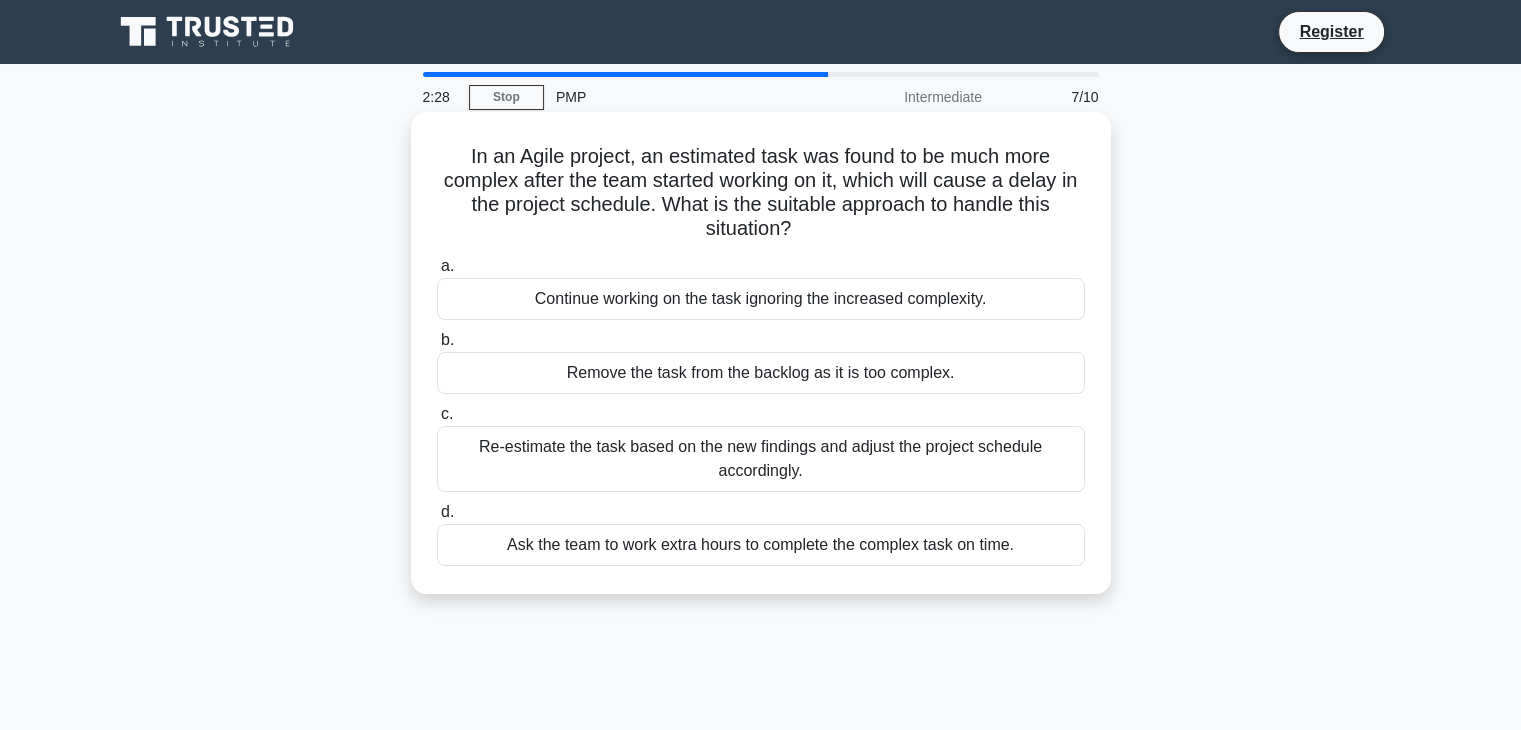 click on "Re-estimate the task based on the new findings and adjust the project schedule accordingly." at bounding box center [761, 459] 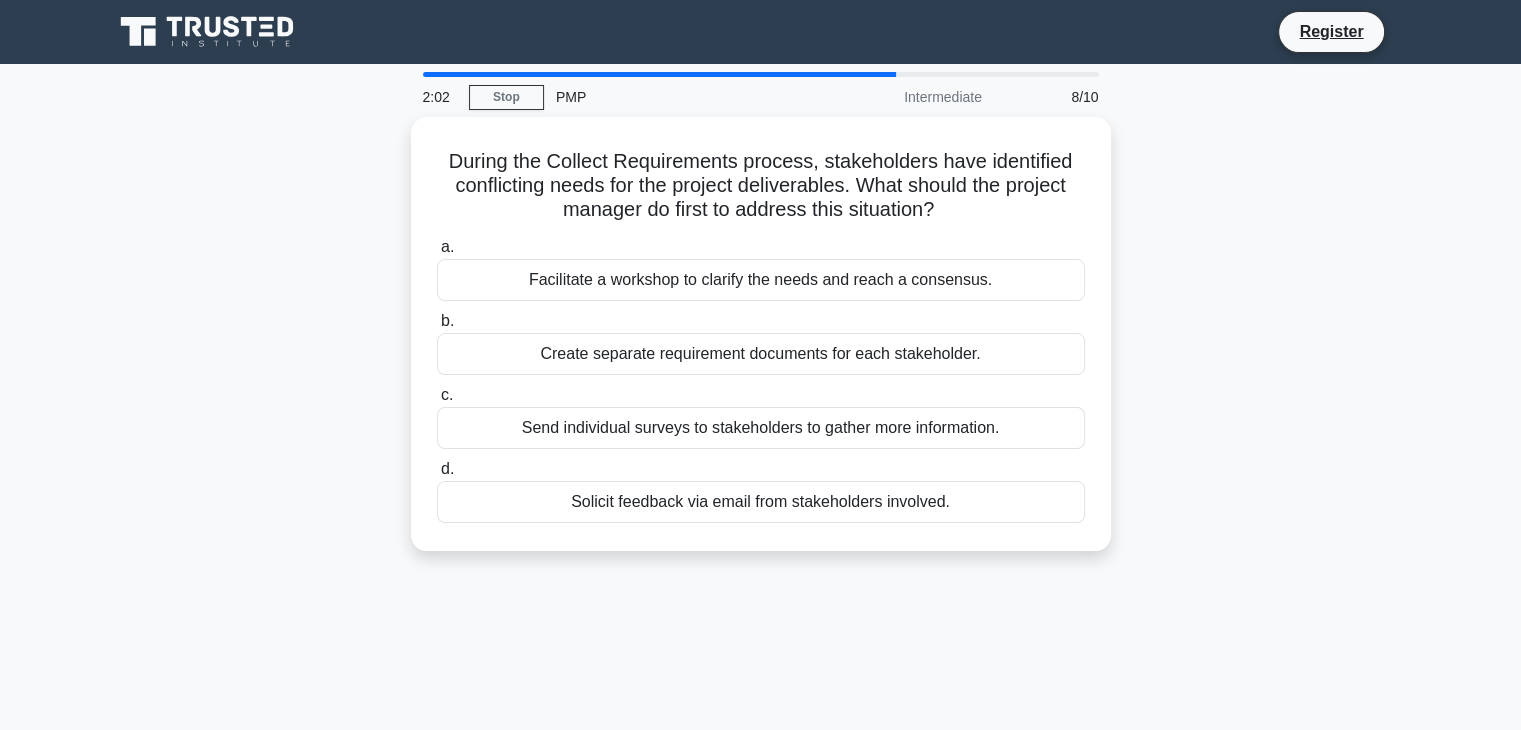 click on "d.
Solicit feedback via email from stakeholders involved." at bounding box center (761, 490) 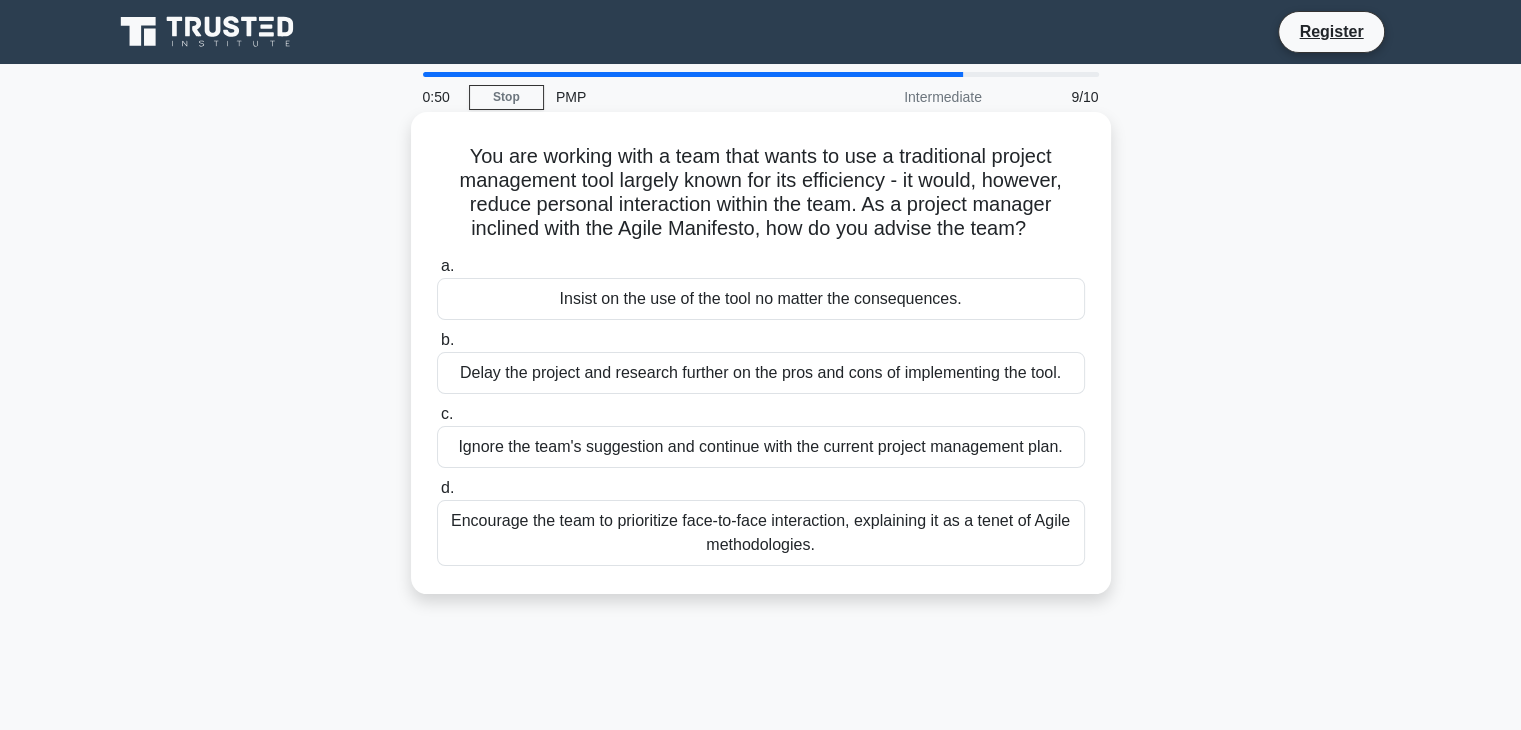 click on "Encourage the team to prioritize face-to-face interaction, explaining it as a tenet of Agile methodologies." at bounding box center [761, 533] 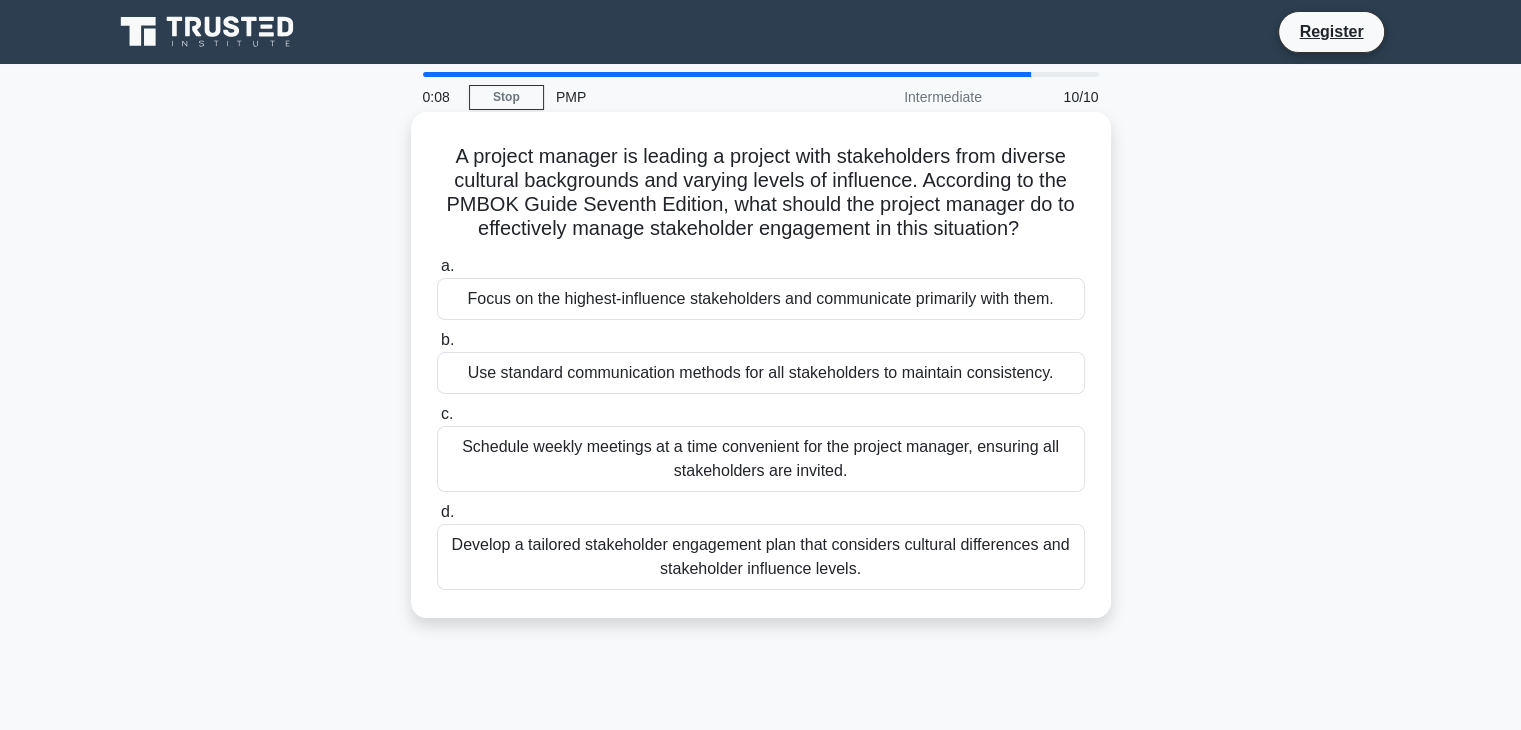 click on "Schedule weekly meetings at a time convenient for the project manager, ensuring all stakeholders are invited." at bounding box center [761, 459] 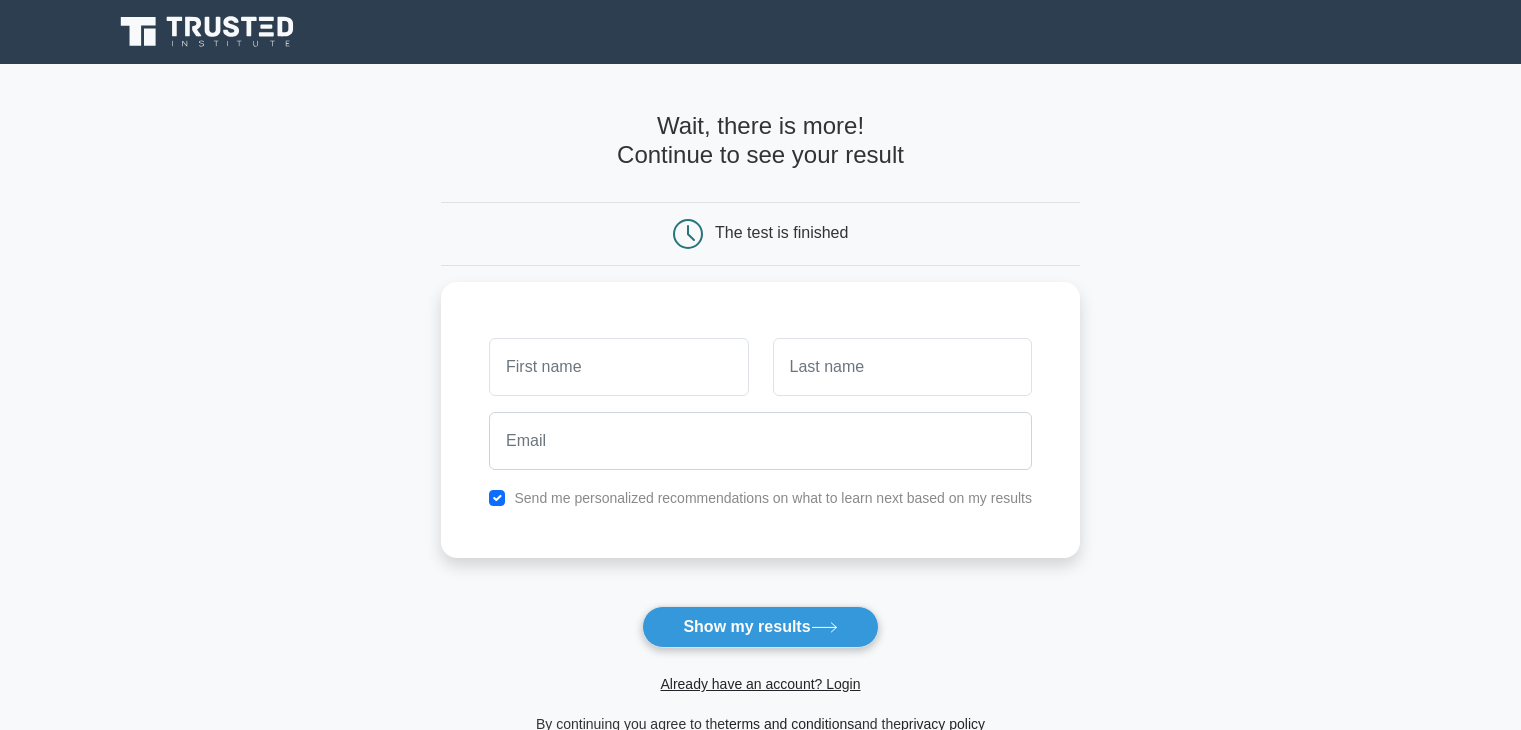 scroll, scrollTop: 0, scrollLeft: 0, axis: both 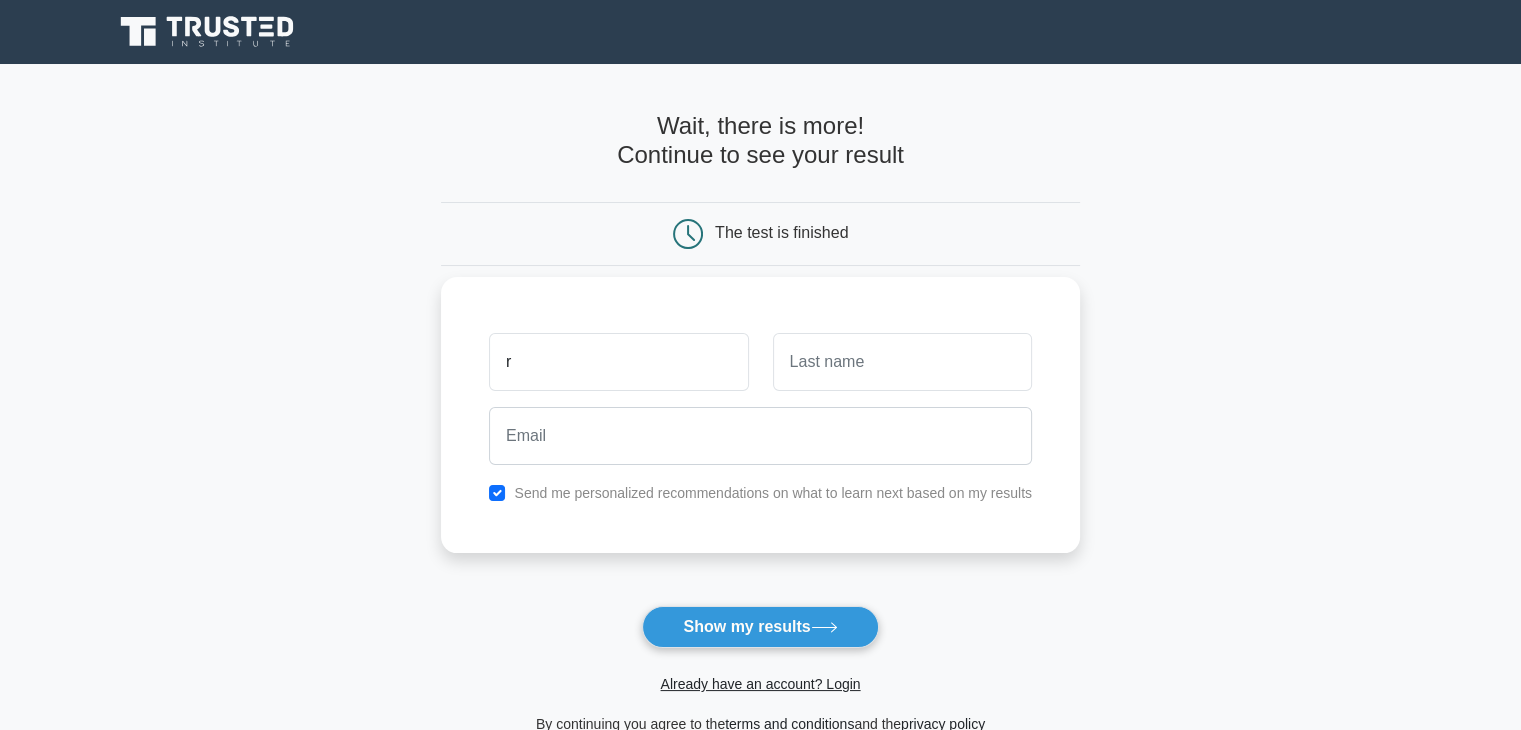 type on "r" 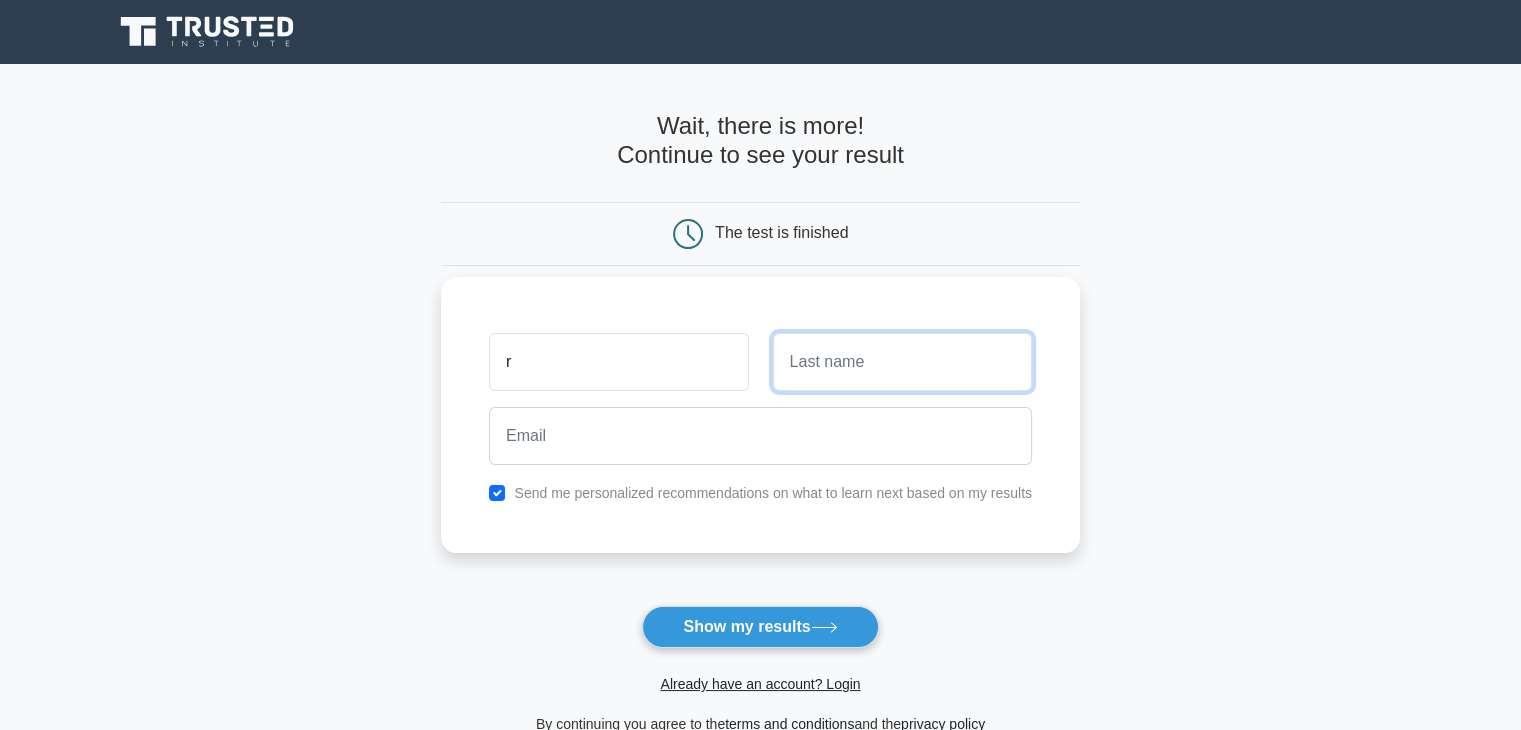 click at bounding box center (902, 362) 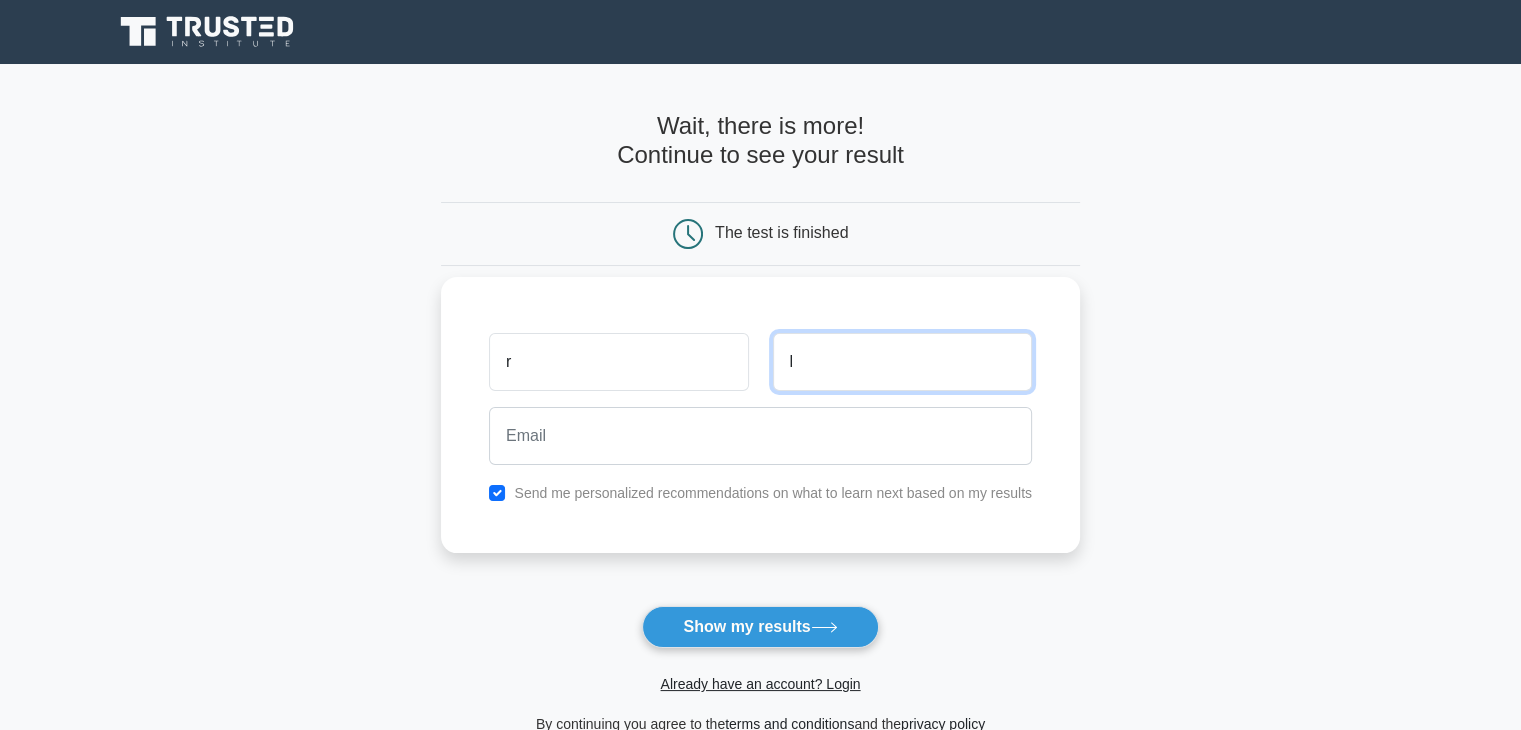 type on "l" 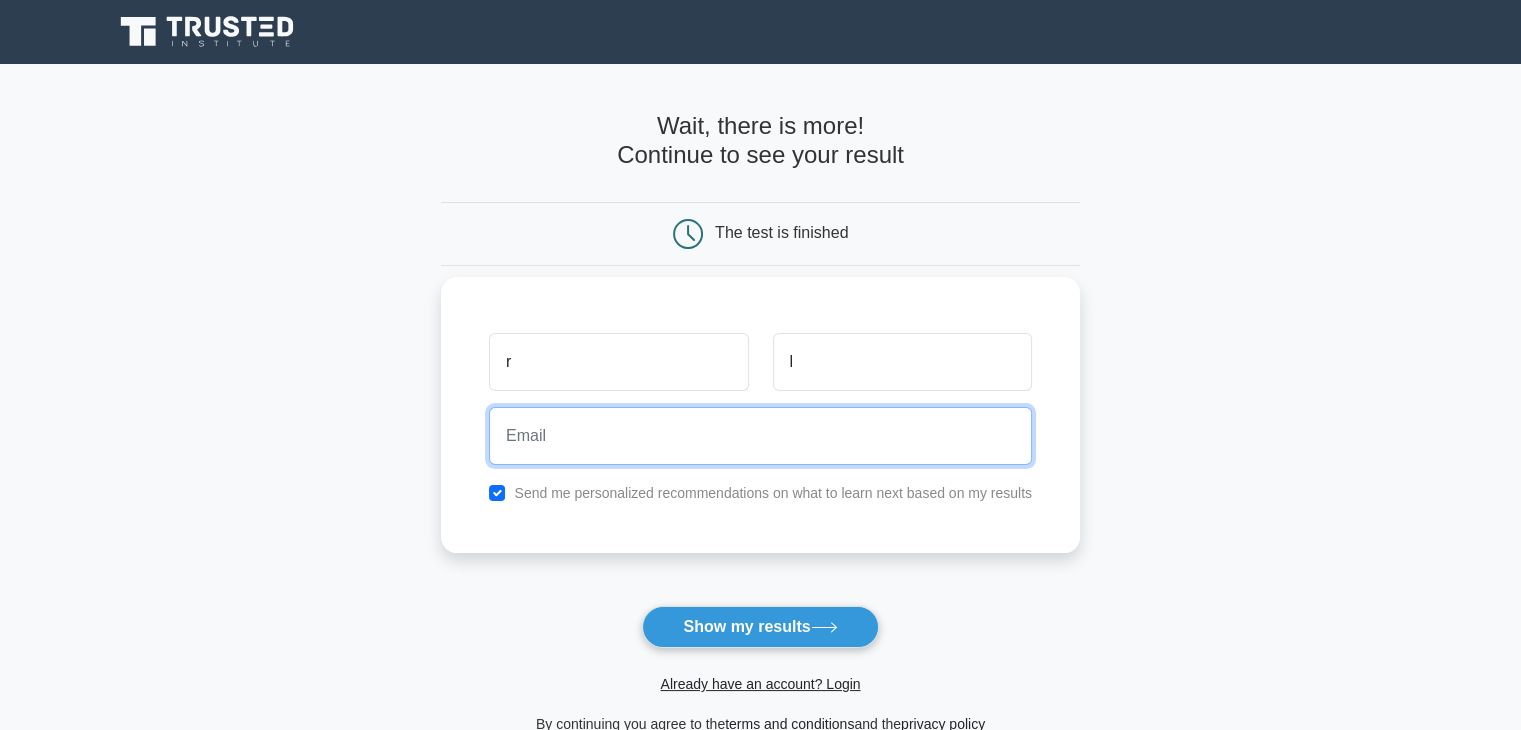 click at bounding box center (760, 436) 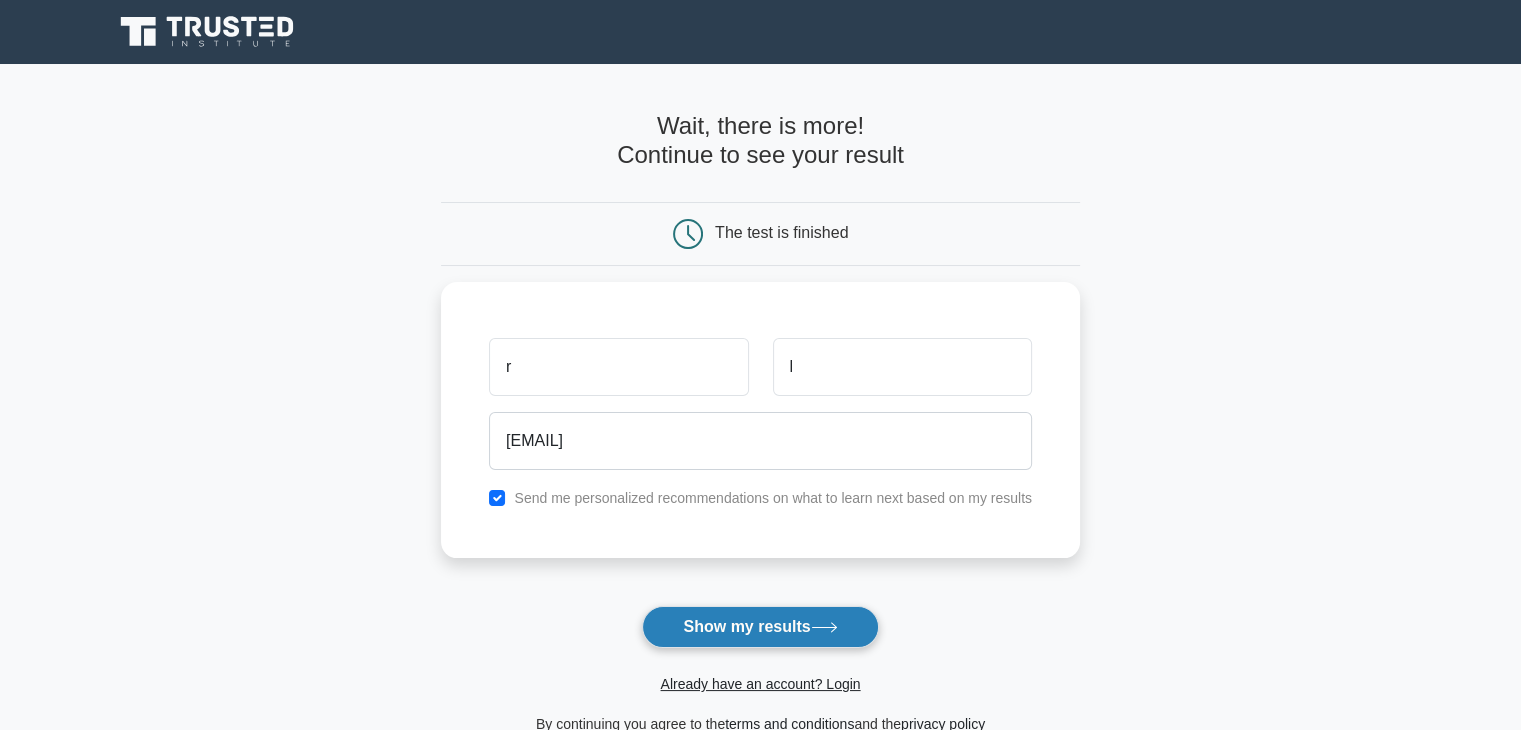 click on "Show my results" at bounding box center [760, 627] 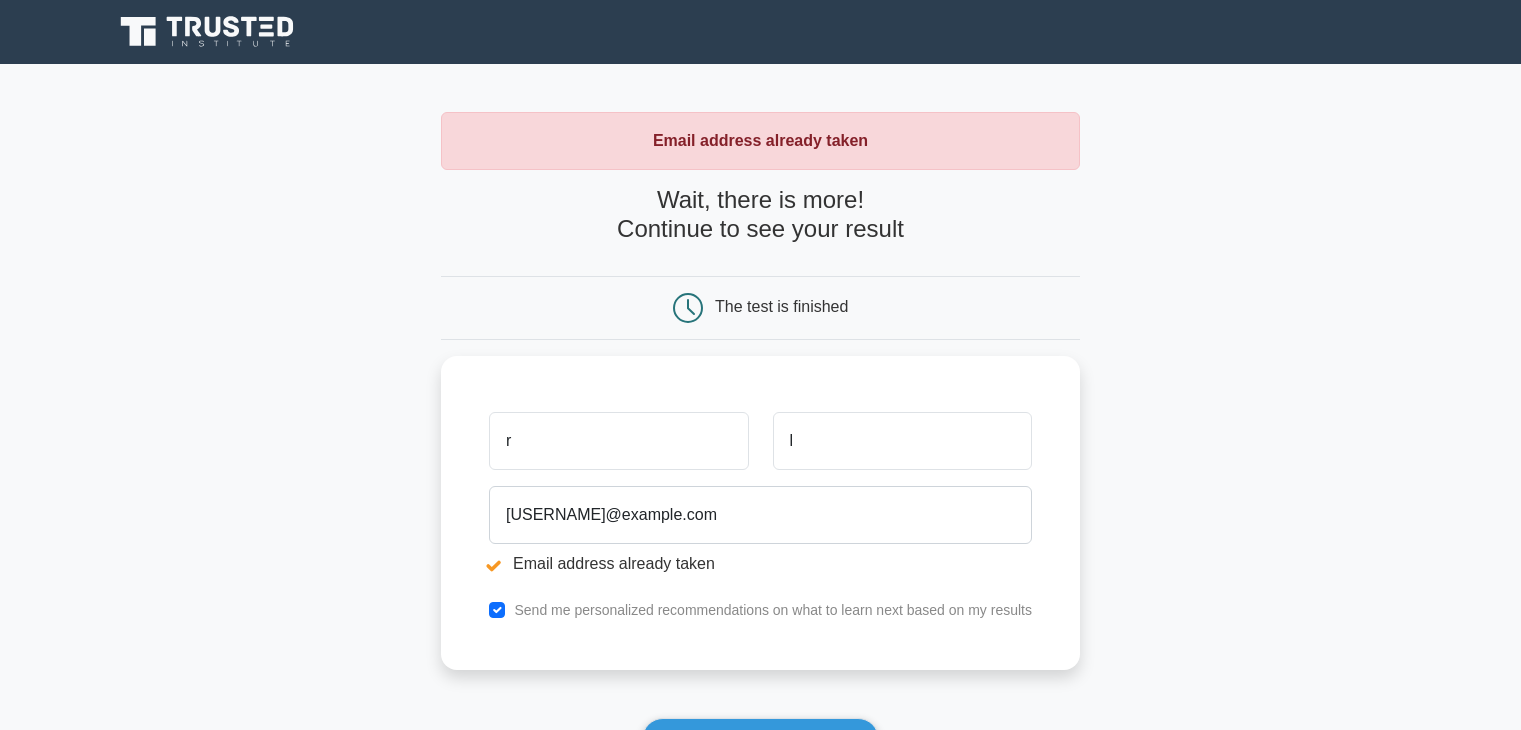 scroll, scrollTop: 0, scrollLeft: 0, axis: both 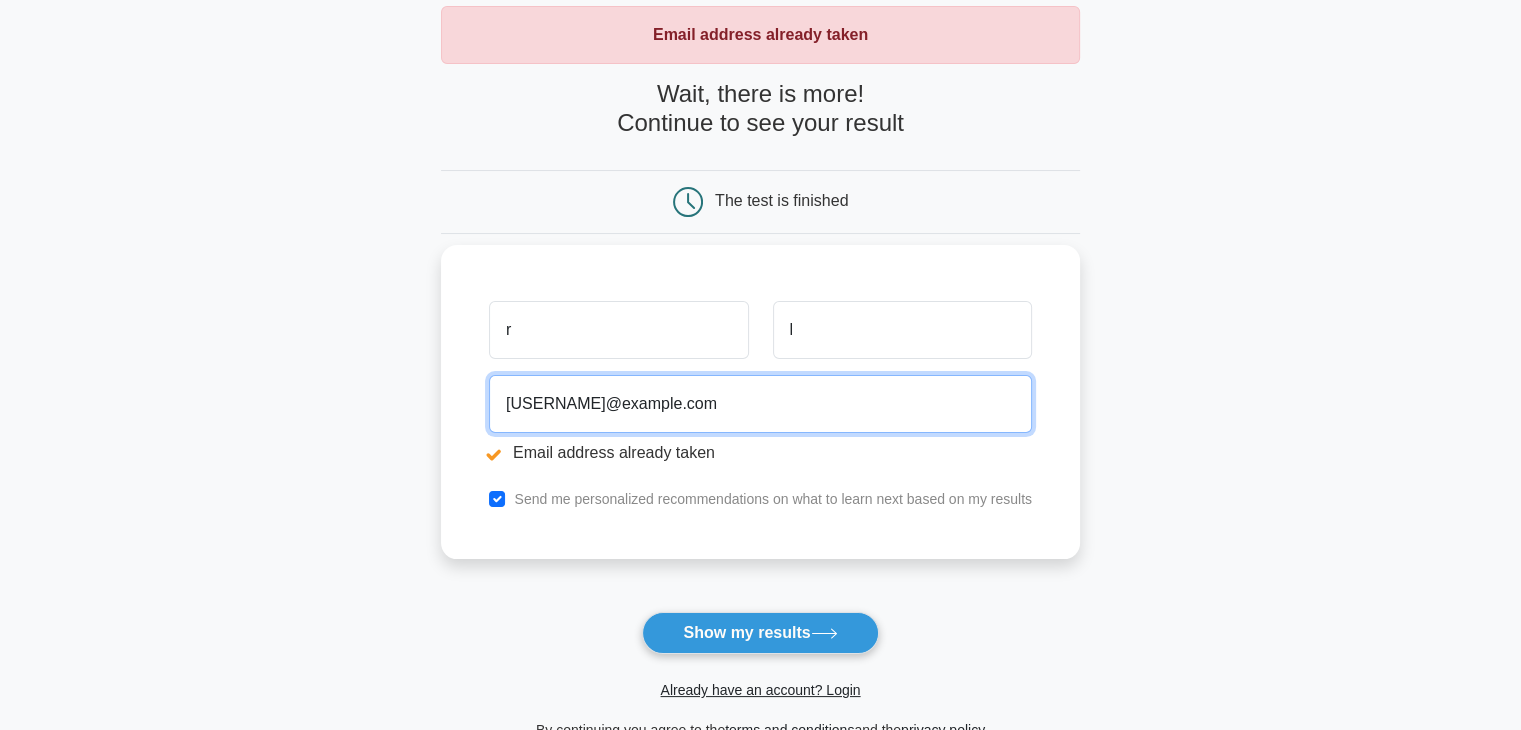 click on "[EMAIL]" at bounding box center [760, 404] 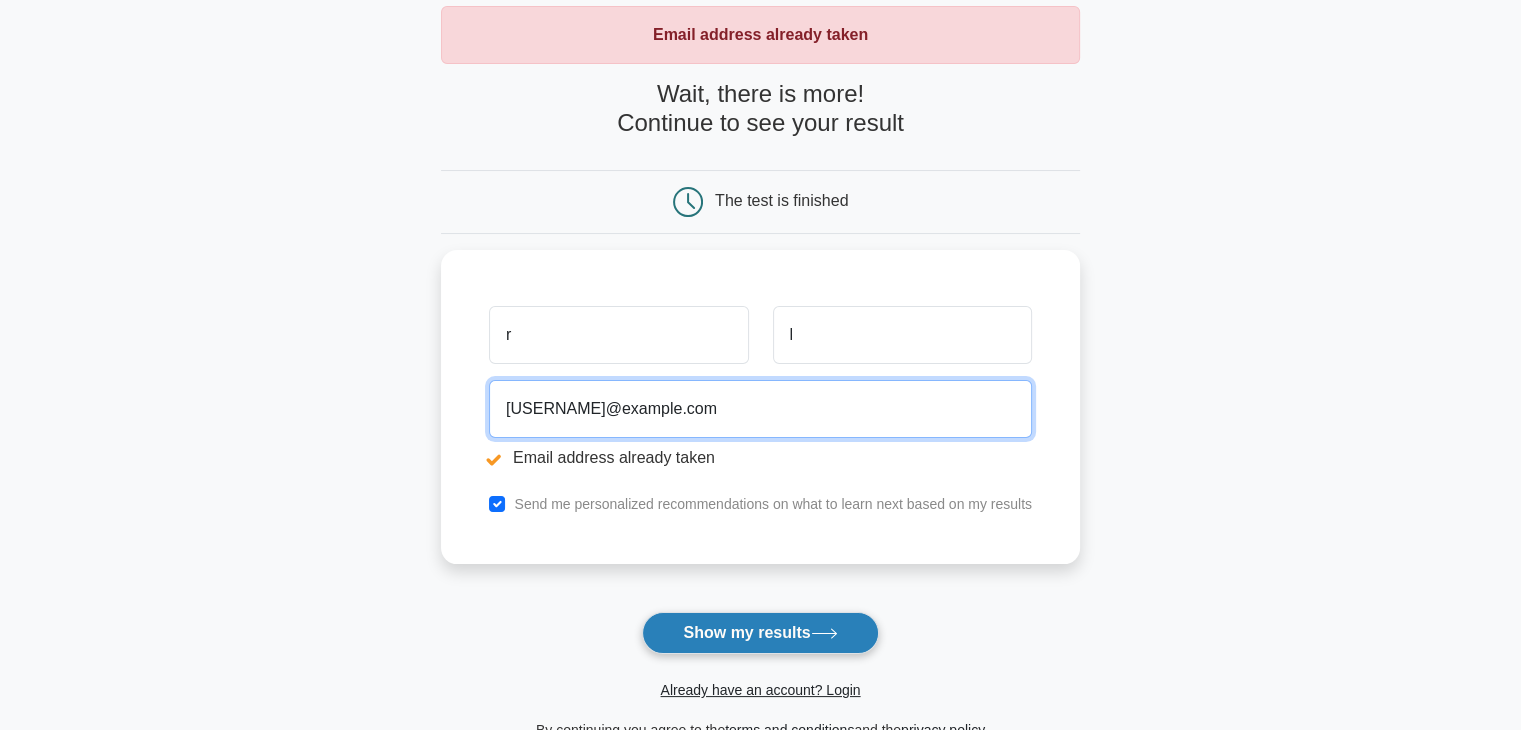 type on "hovefa9699@nicext.com" 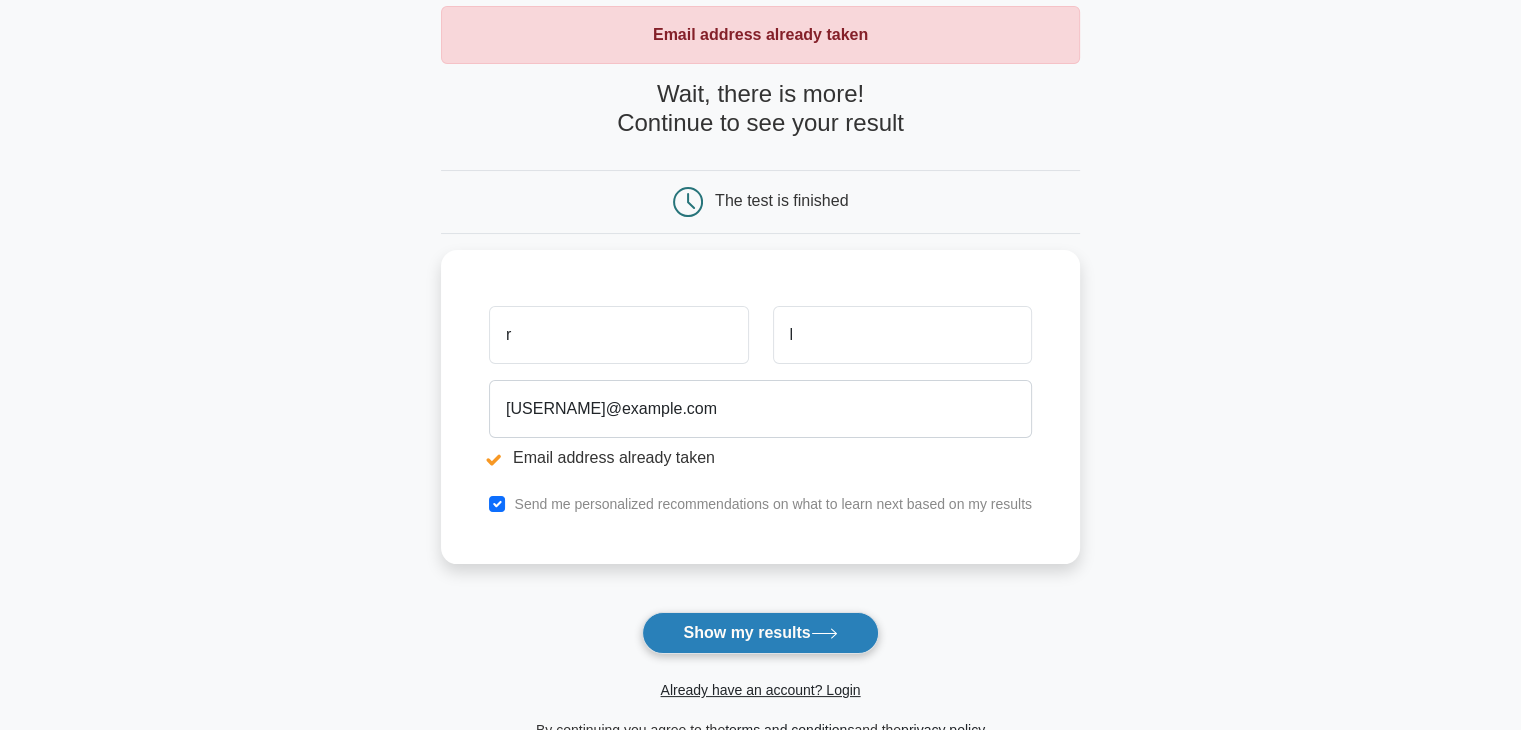 click on "Show my results" at bounding box center (760, 633) 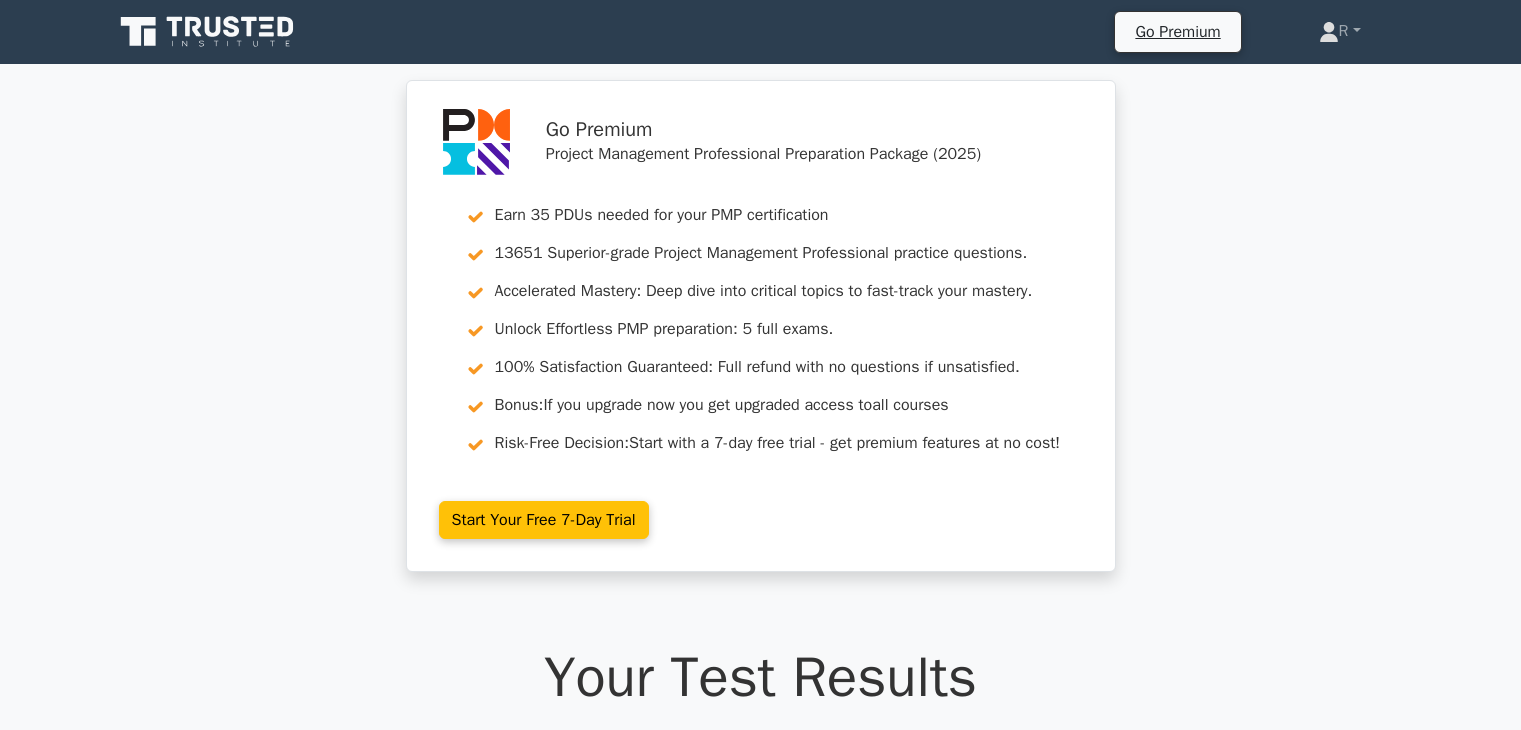 scroll, scrollTop: 0, scrollLeft: 0, axis: both 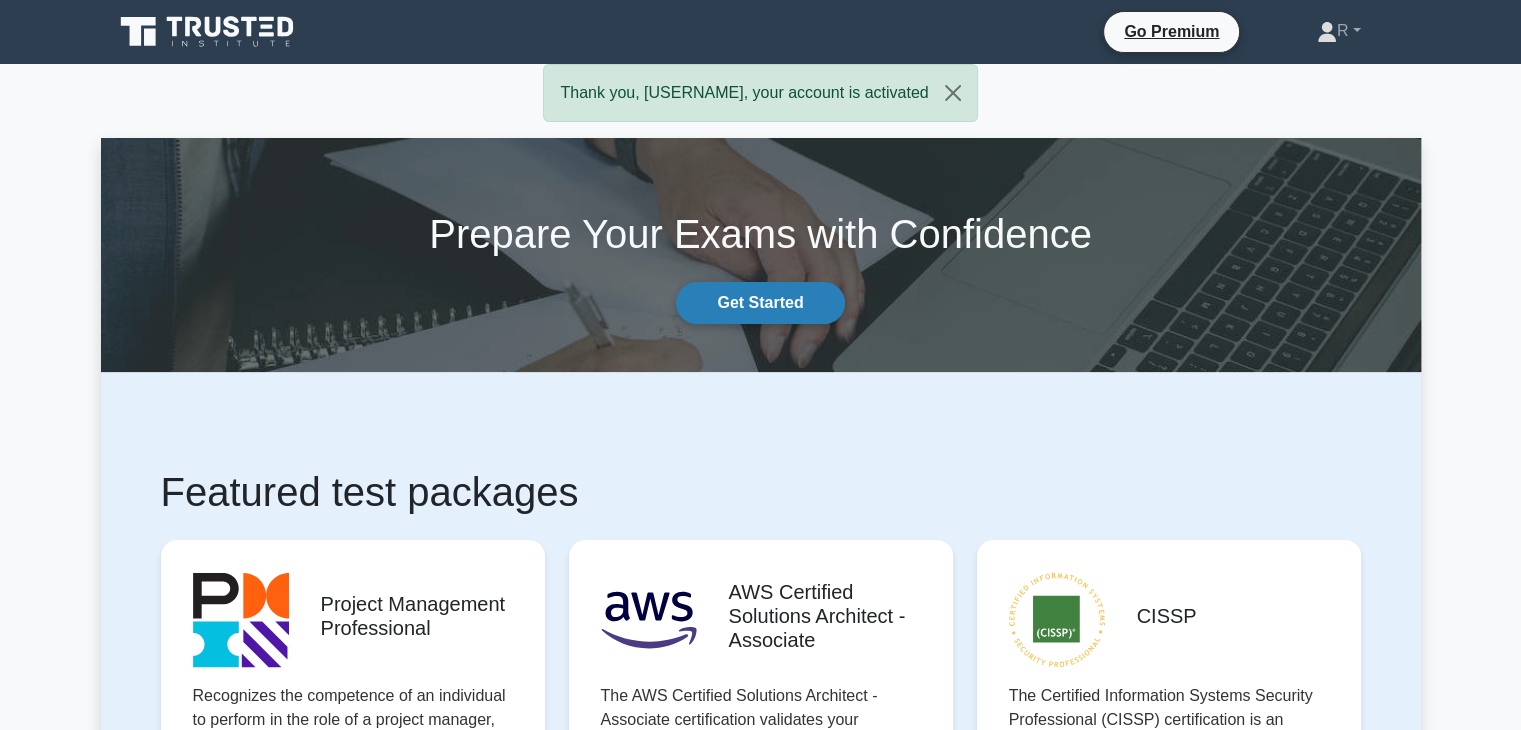 click on "Get Started" at bounding box center (760, 303) 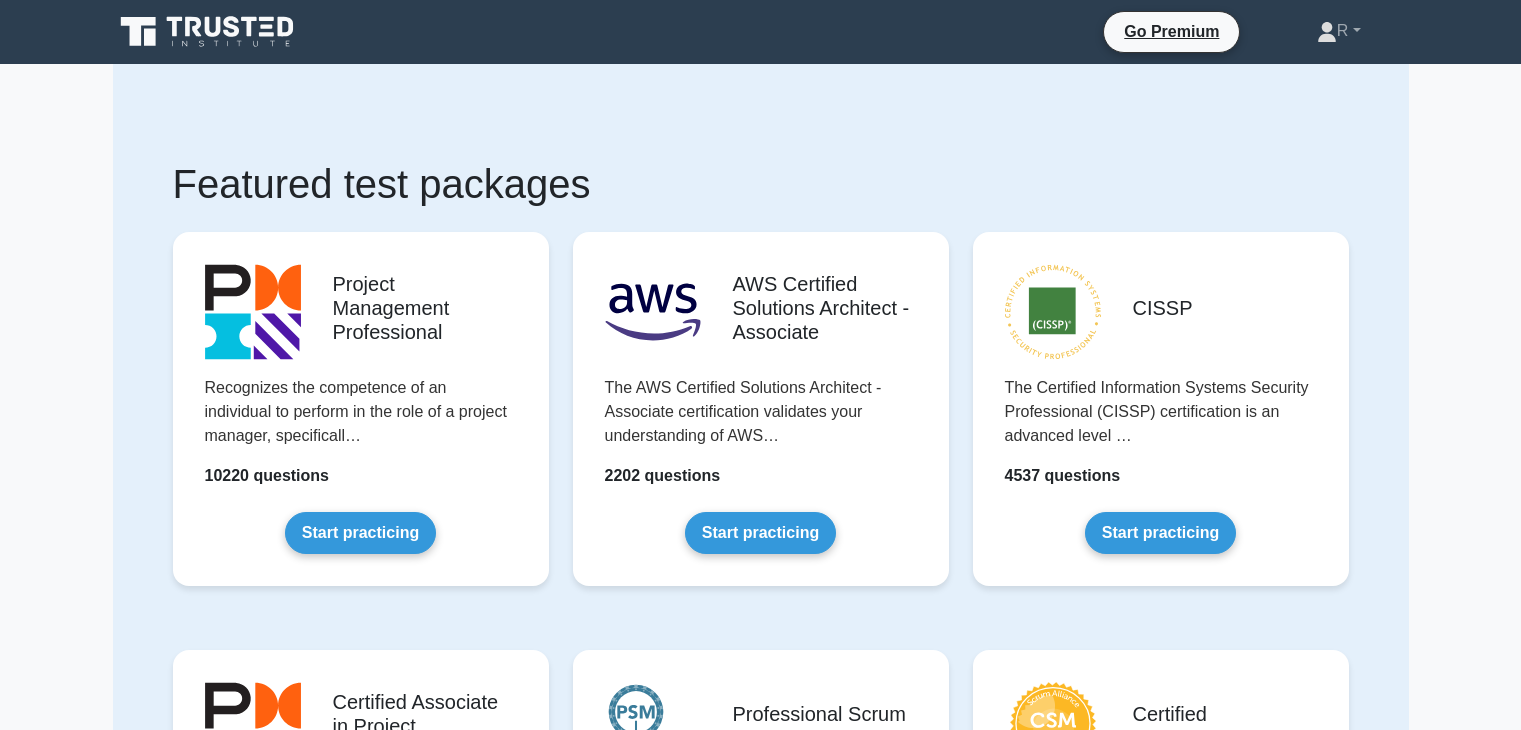 scroll, scrollTop: 0, scrollLeft: 0, axis: both 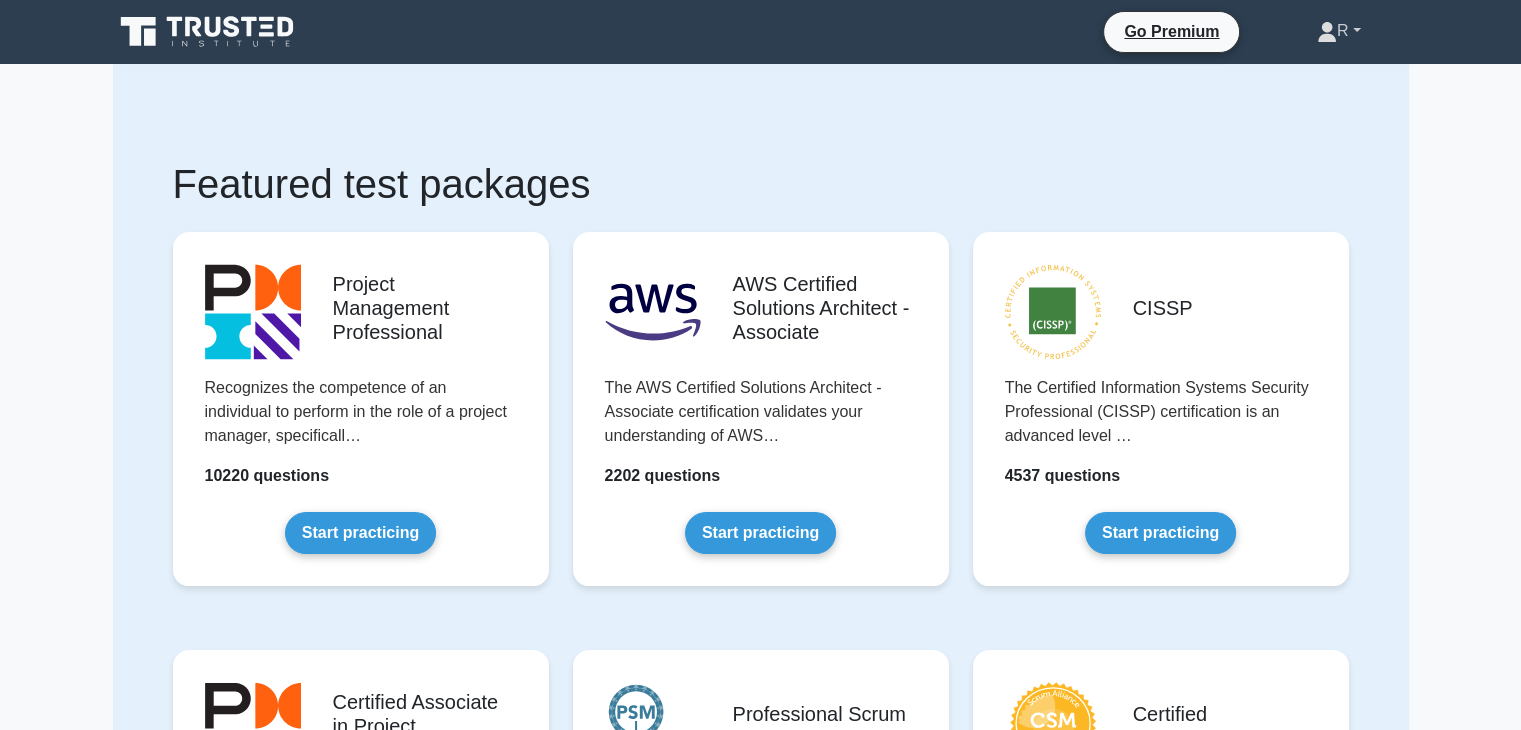 click on "R" at bounding box center (1339, 31) 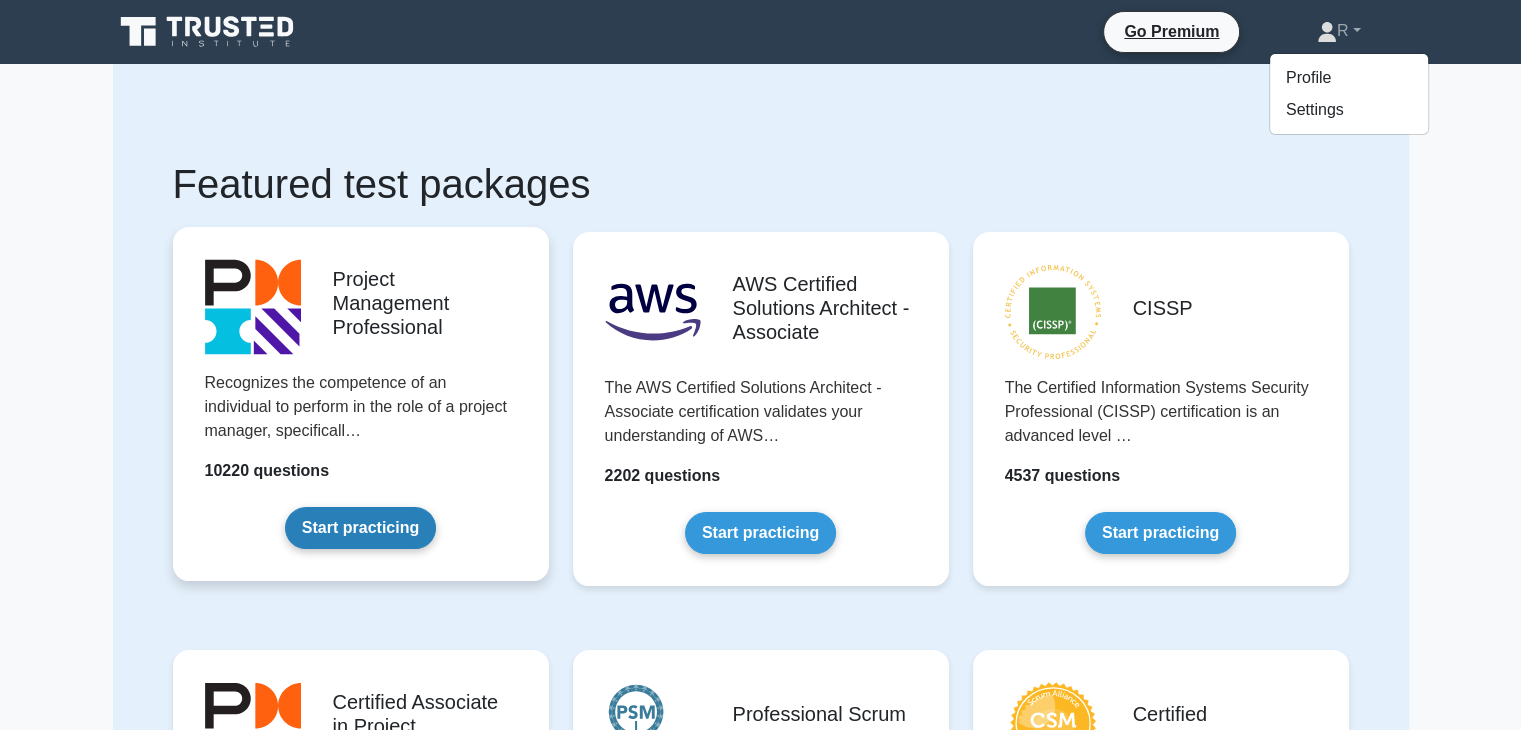 click on "Start practicing" at bounding box center [360, 528] 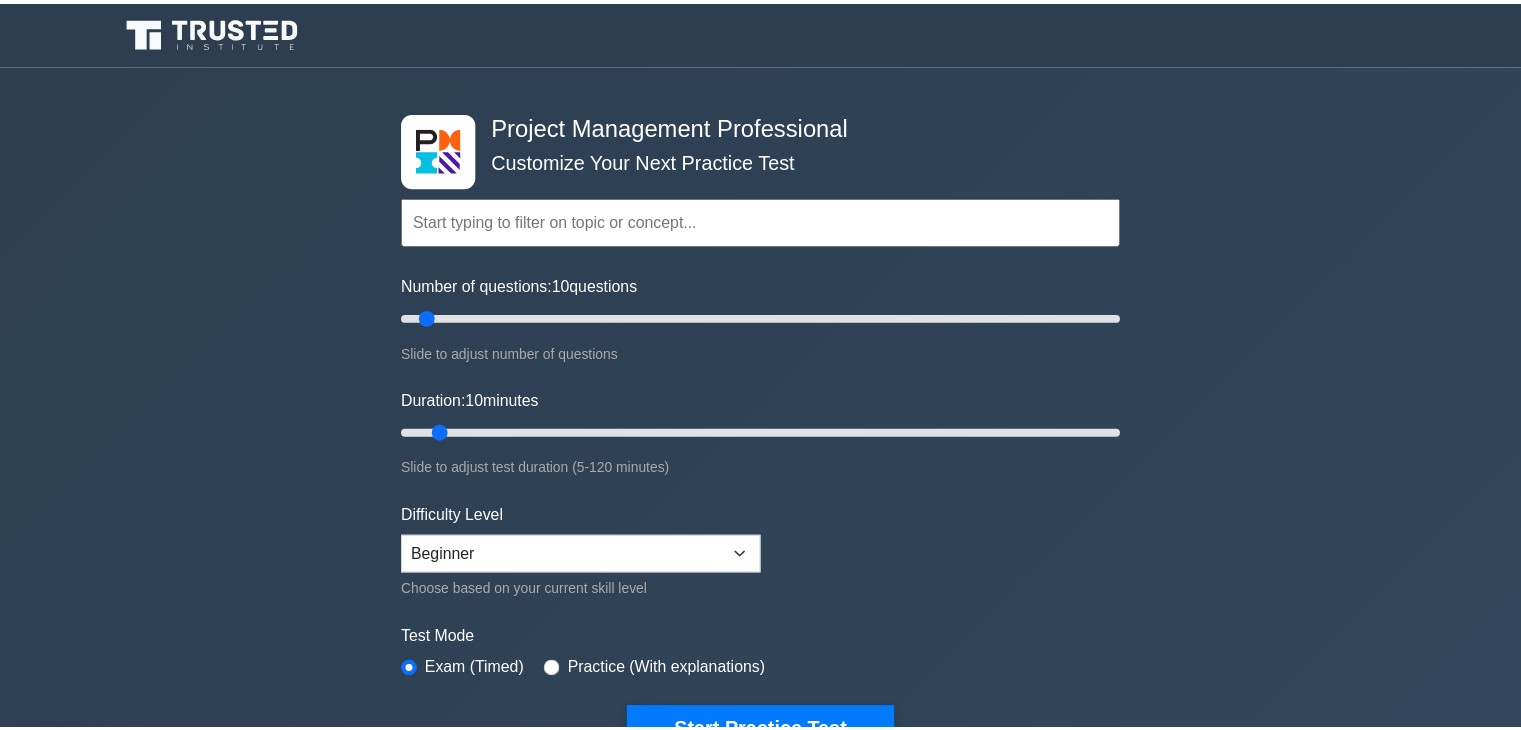 scroll, scrollTop: 0, scrollLeft: 0, axis: both 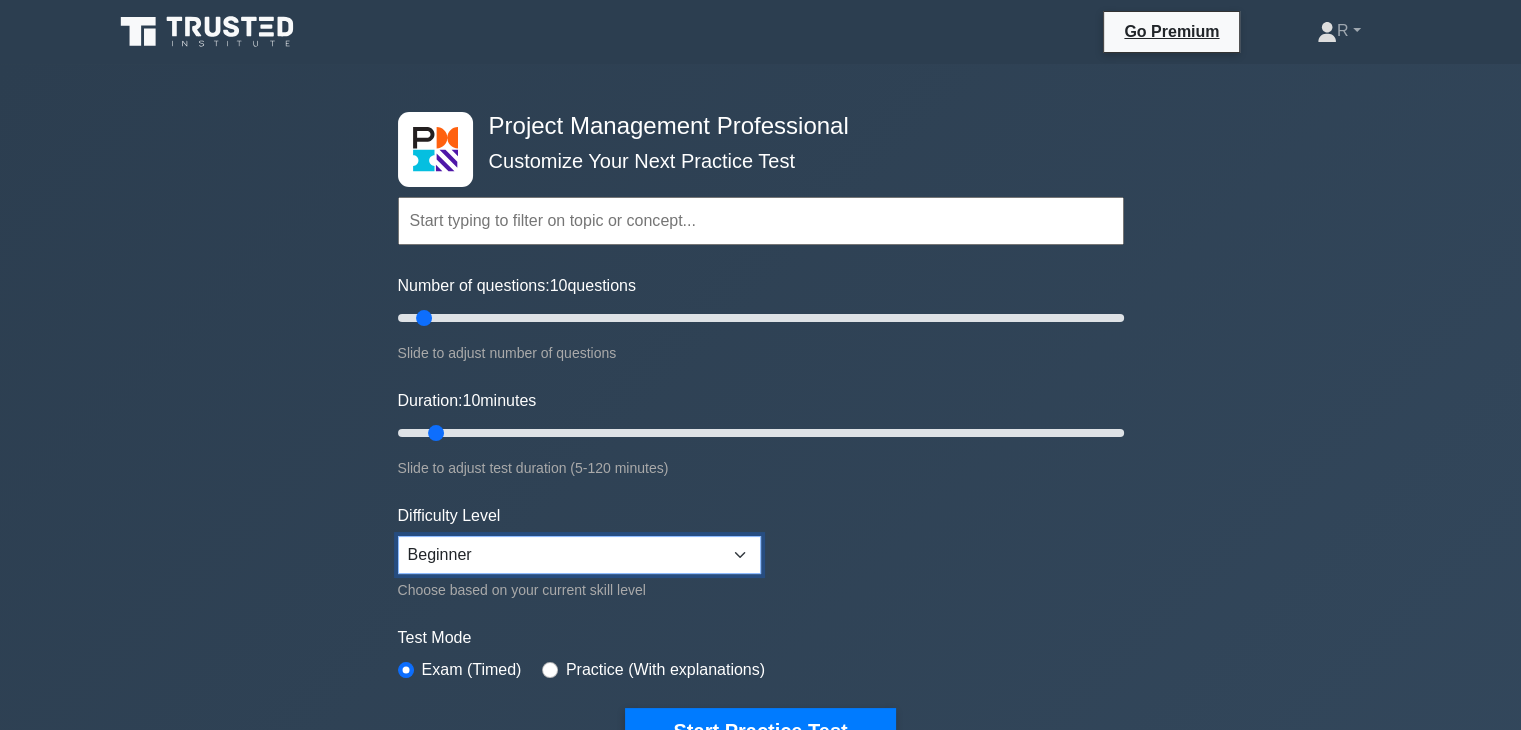 click on "Beginner
Intermediate
Expert" at bounding box center (579, 555) 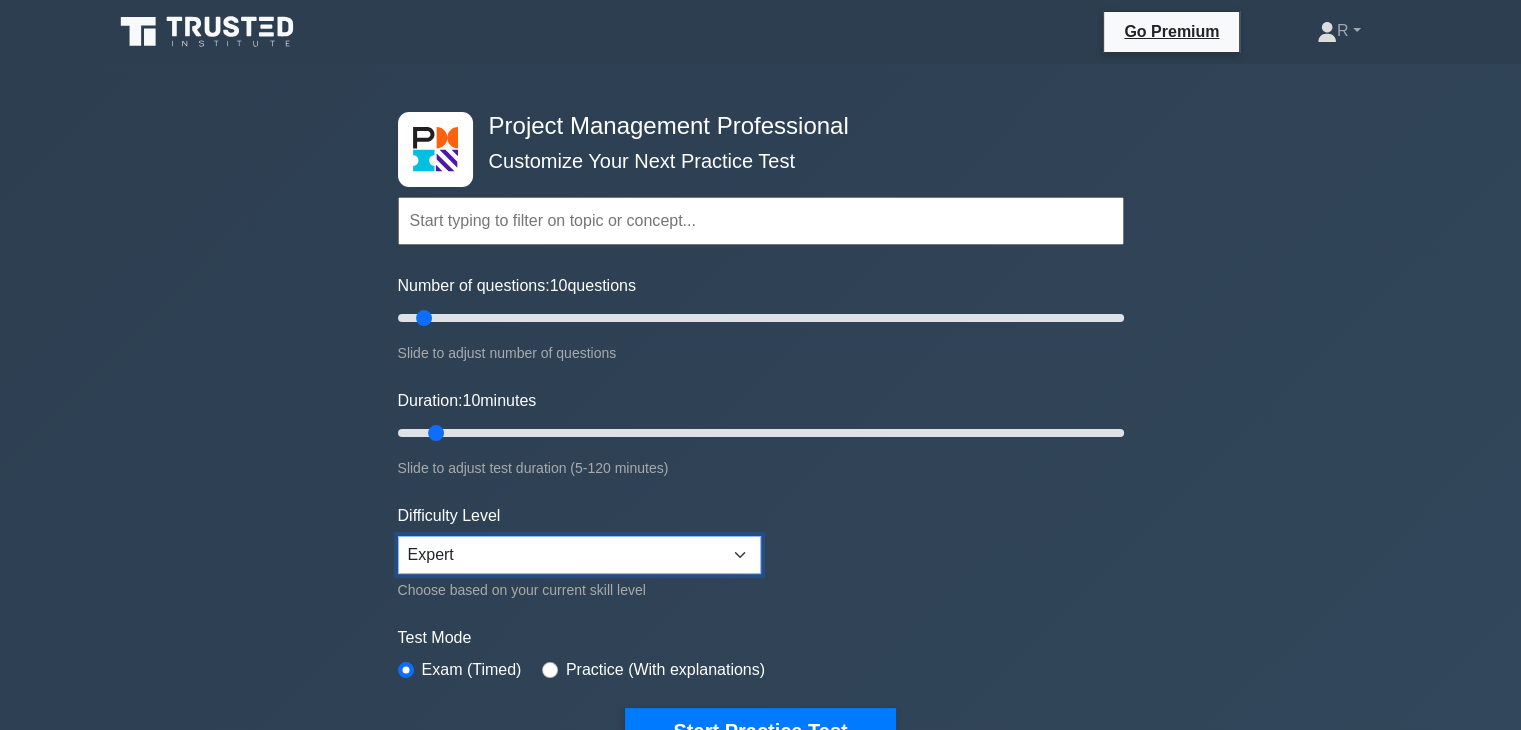 click on "Beginner
Intermediate
Expert" at bounding box center [579, 555] 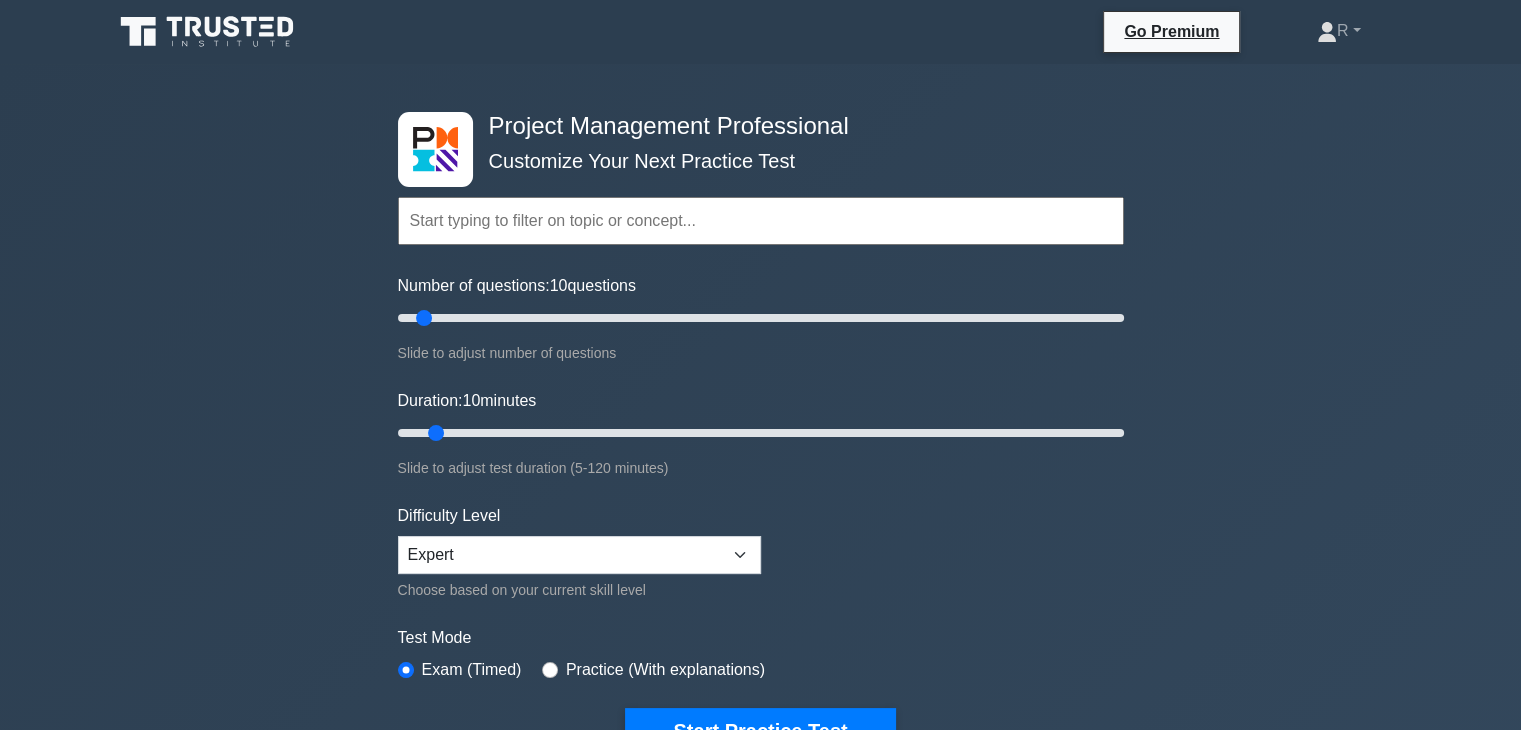 click at bounding box center [761, 221] 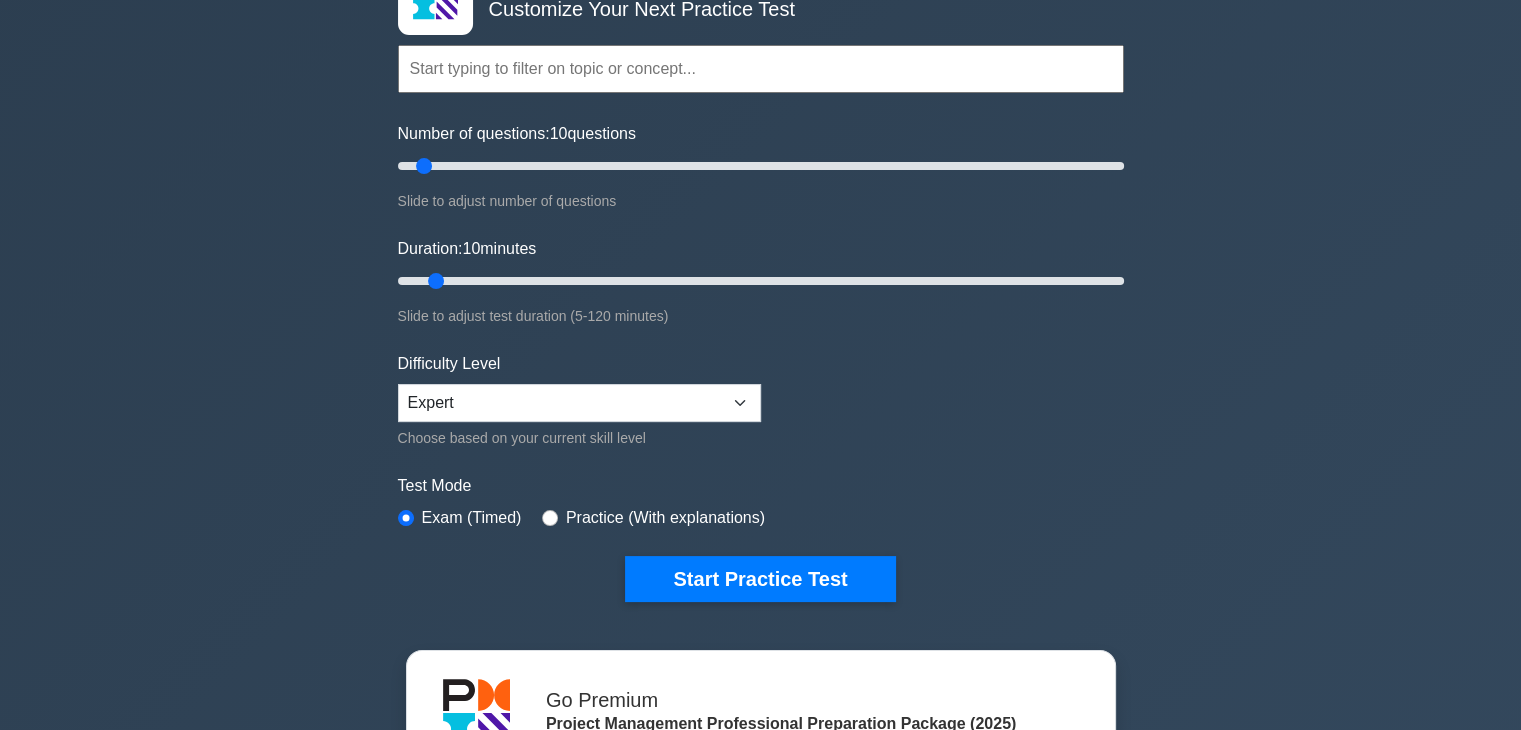 scroll, scrollTop: 162, scrollLeft: 0, axis: vertical 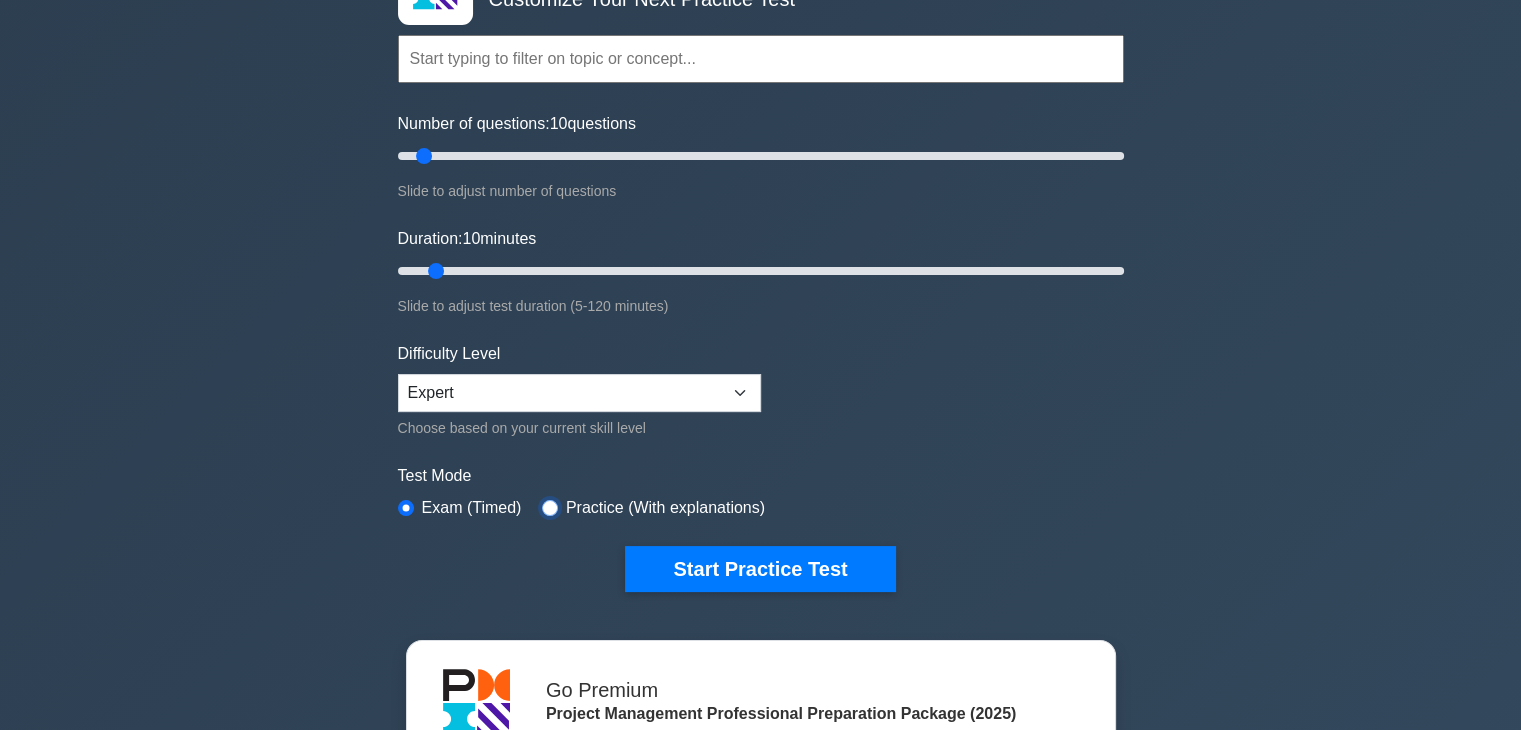 click at bounding box center (550, 508) 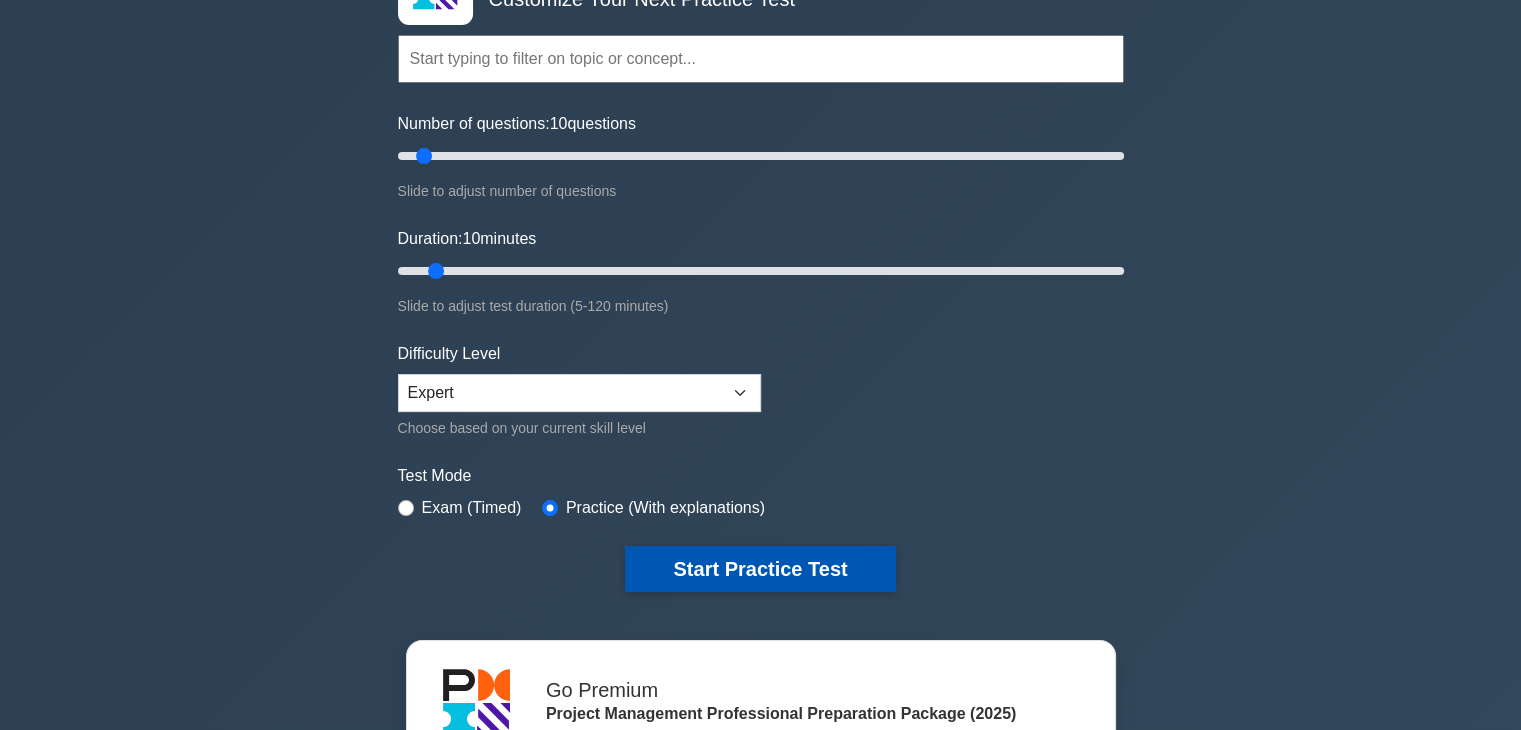 click on "Start Practice Test" at bounding box center (760, 569) 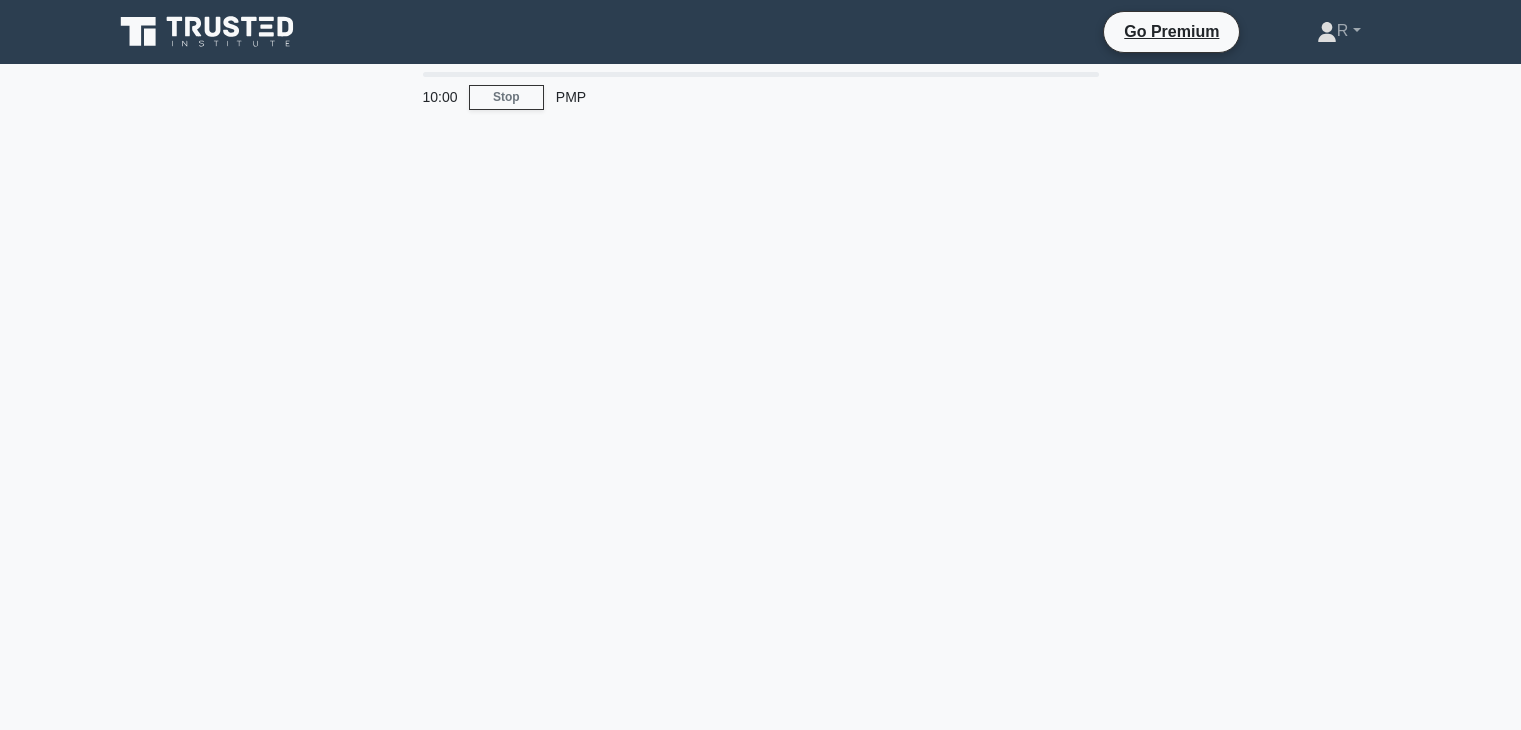 scroll, scrollTop: 0, scrollLeft: 0, axis: both 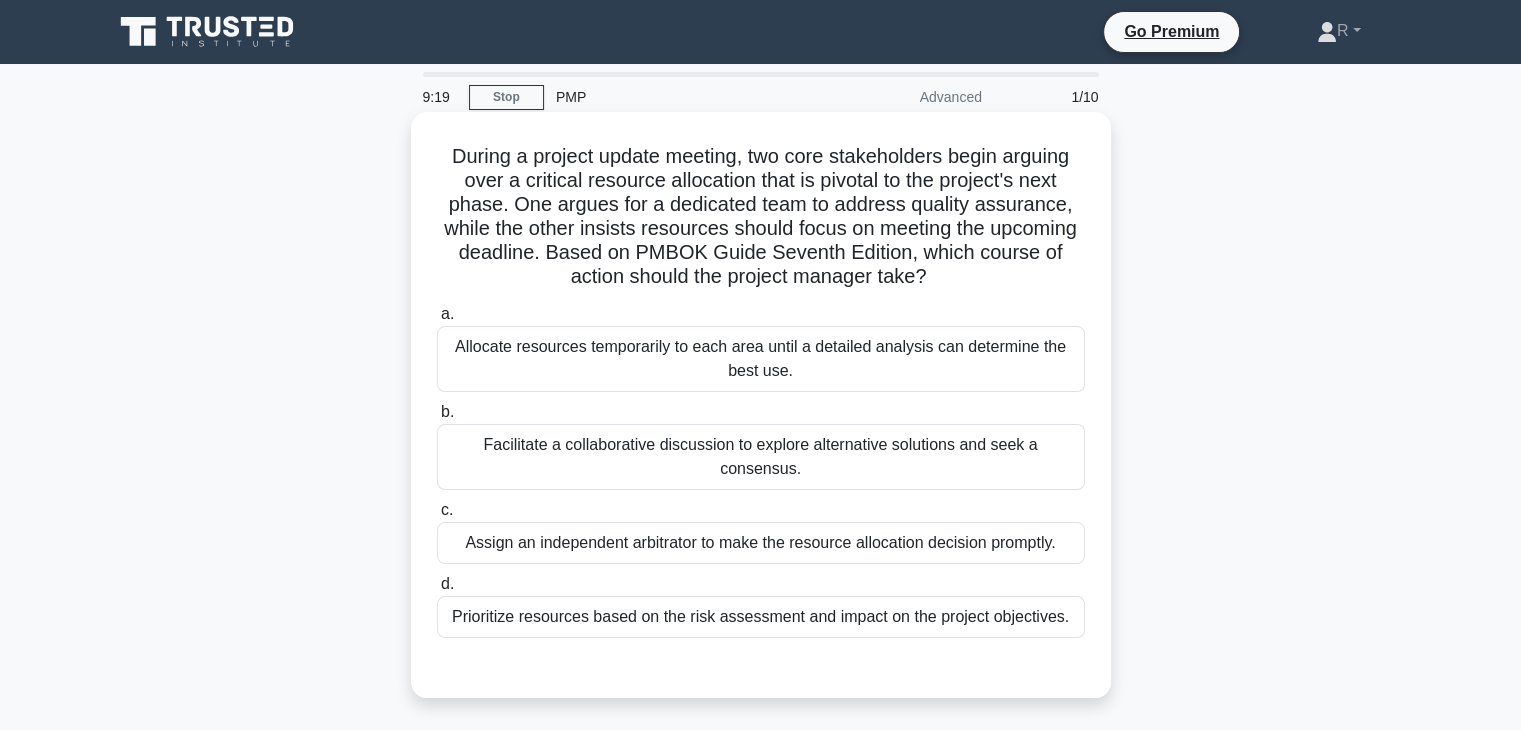 click on "Prioritize resources based on the risk assessment and impact on the project objectives." at bounding box center (761, 617) 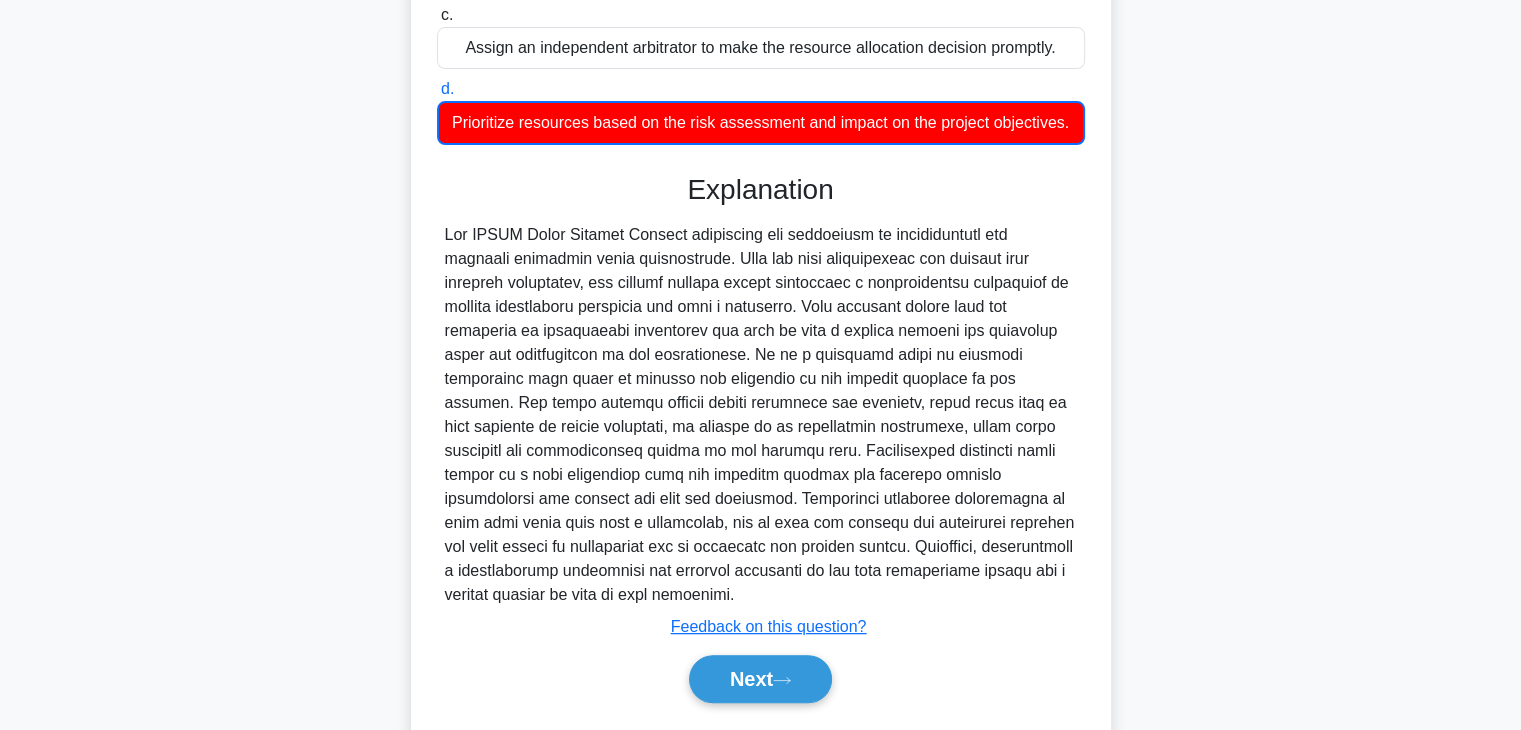 scroll, scrollTop: 552, scrollLeft: 0, axis: vertical 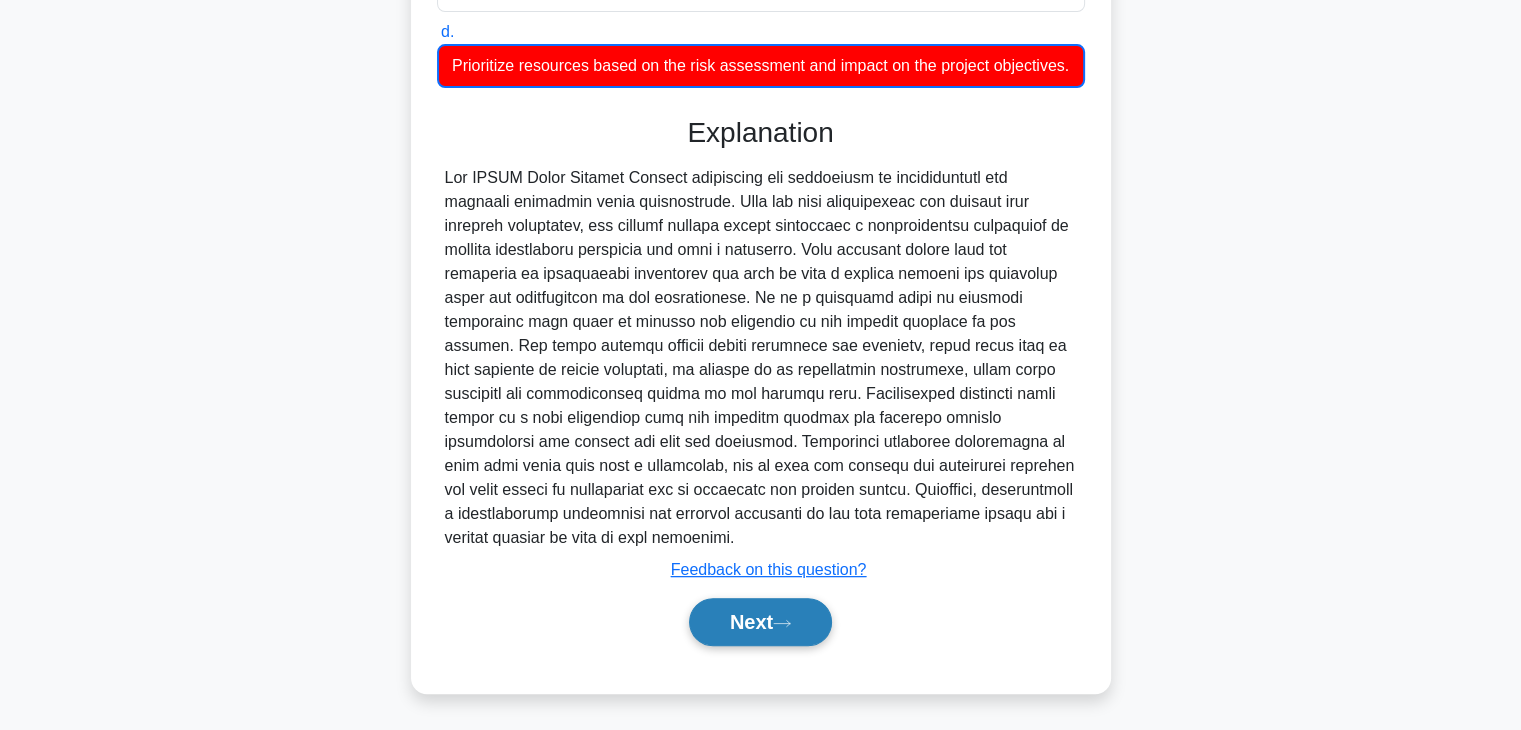 click on "Next" at bounding box center (760, 622) 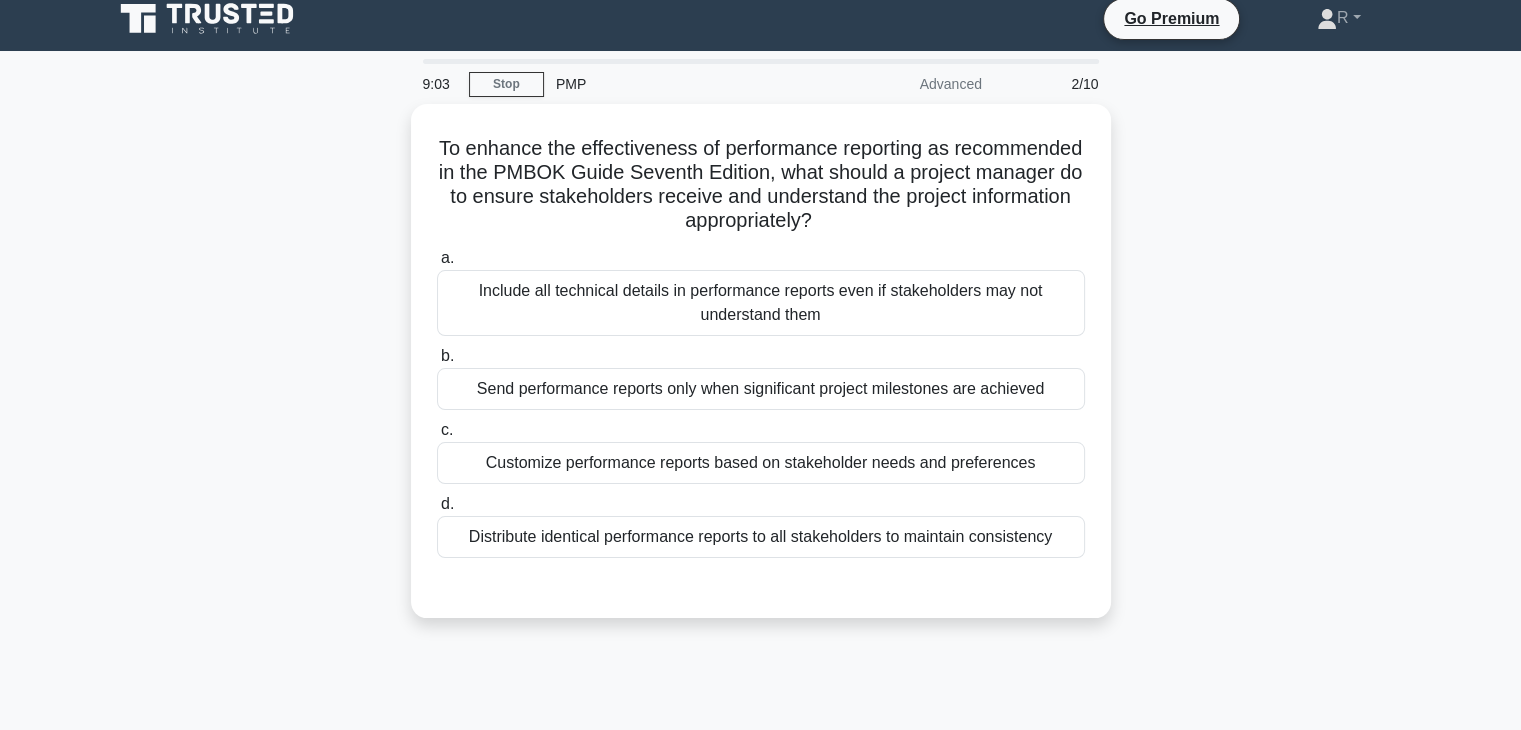 scroll, scrollTop: 0, scrollLeft: 0, axis: both 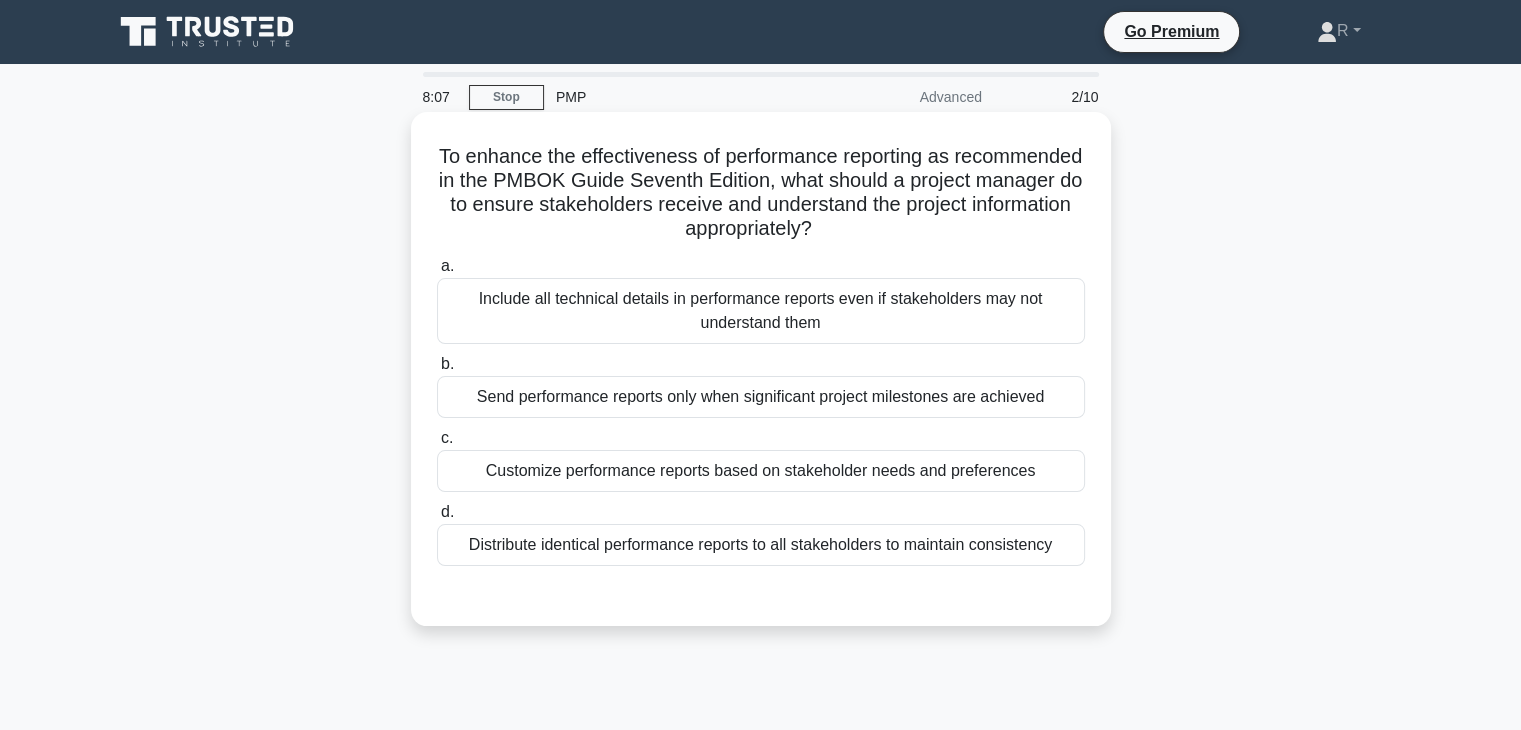 click on "Send performance reports only when significant project milestones are achieved" at bounding box center [761, 397] 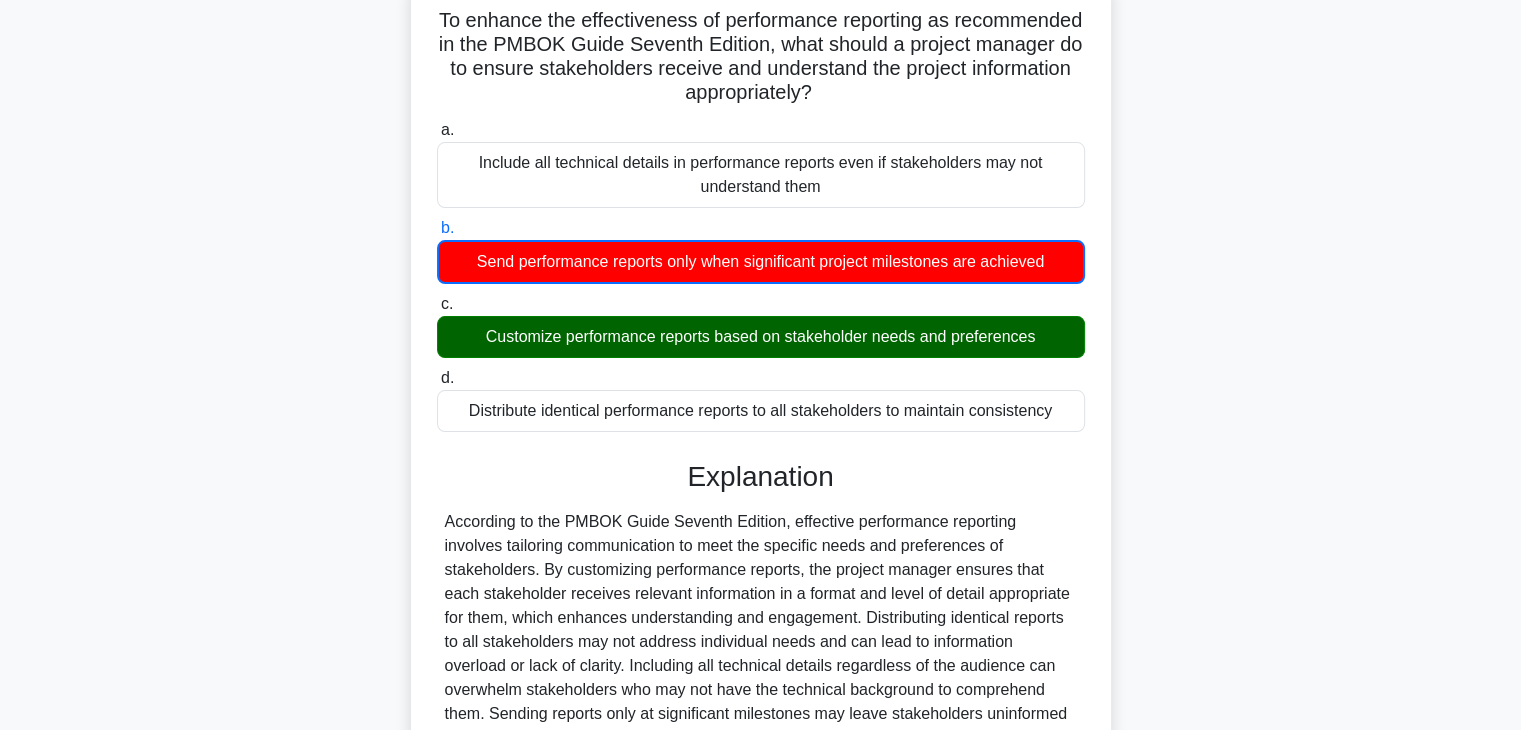 scroll, scrollTop: 163, scrollLeft: 0, axis: vertical 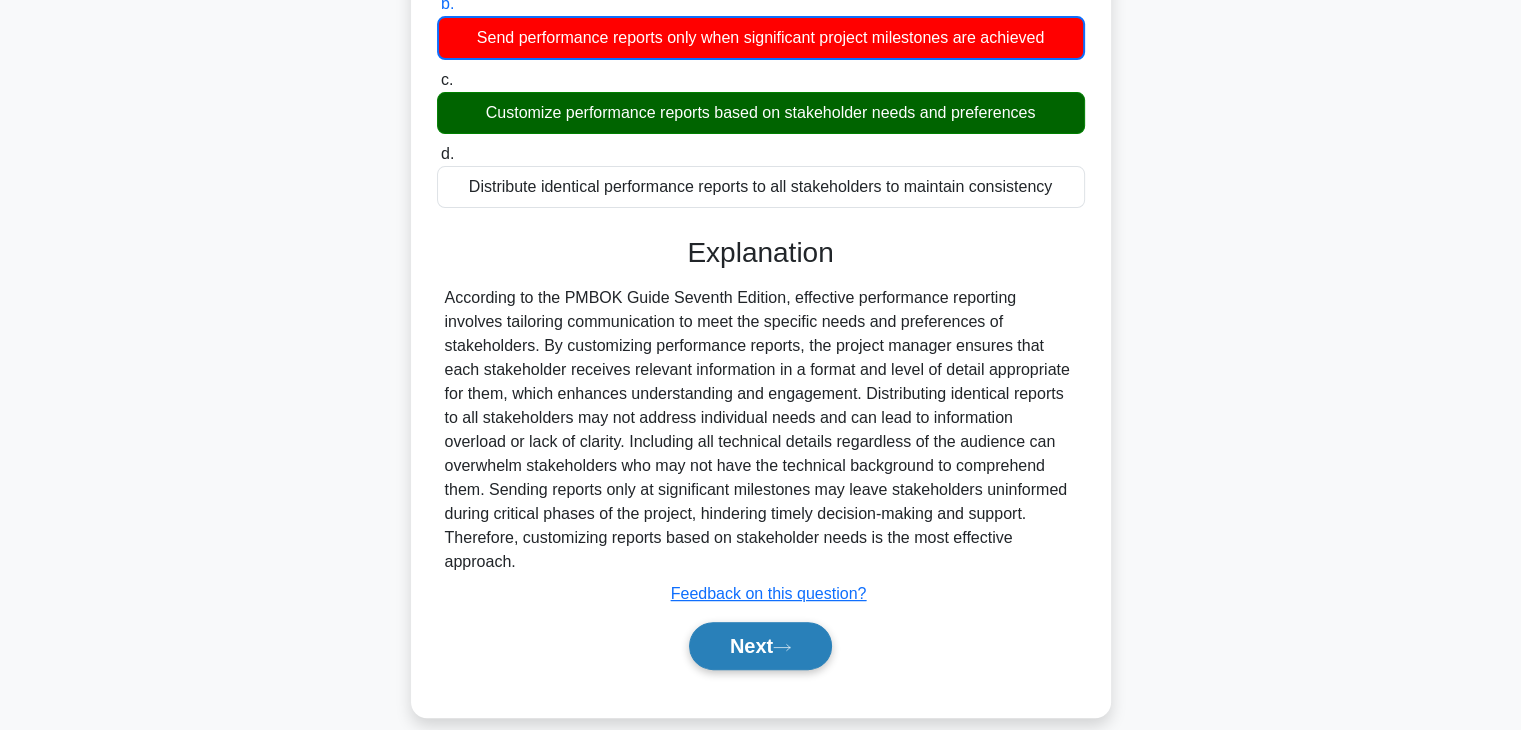 click on "Next" at bounding box center [760, 646] 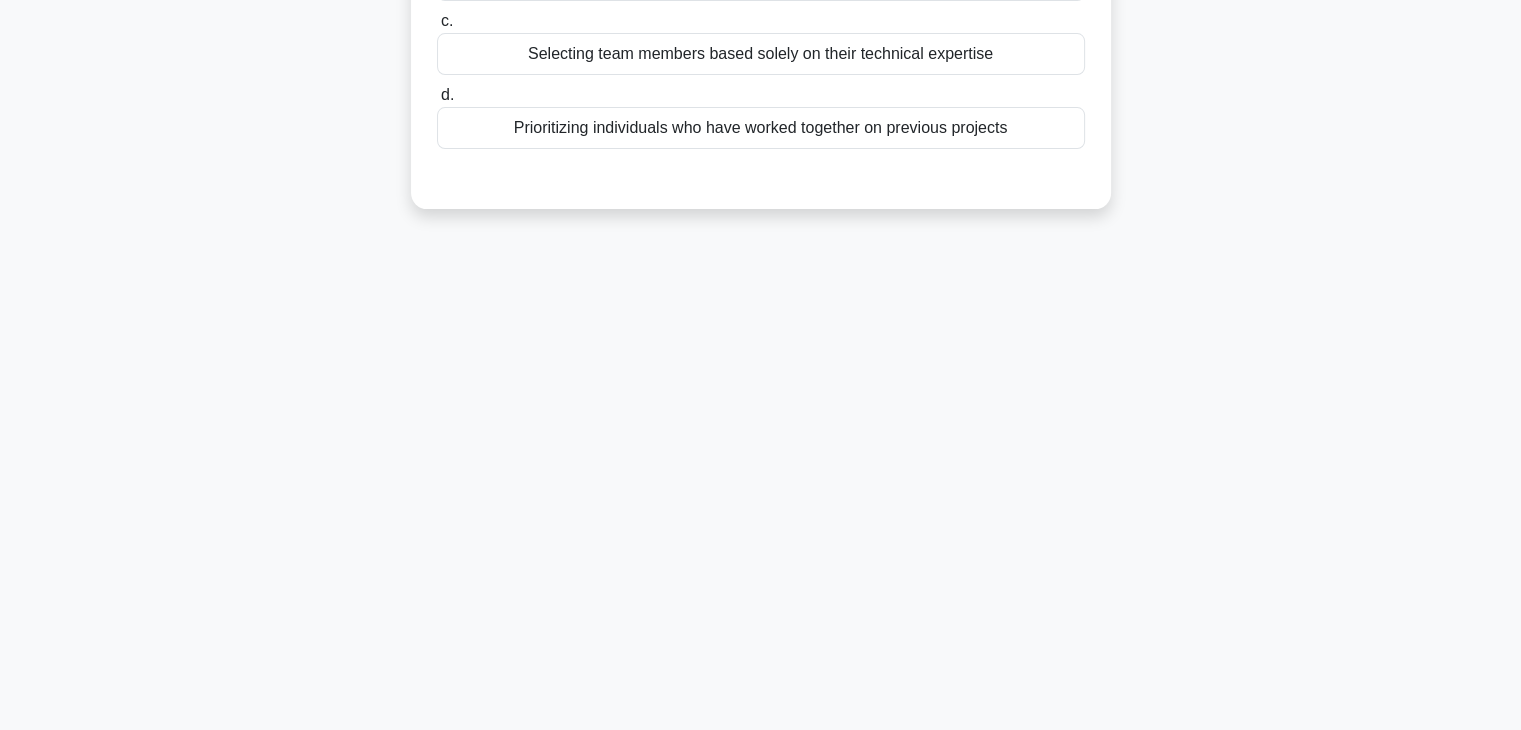 scroll, scrollTop: 351, scrollLeft: 0, axis: vertical 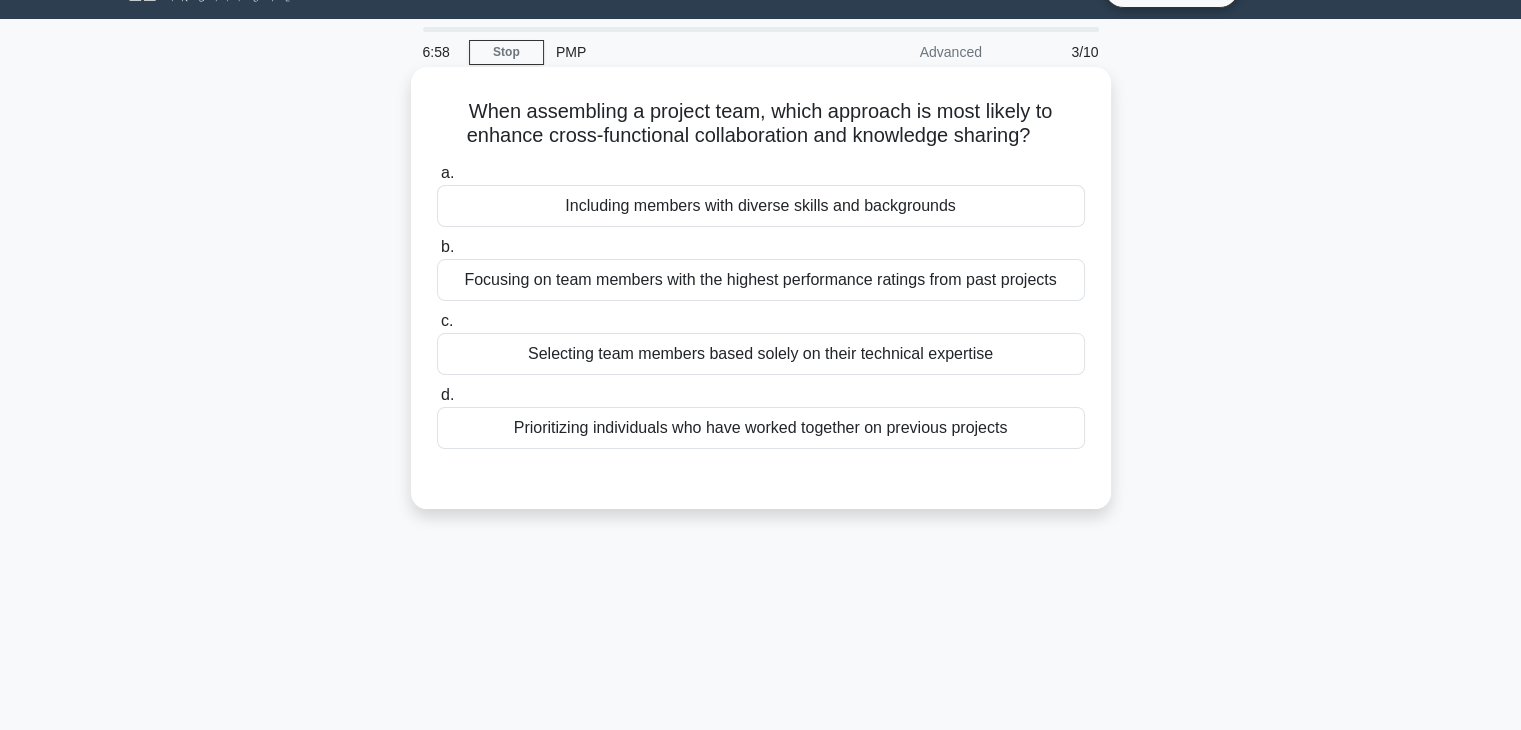 click on "Including members with diverse skills and backgrounds" at bounding box center [761, 206] 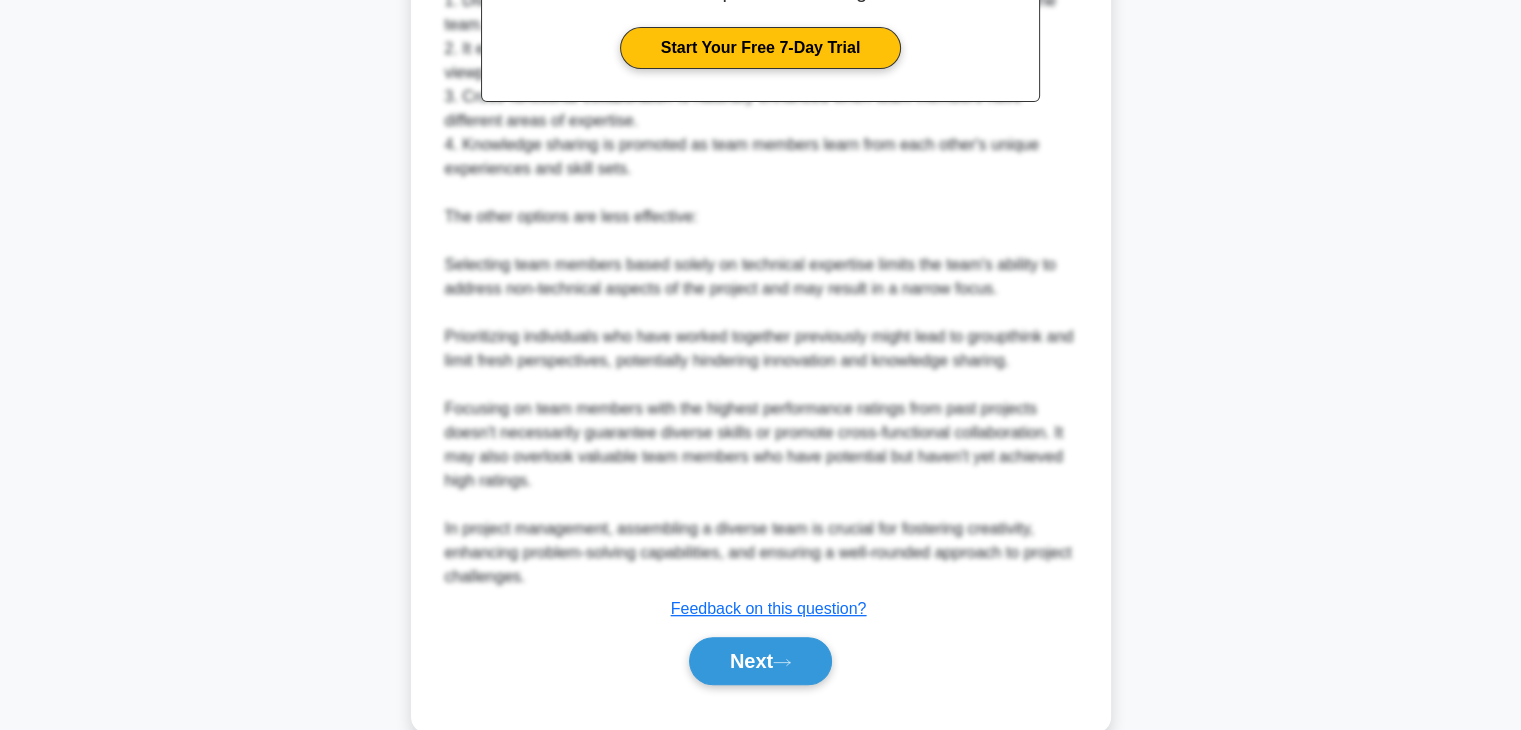 scroll, scrollTop: 718, scrollLeft: 0, axis: vertical 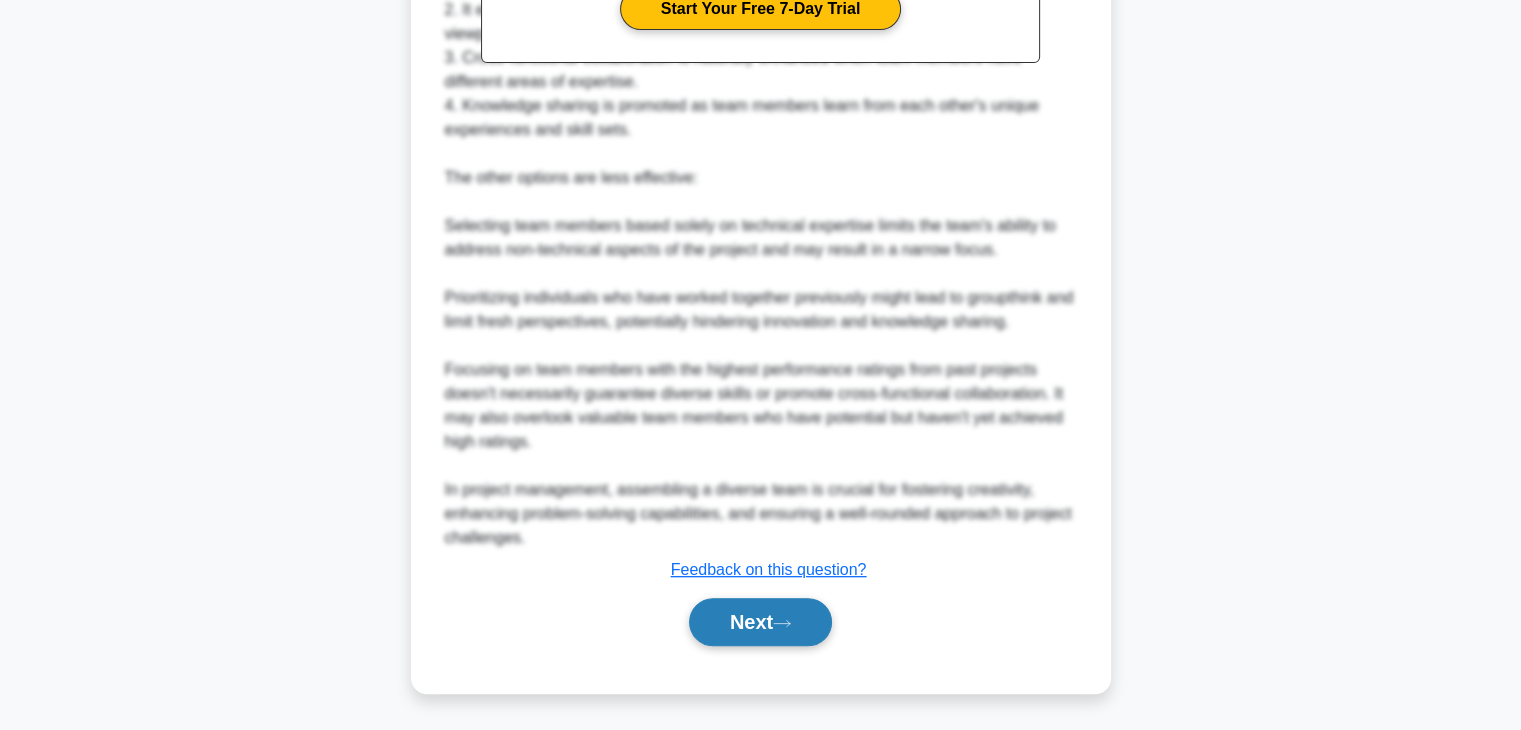 click on "Next" at bounding box center [760, 622] 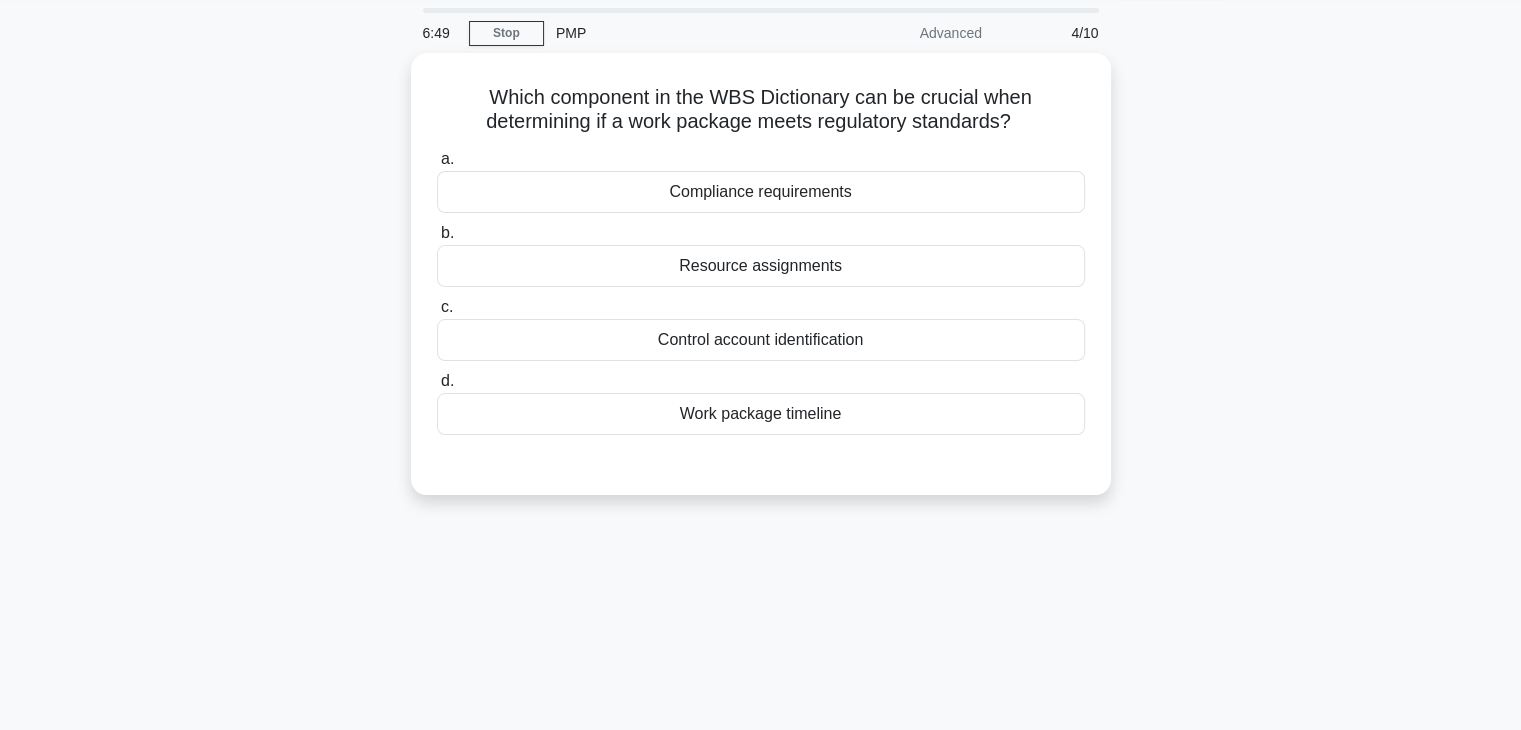 scroll, scrollTop: 63, scrollLeft: 0, axis: vertical 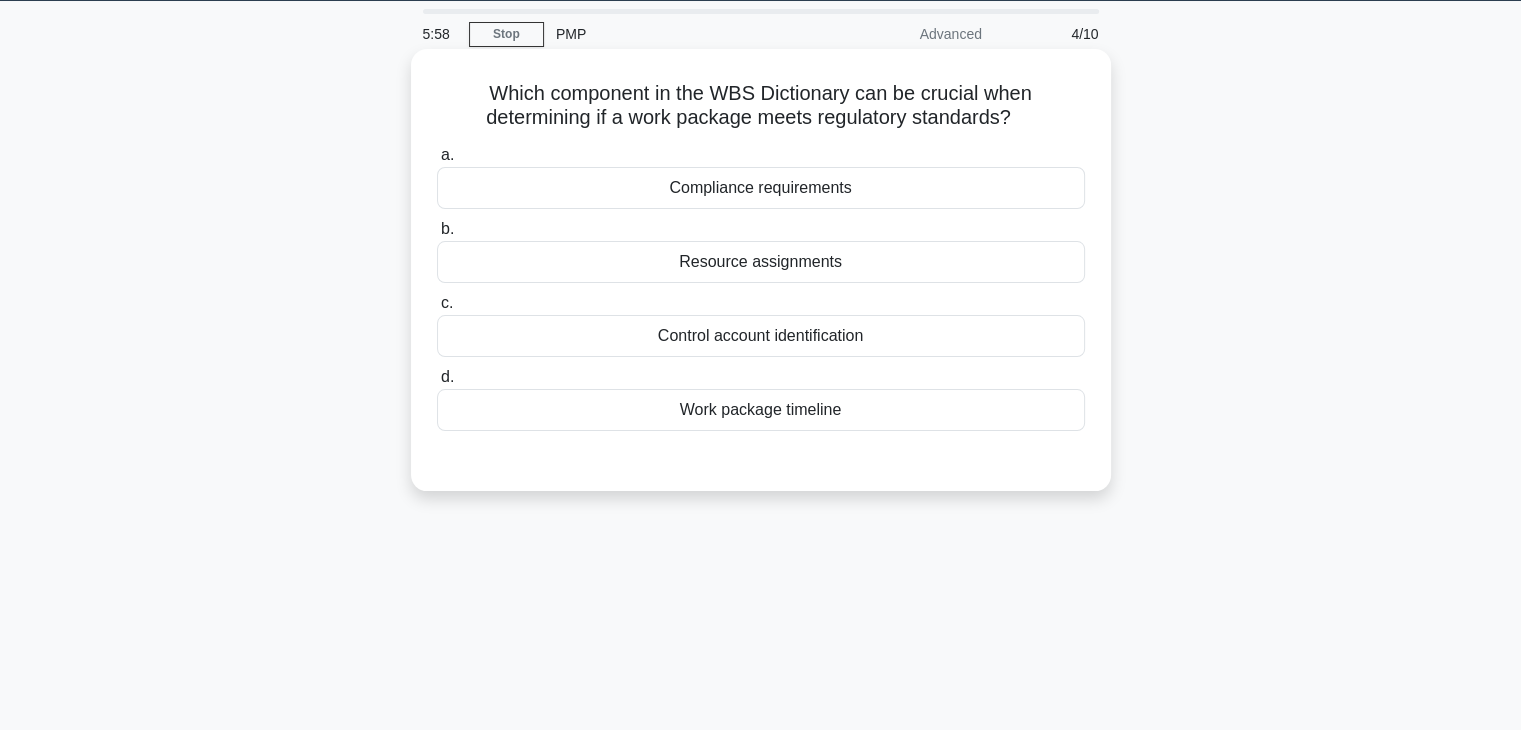 click on "Resource assignments" at bounding box center (761, 262) 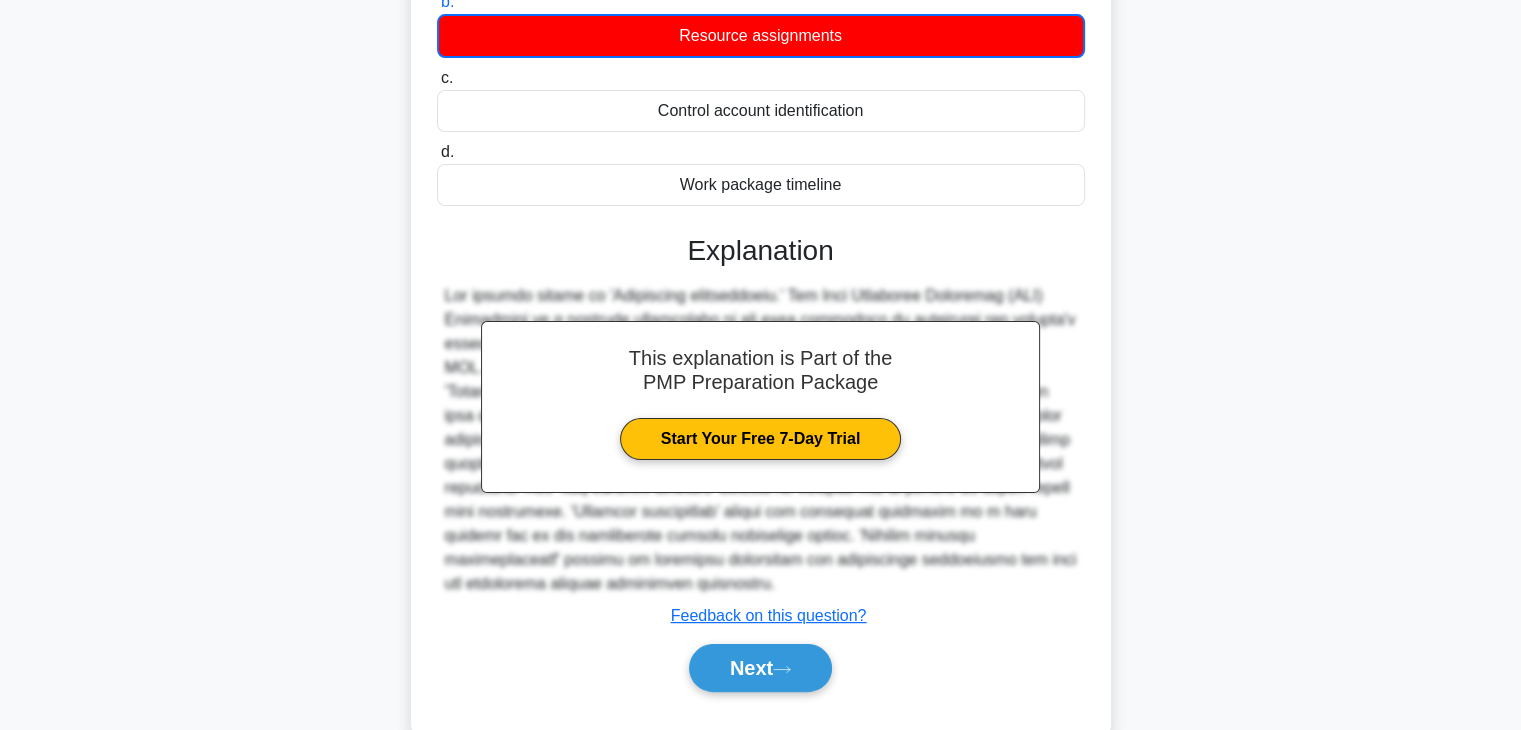 scroll, scrollTop: 351, scrollLeft: 0, axis: vertical 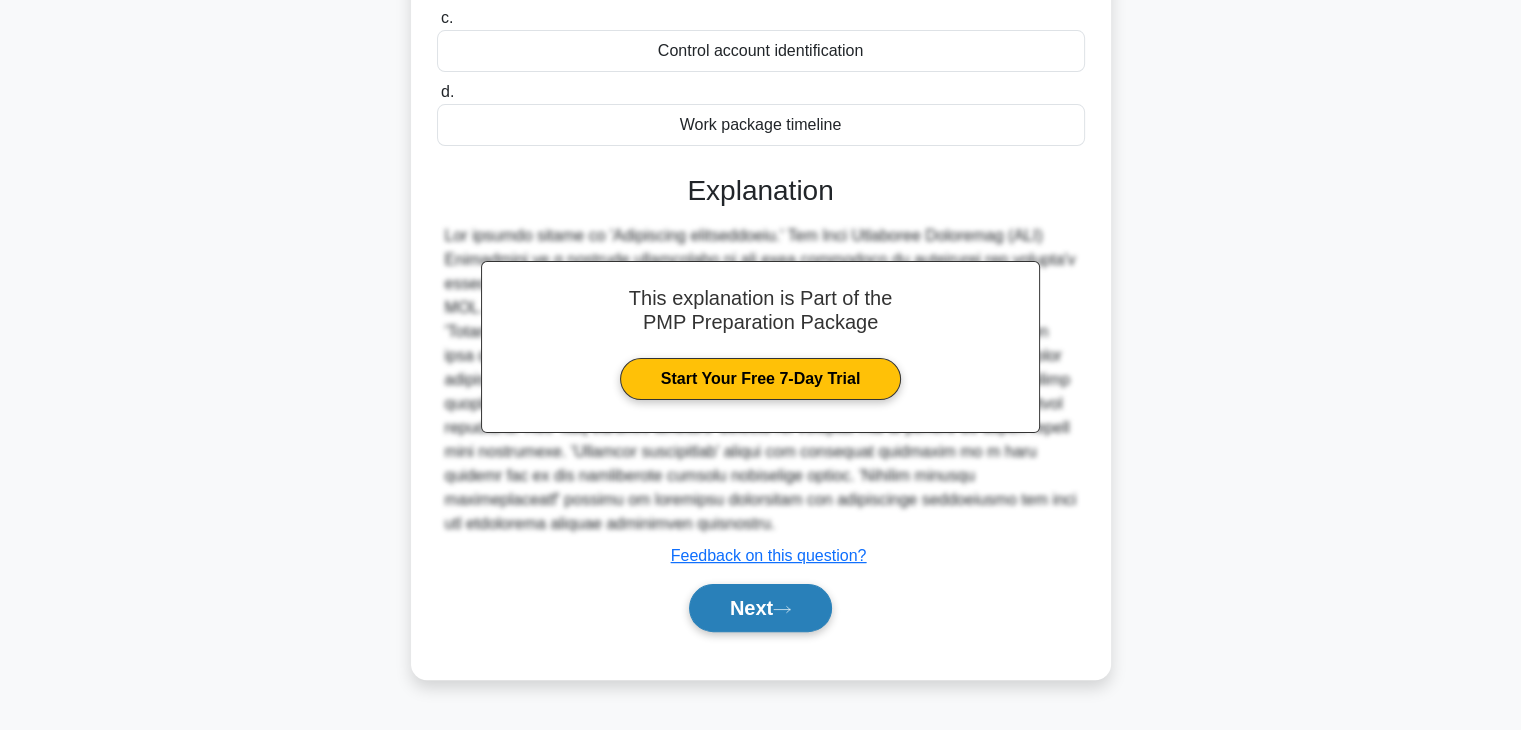 click on "Next" at bounding box center (760, 608) 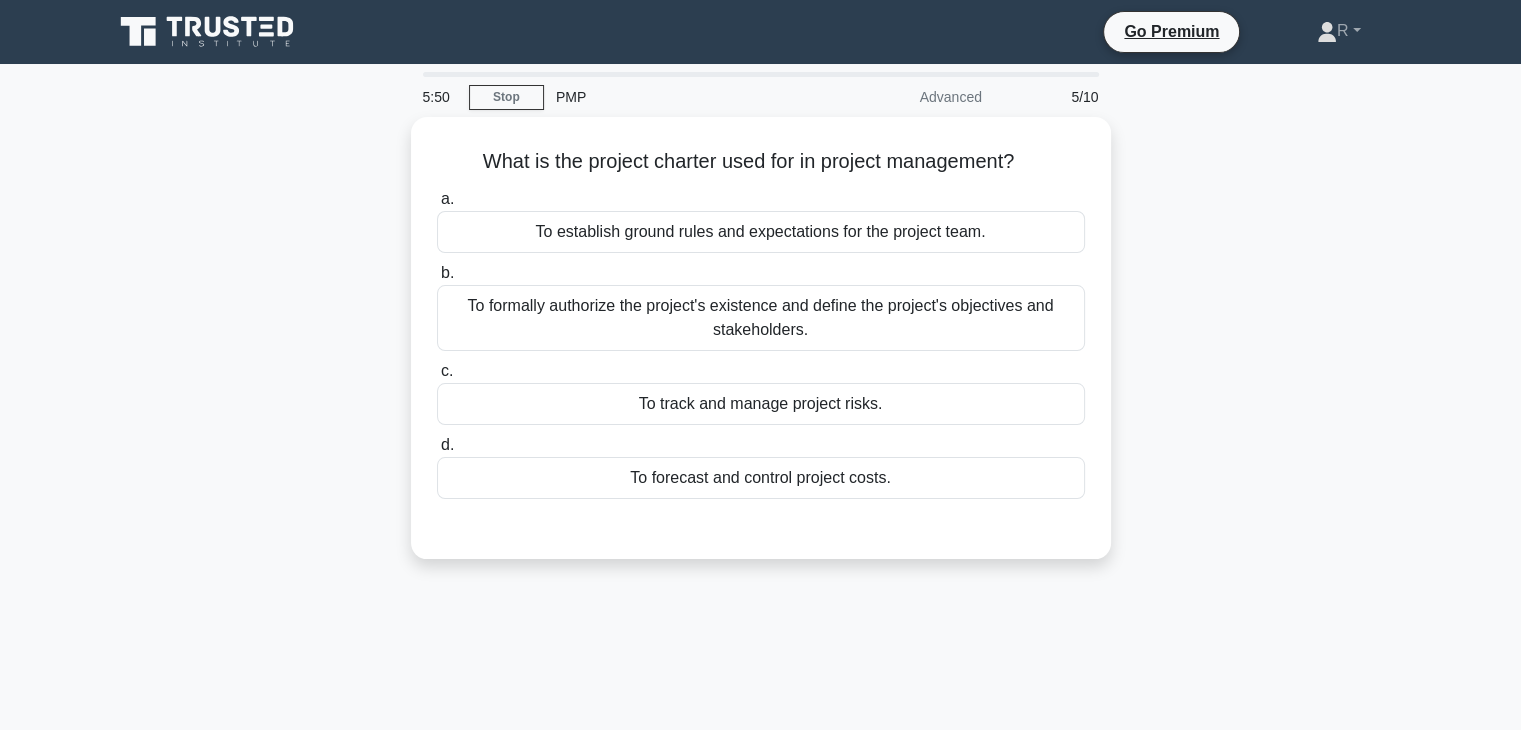 scroll, scrollTop: 0, scrollLeft: 0, axis: both 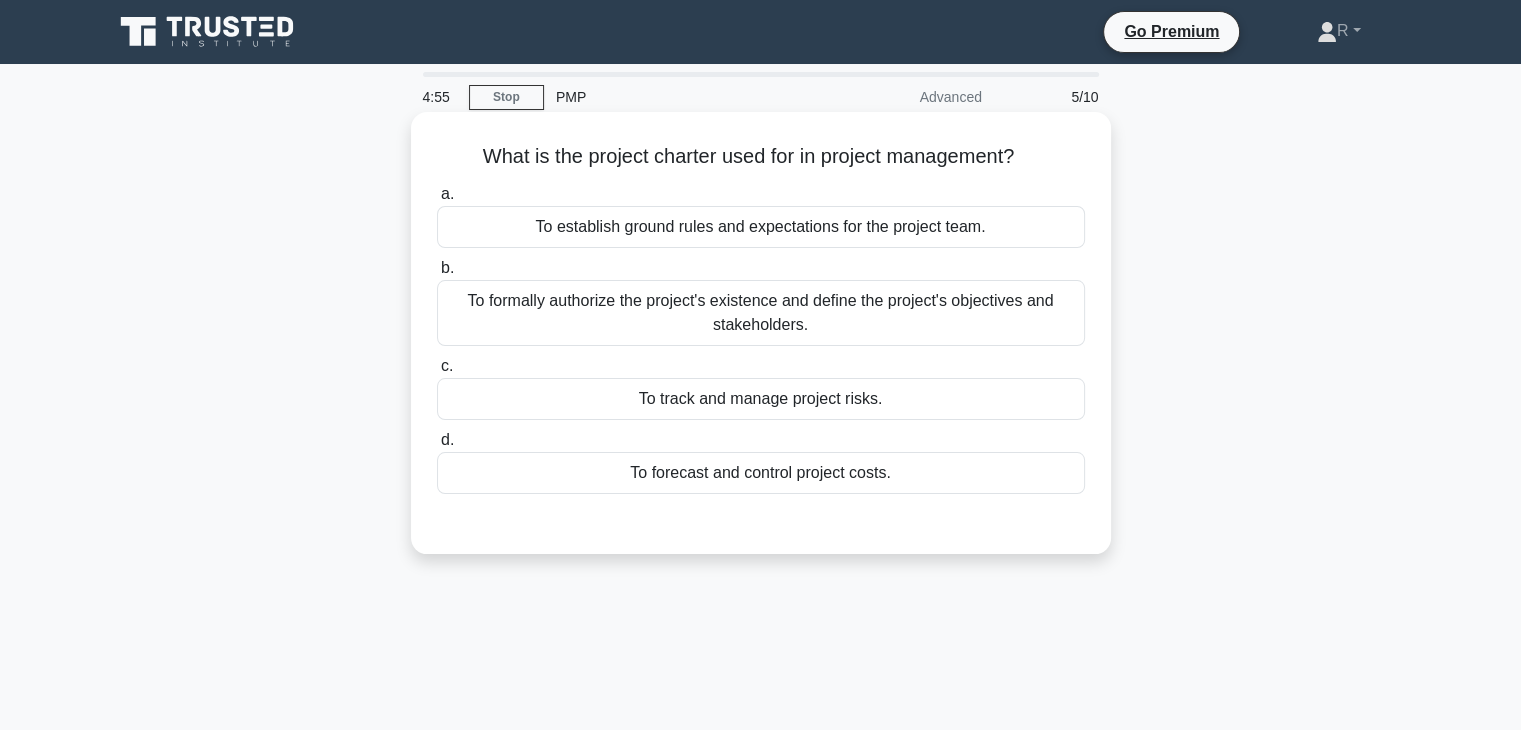 click on "To formally authorize the project's existence and define the project's objectives and stakeholders." at bounding box center [761, 313] 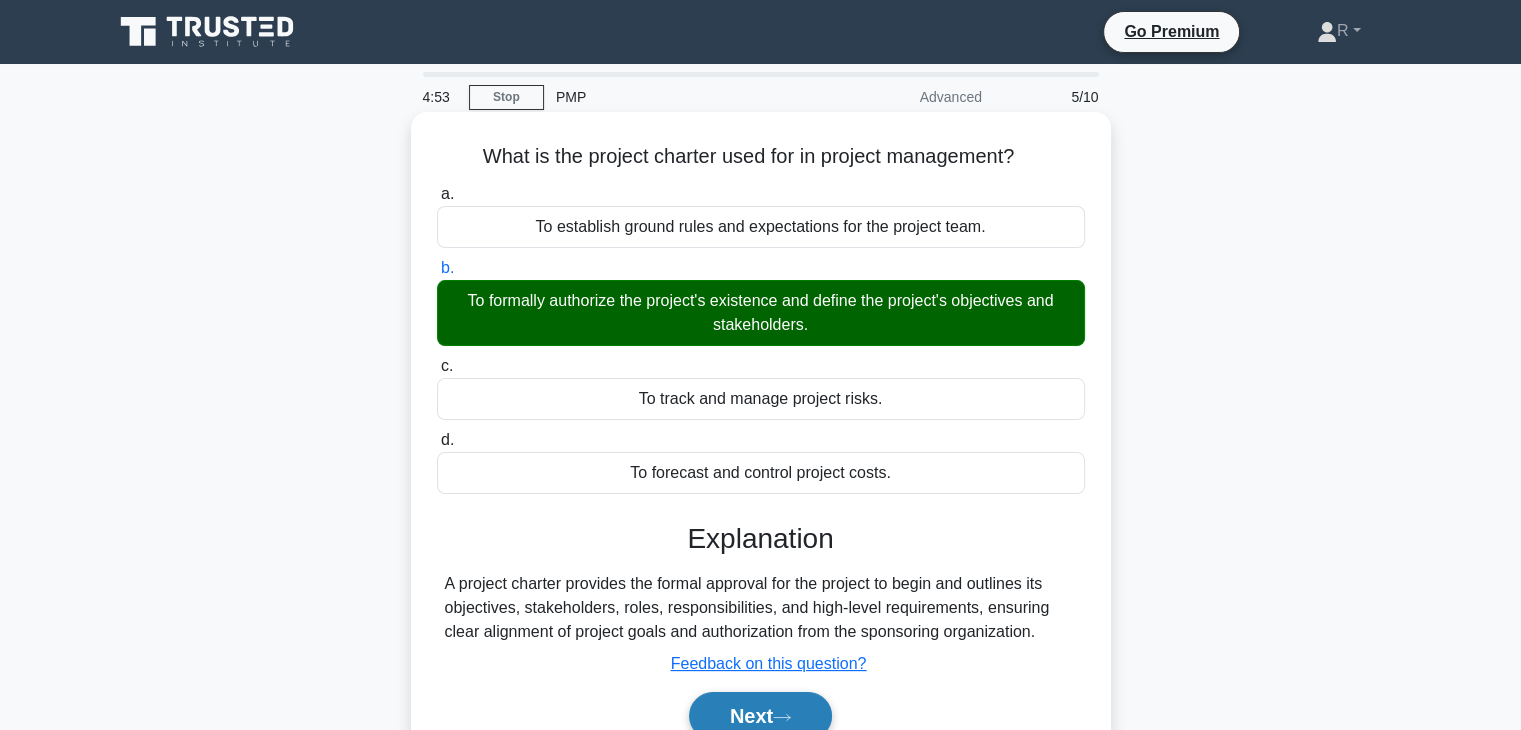 click on "Next" at bounding box center [760, 716] 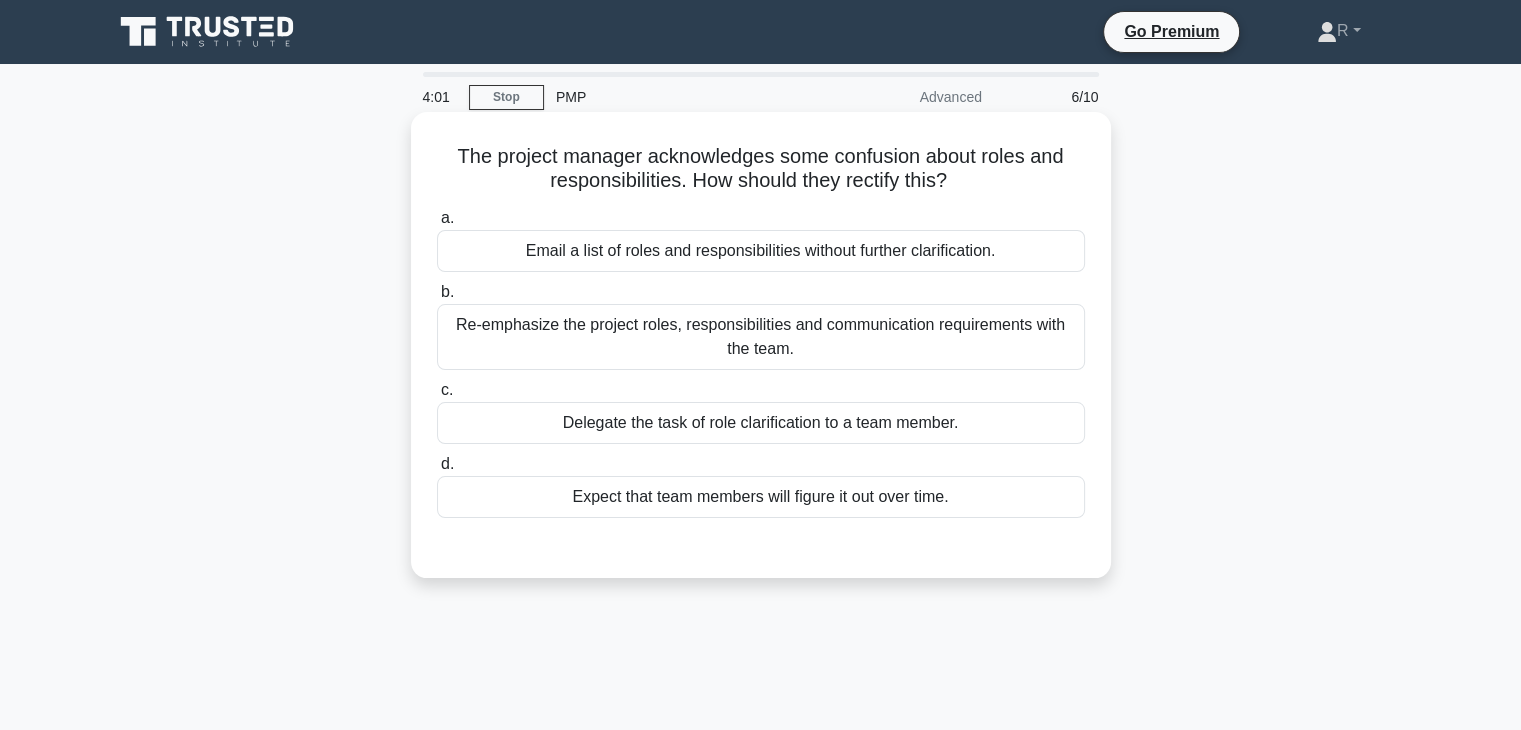 click on "Re-emphasize the project roles, responsibilities and communication requirements with the team." at bounding box center [761, 337] 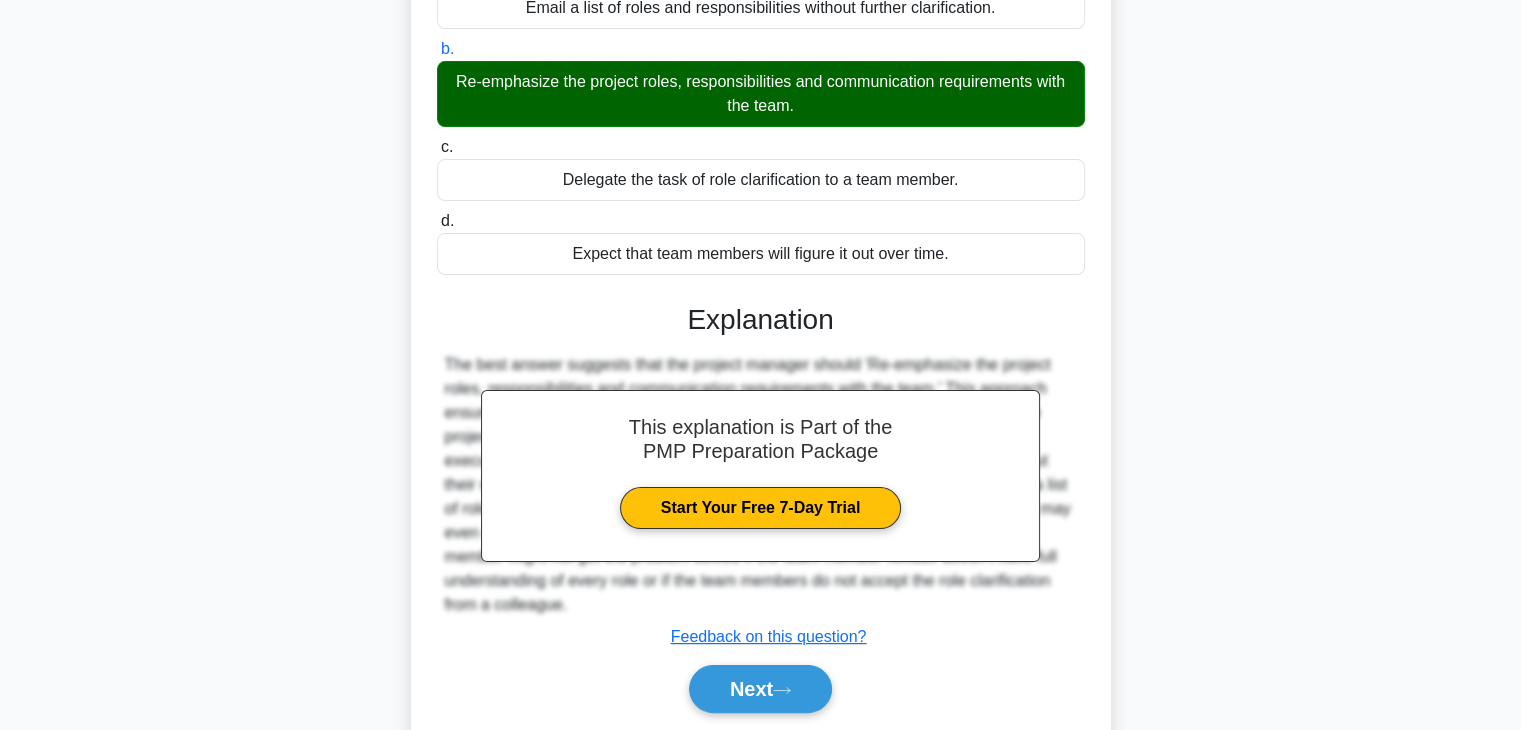 scroll, scrollTop: 260, scrollLeft: 0, axis: vertical 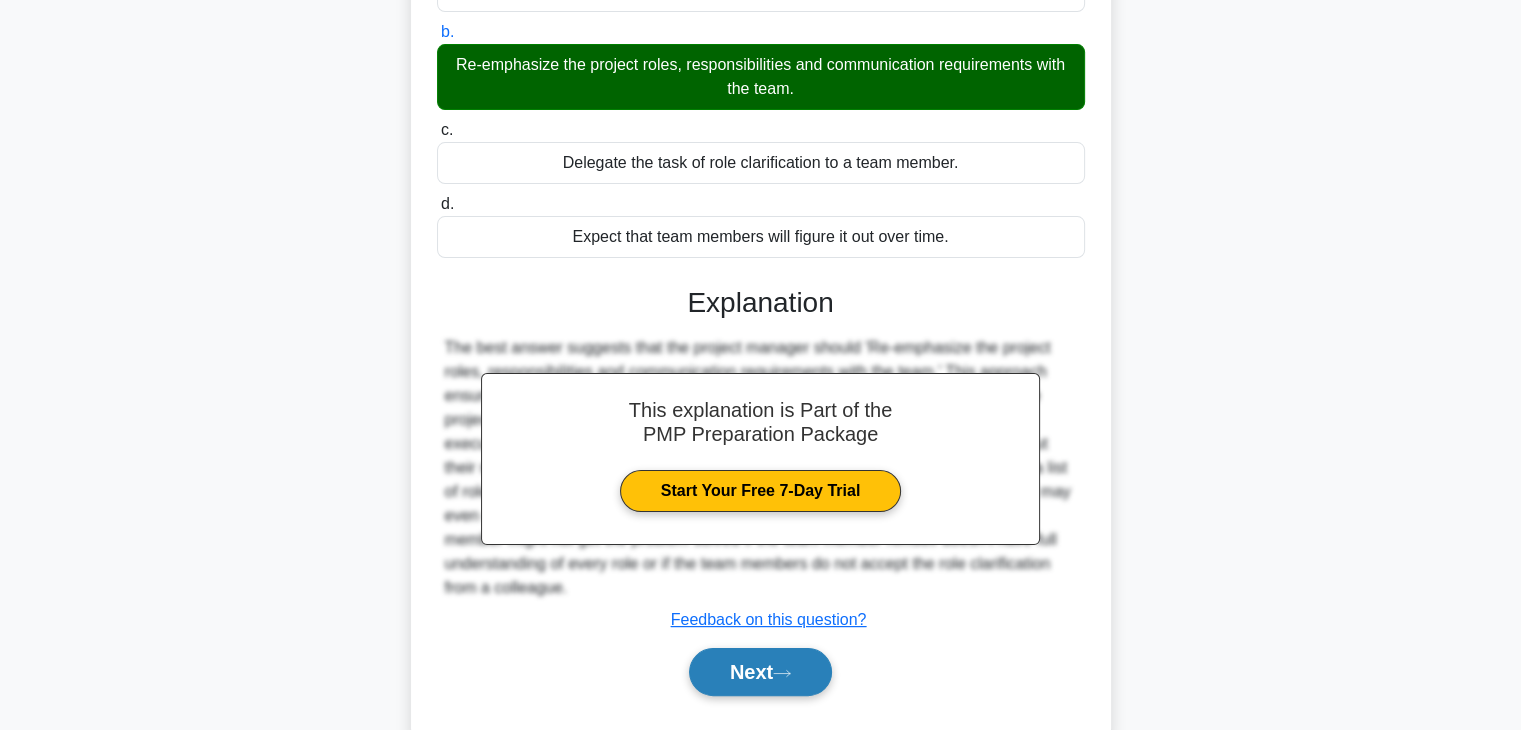 click on "Next" at bounding box center [760, 672] 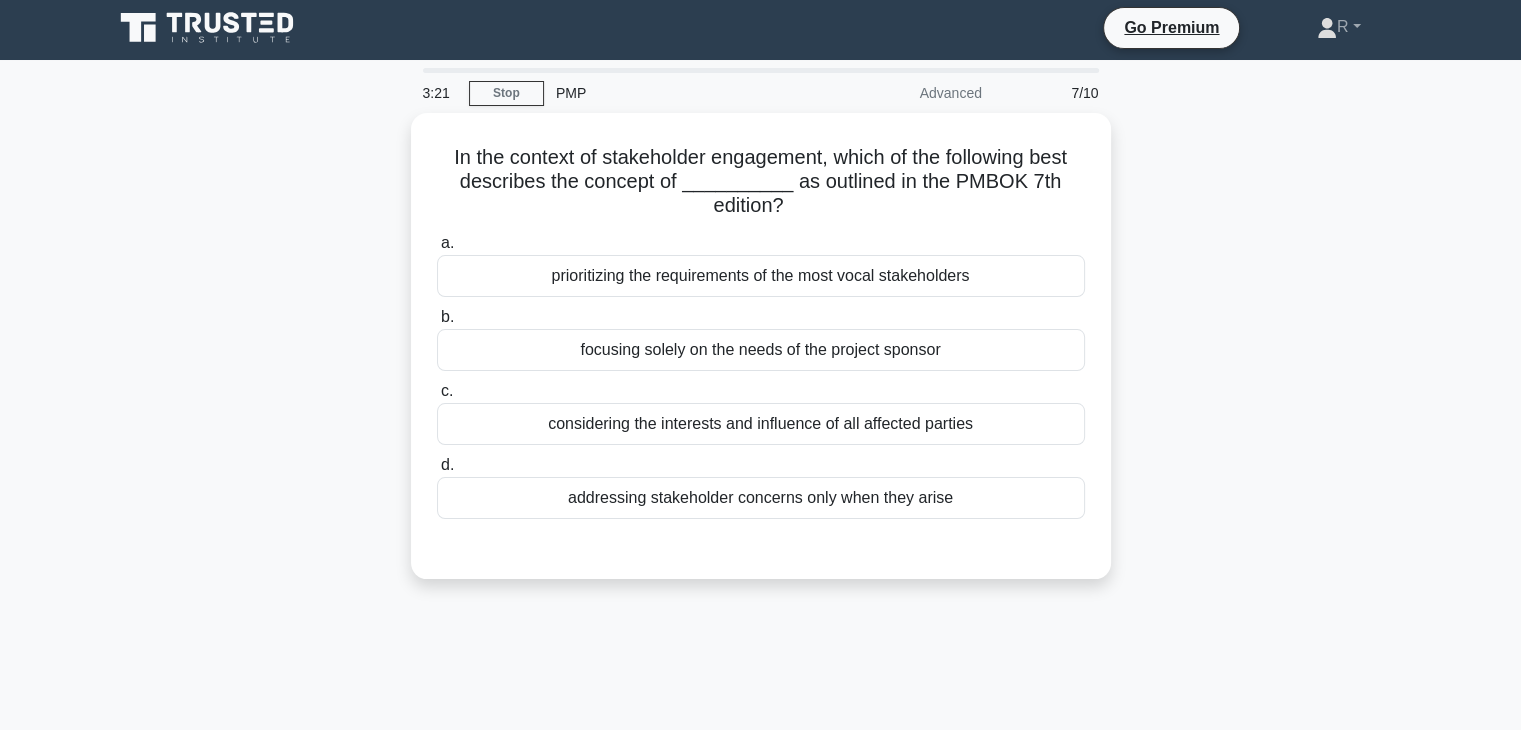 scroll, scrollTop: 0, scrollLeft: 0, axis: both 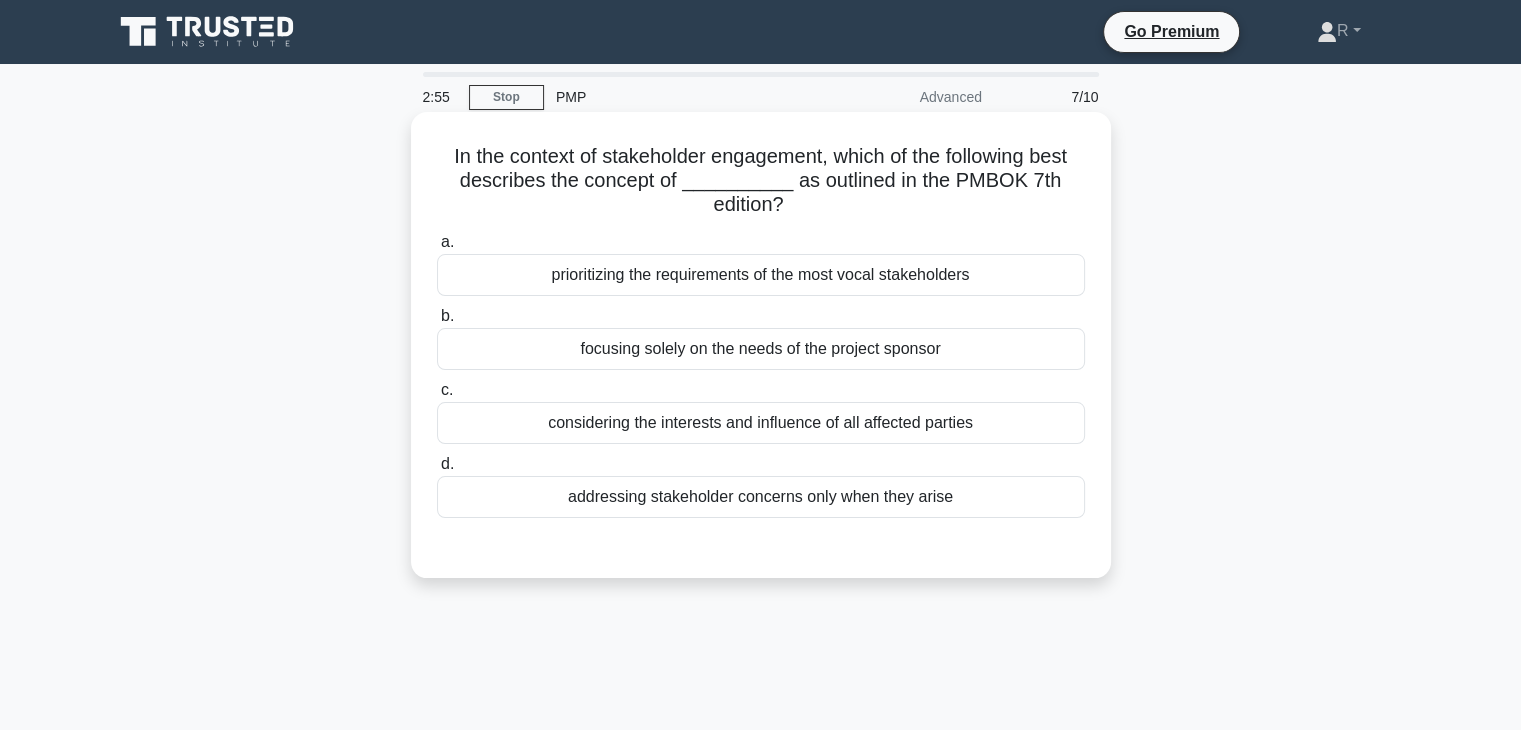 click on "considering the interests and influence of all affected parties" at bounding box center [761, 423] 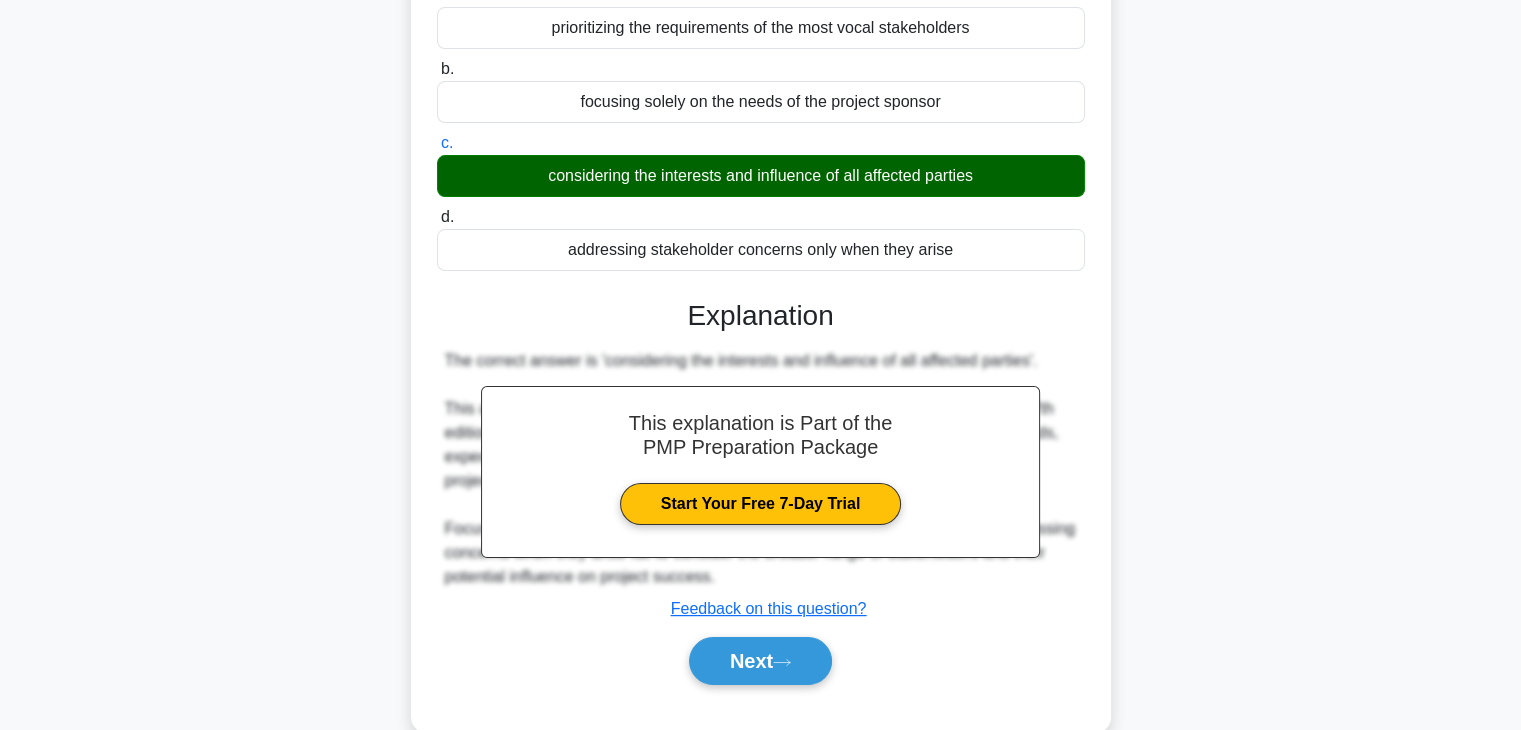 scroll, scrollTop: 291, scrollLeft: 0, axis: vertical 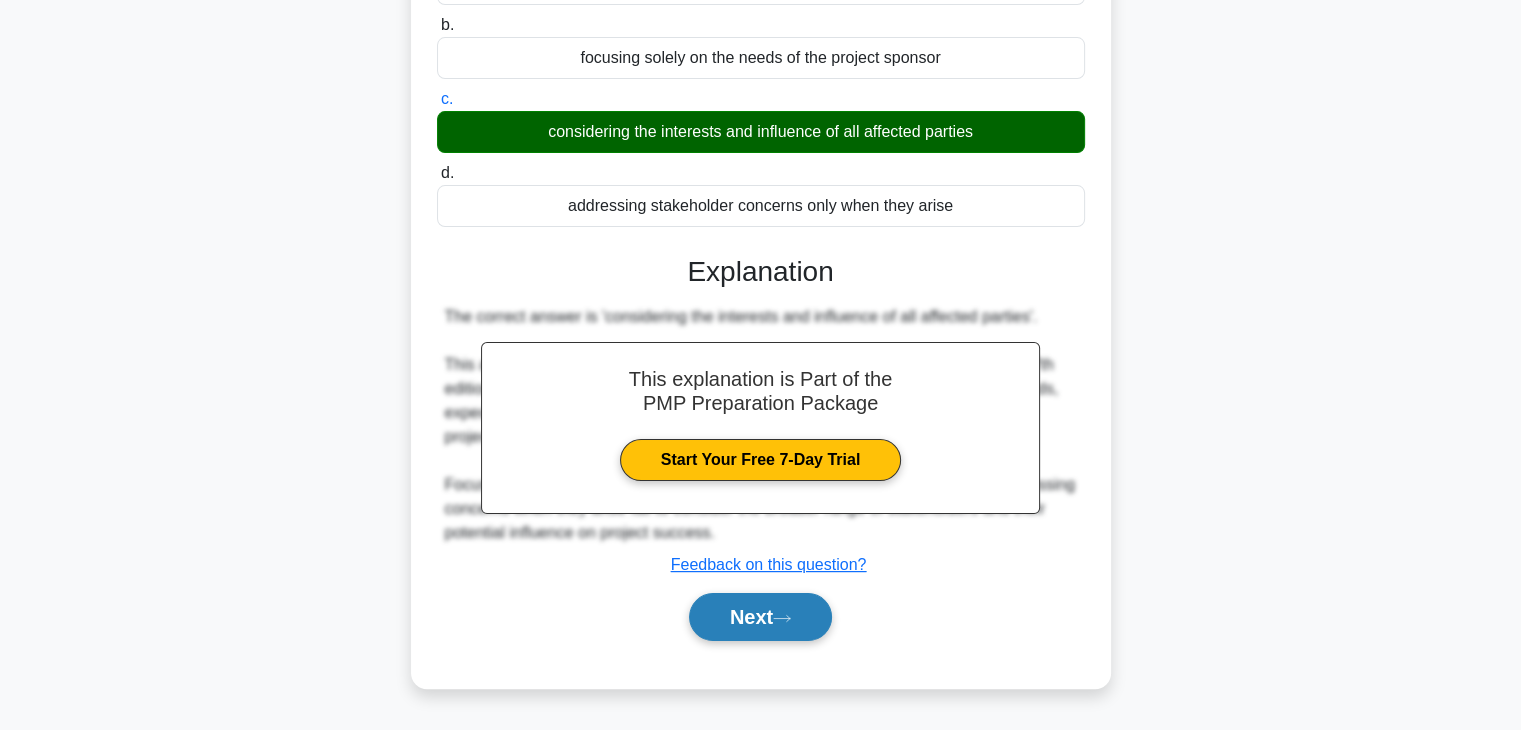 click on "Next" at bounding box center [760, 617] 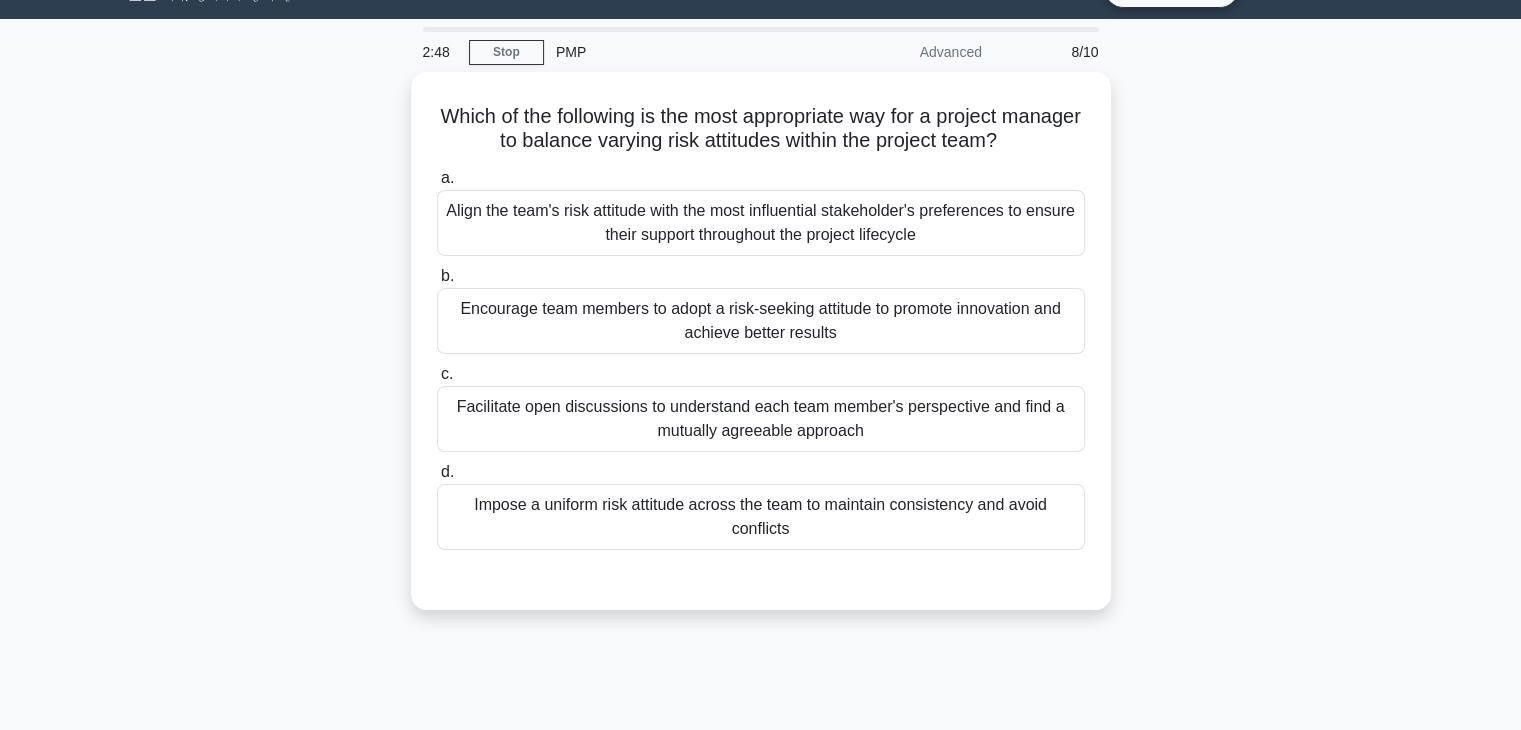 scroll, scrollTop: 44, scrollLeft: 0, axis: vertical 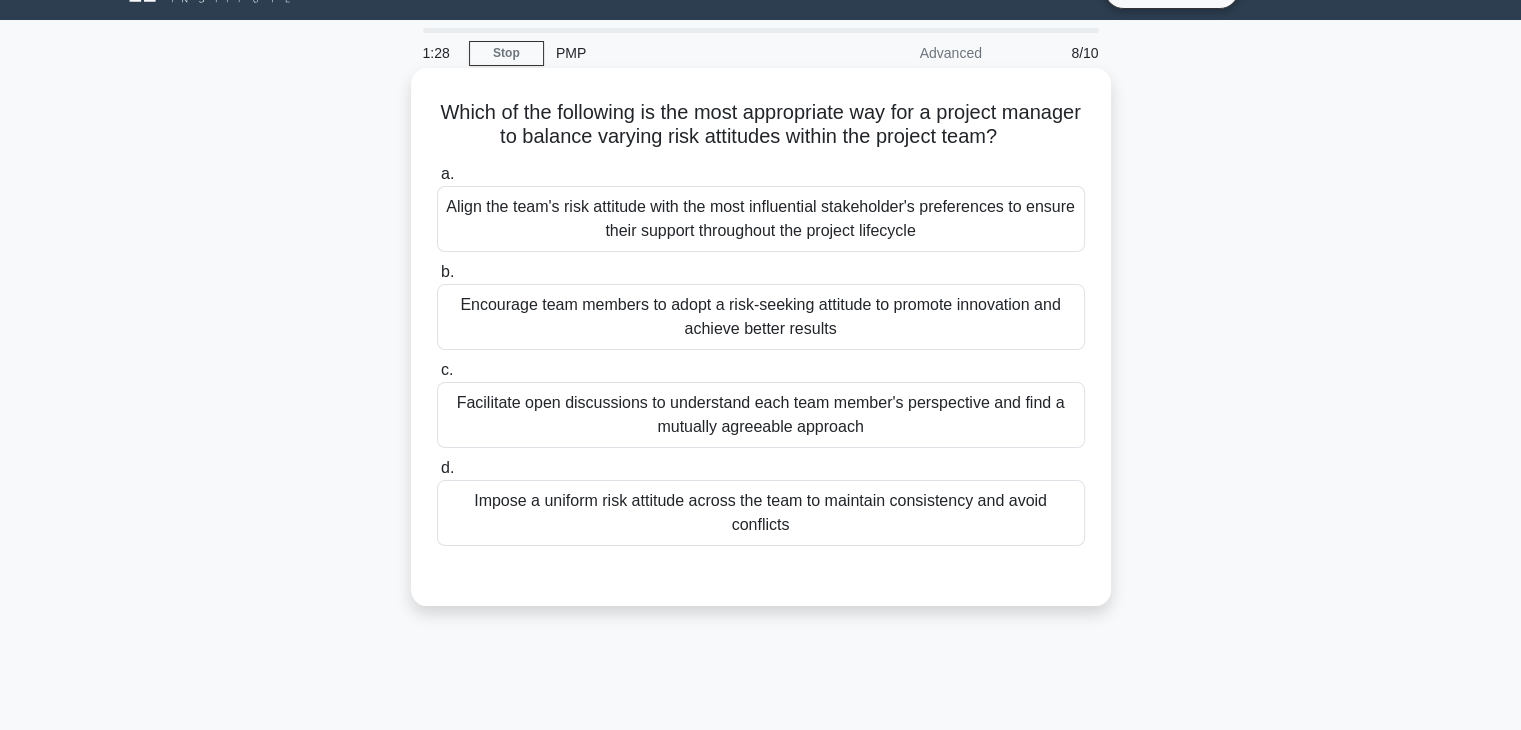 click on "Facilitate open discussions to understand each team member's perspective and find a mutually agreeable approach" at bounding box center (761, 415) 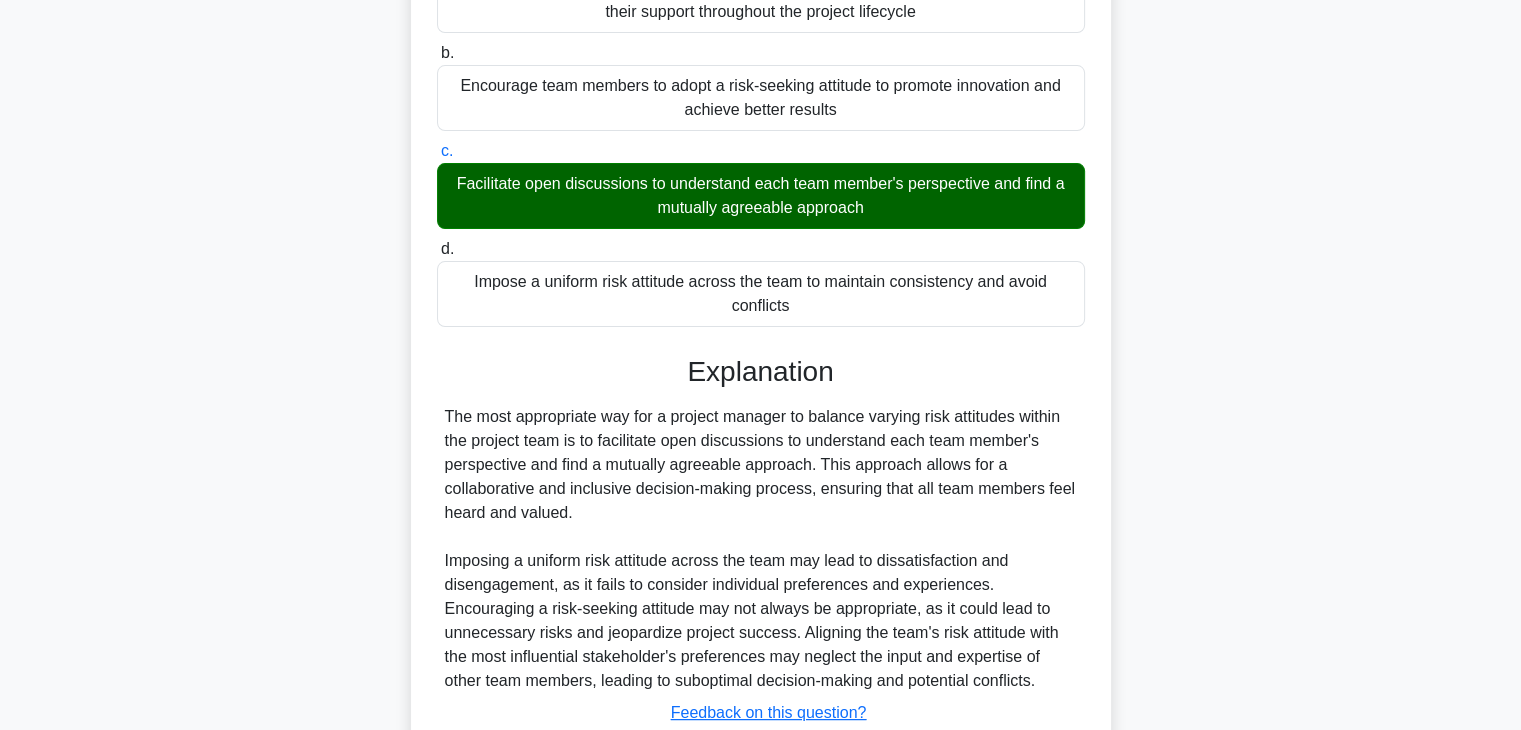 scroll, scrollTop: 277, scrollLeft: 0, axis: vertical 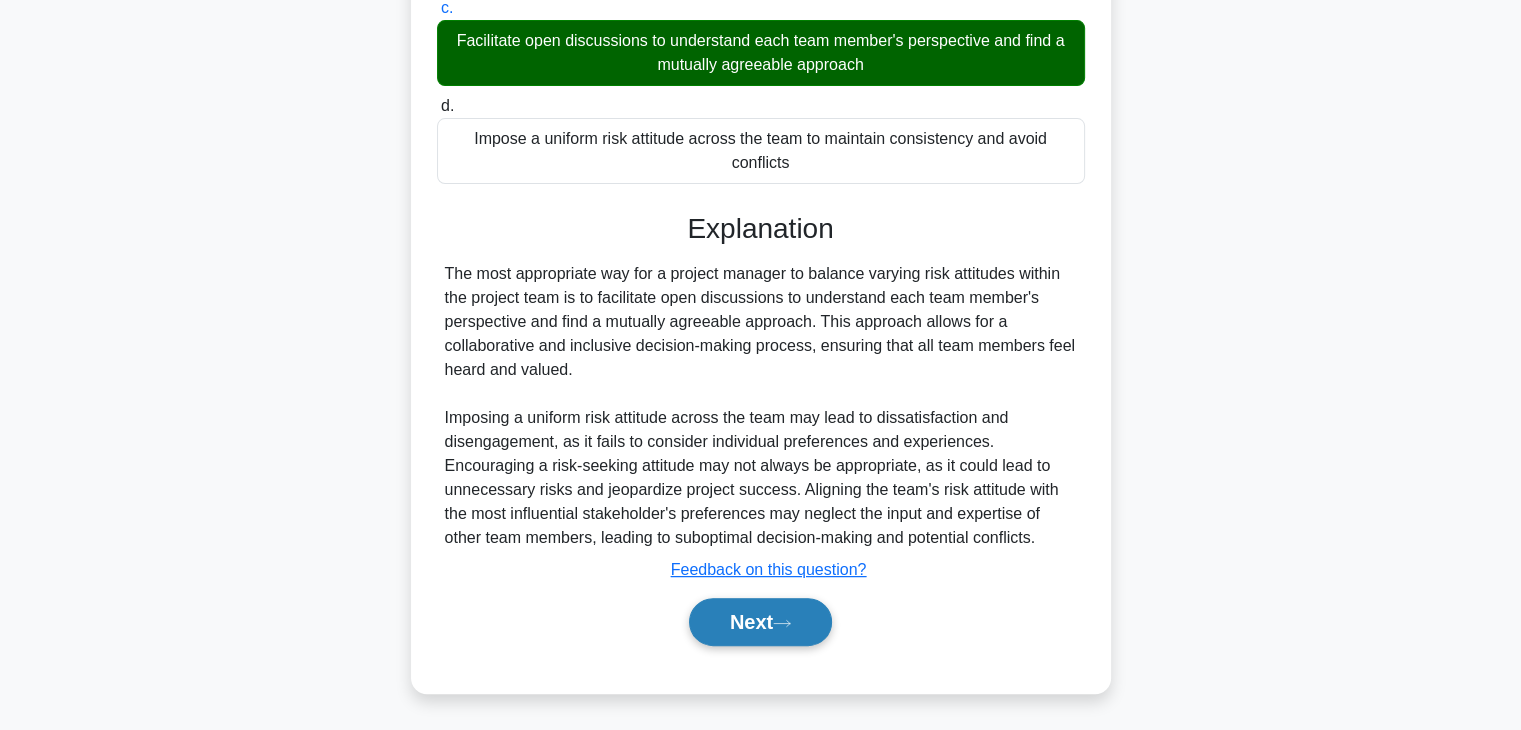 click on "Next" at bounding box center [760, 622] 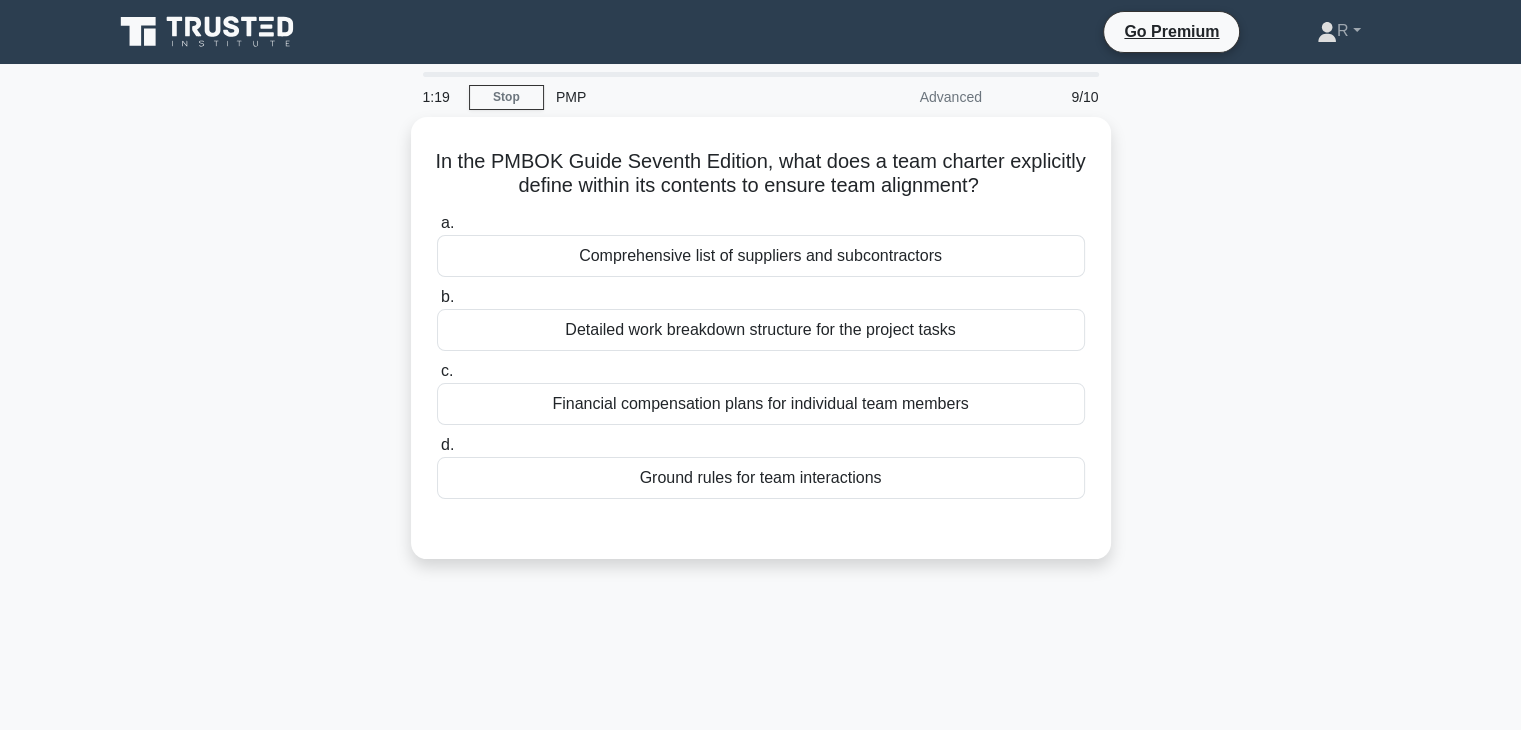 scroll, scrollTop: 0, scrollLeft: 0, axis: both 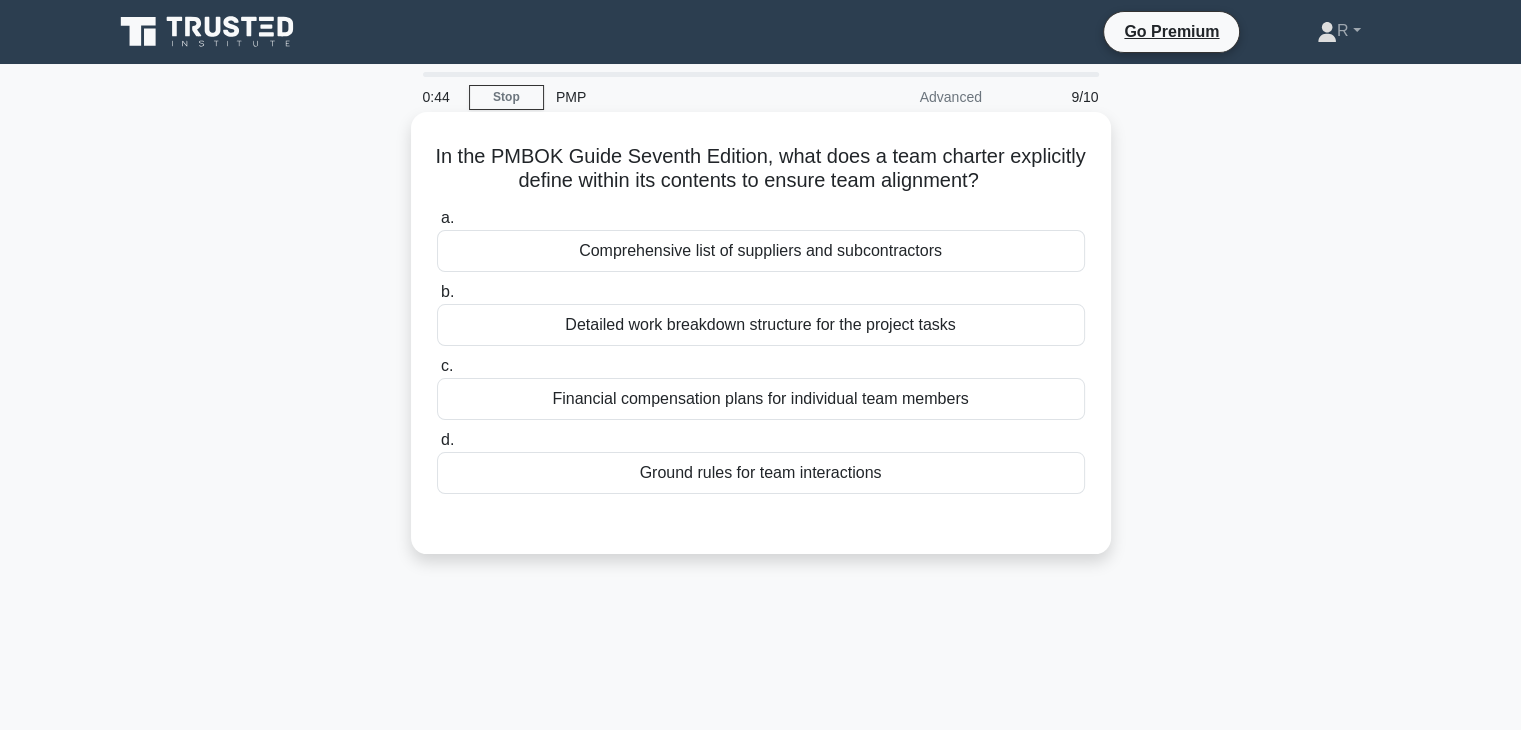 click on "Ground rules for team interactions" at bounding box center (761, 473) 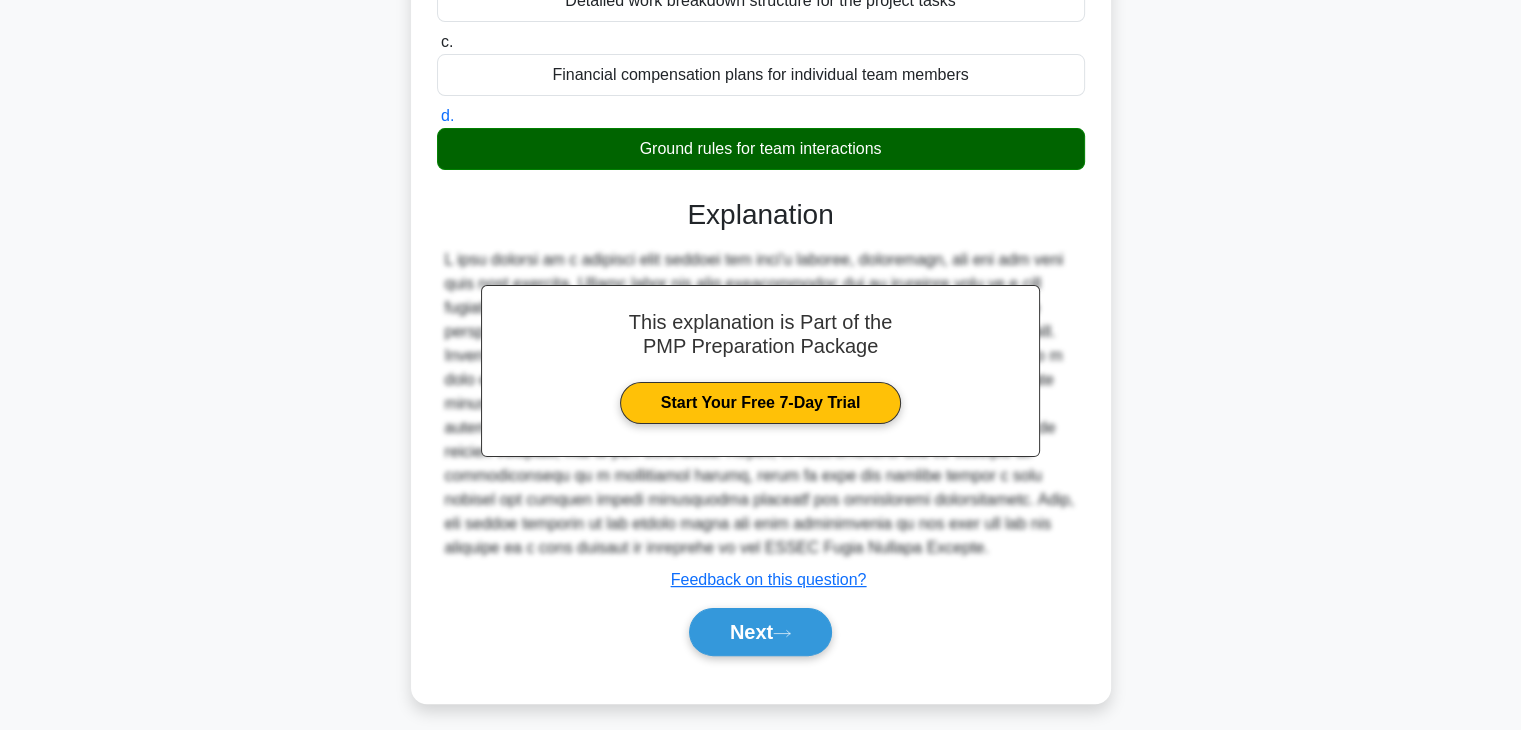 scroll, scrollTop: 351, scrollLeft: 0, axis: vertical 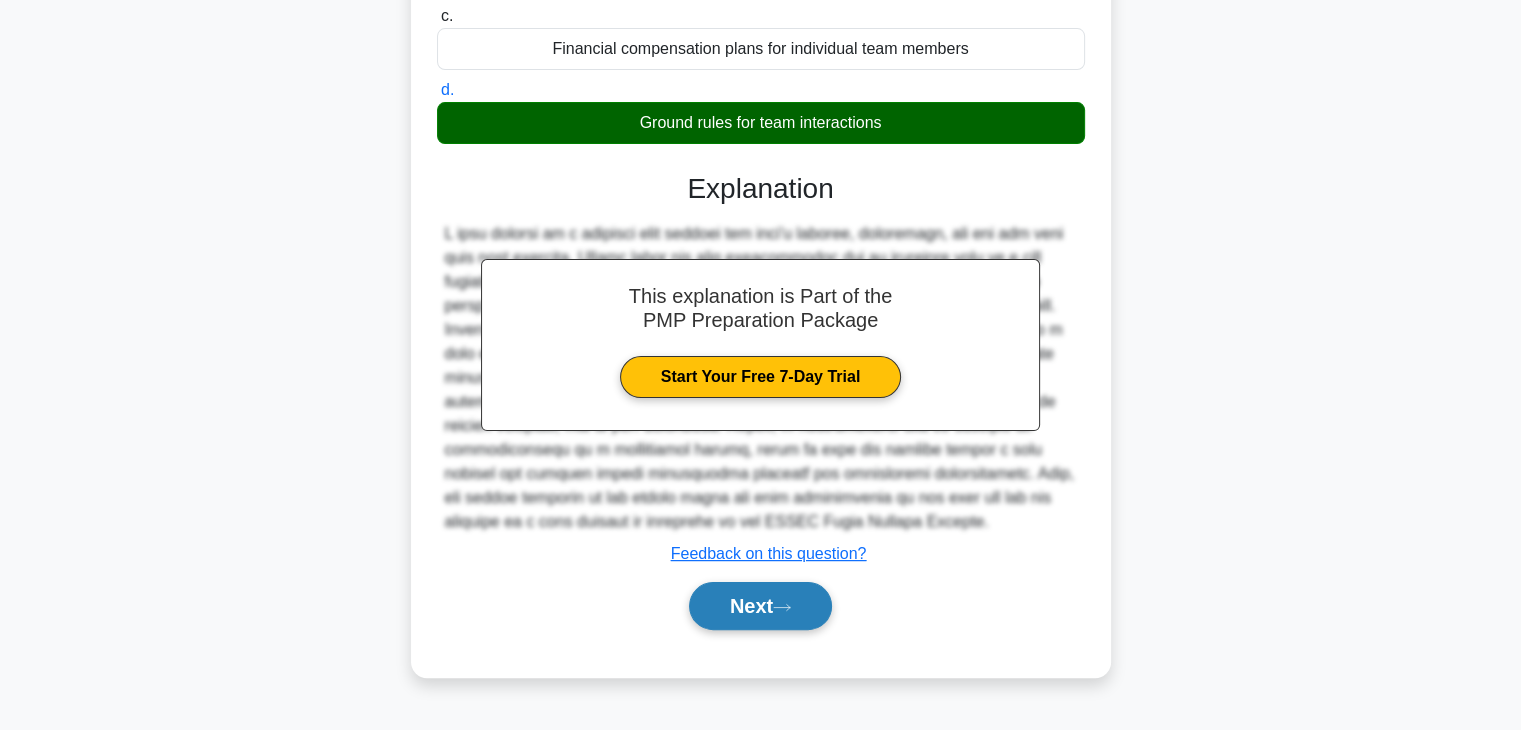 click on "Next" at bounding box center (760, 606) 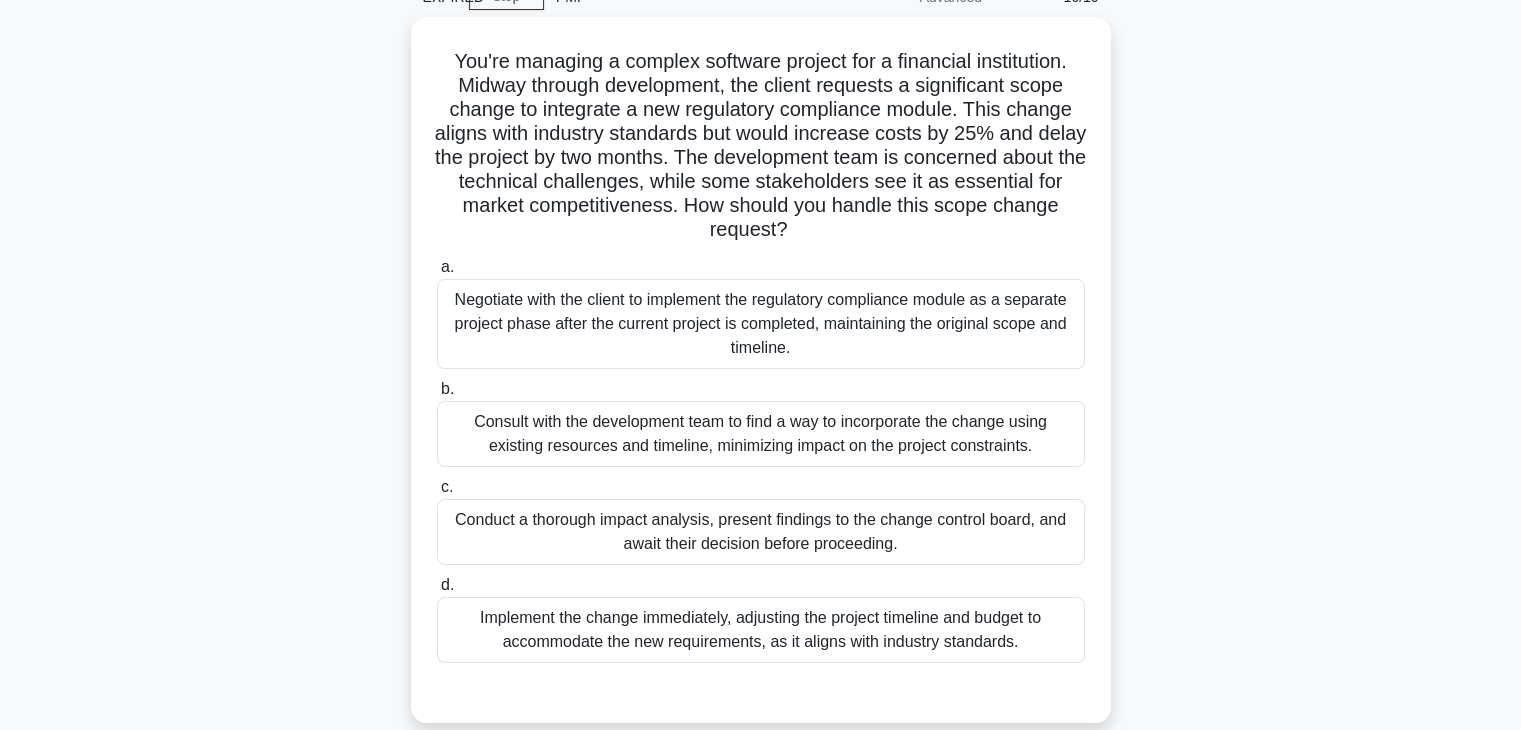 scroll, scrollTop: 103, scrollLeft: 0, axis: vertical 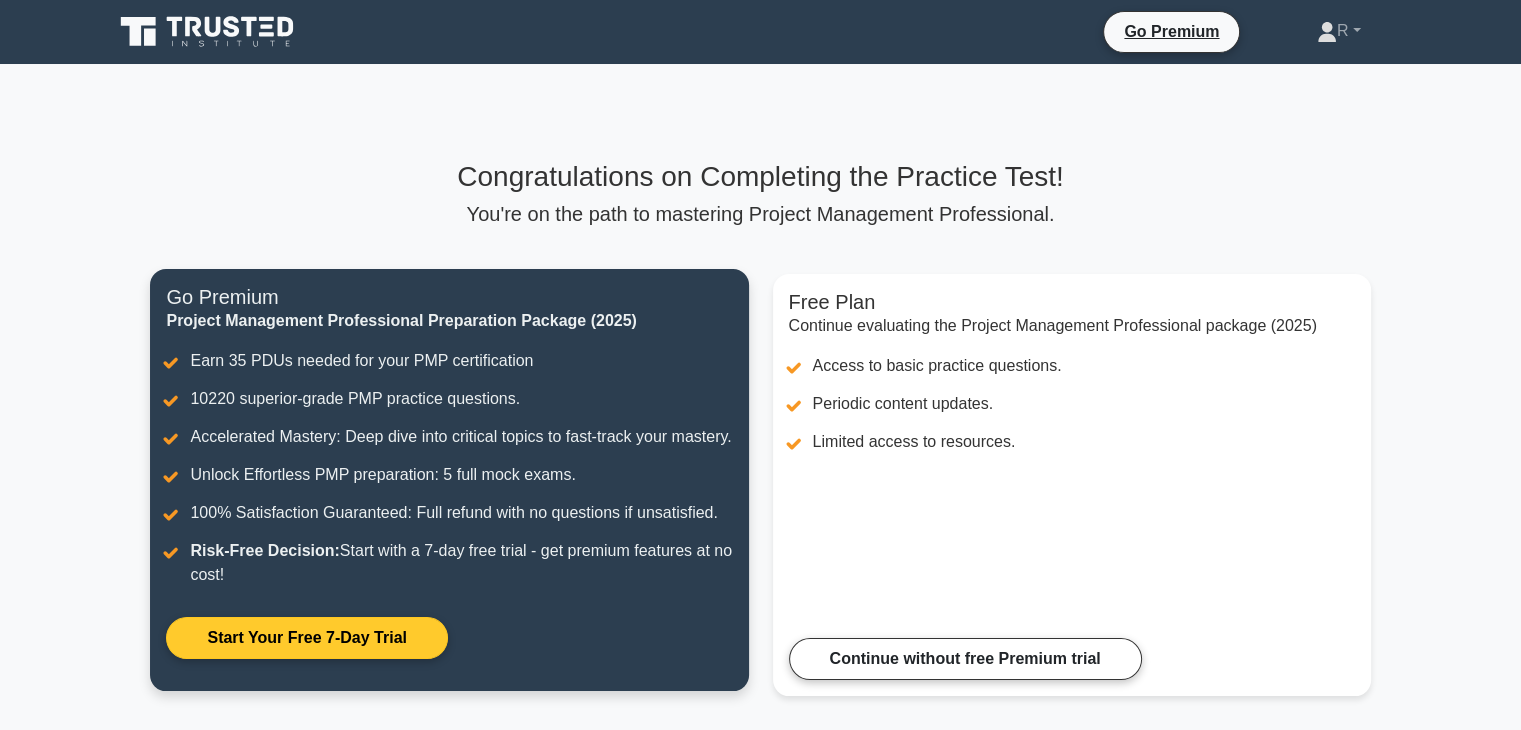 click on "Start Your Free 7-Day Trial" at bounding box center [306, 638] 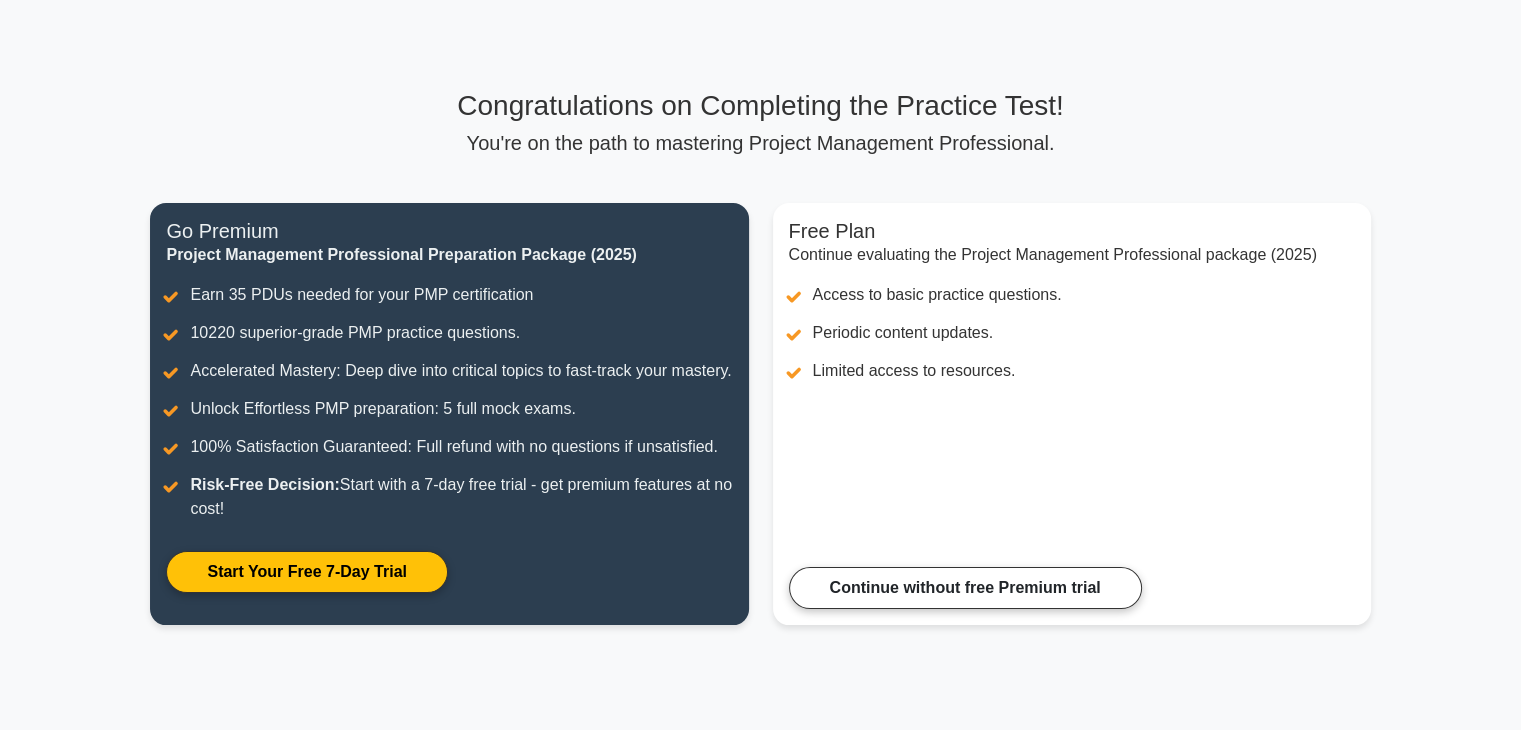 scroll, scrollTop: 0, scrollLeft: 0, axis: both 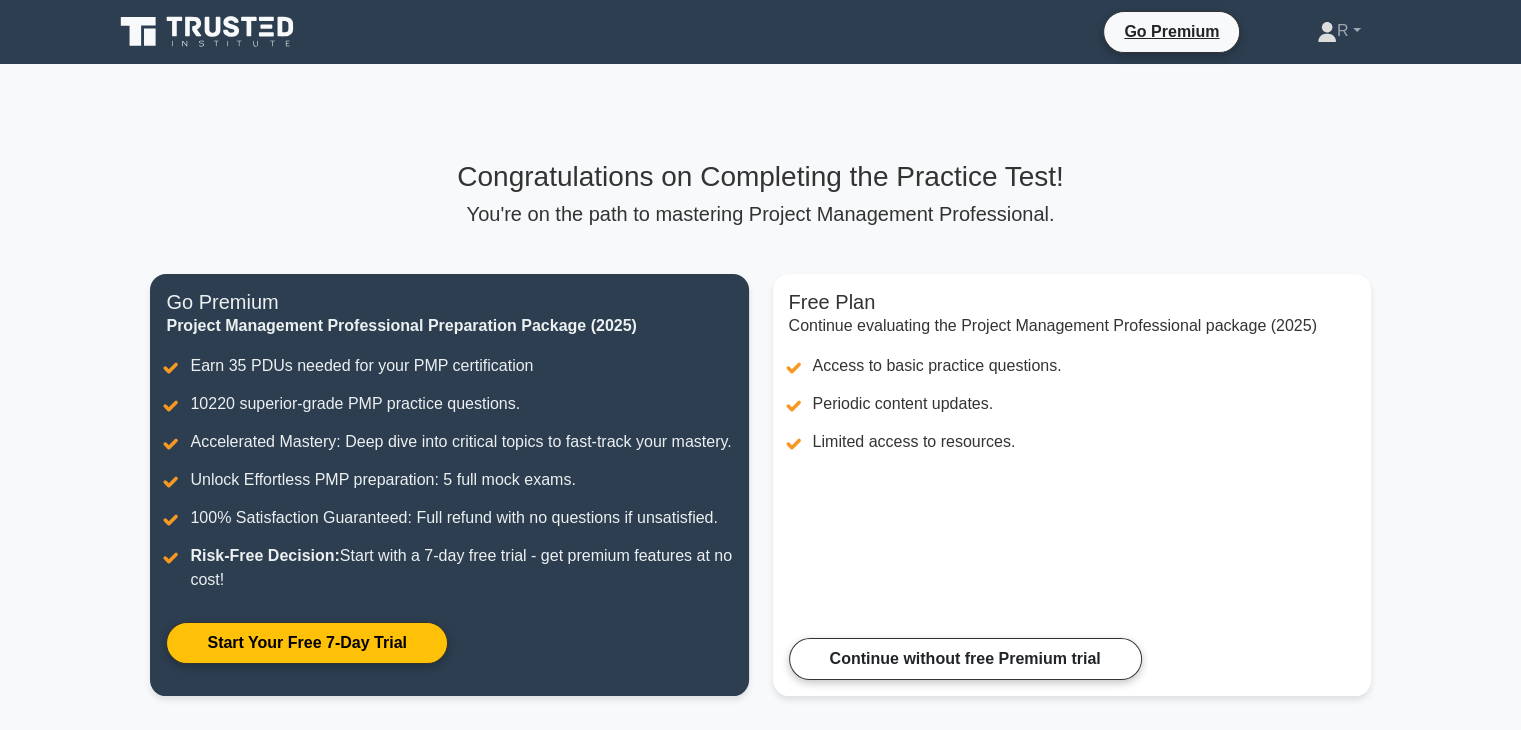 click 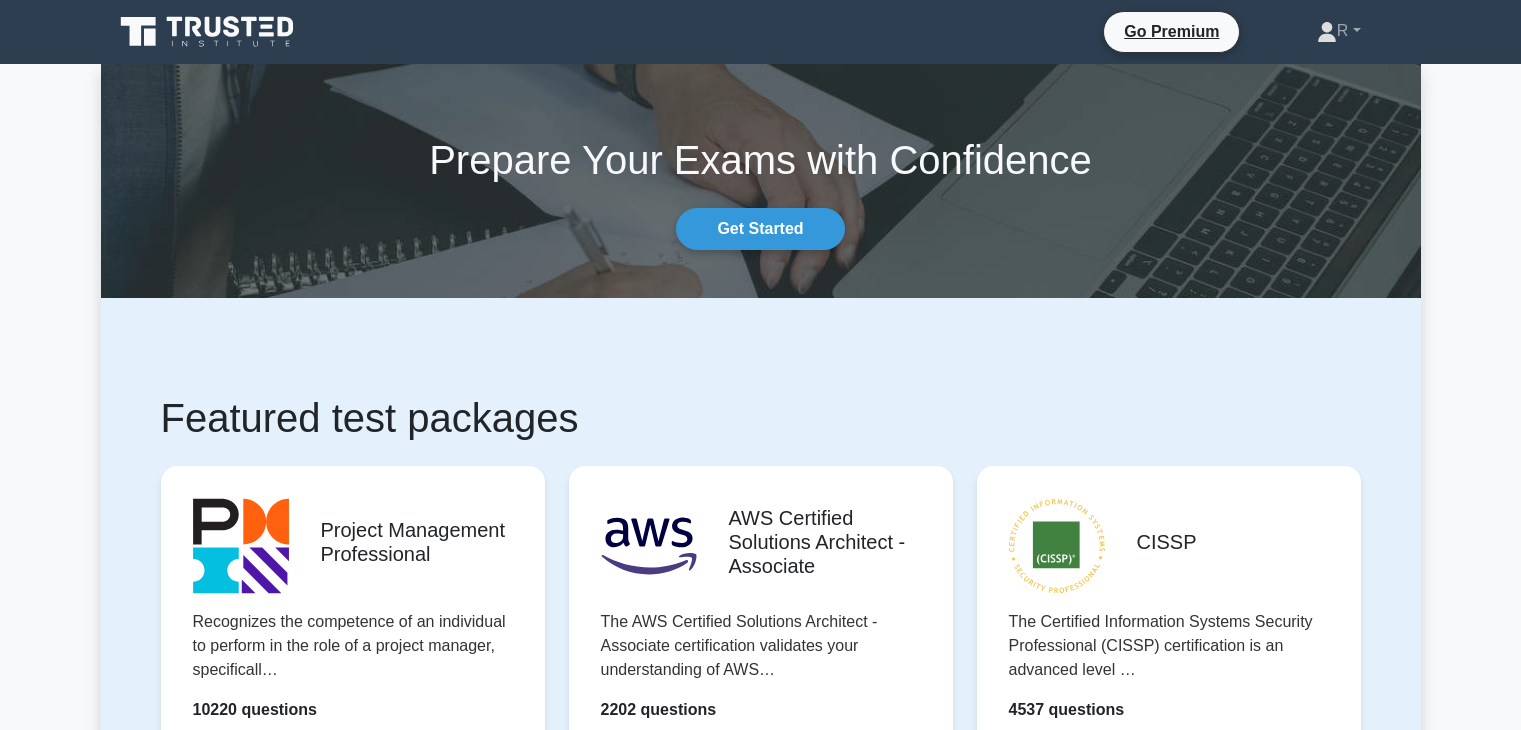 scroll, scrollTop: 0, scrollLeft: 0, axis: both 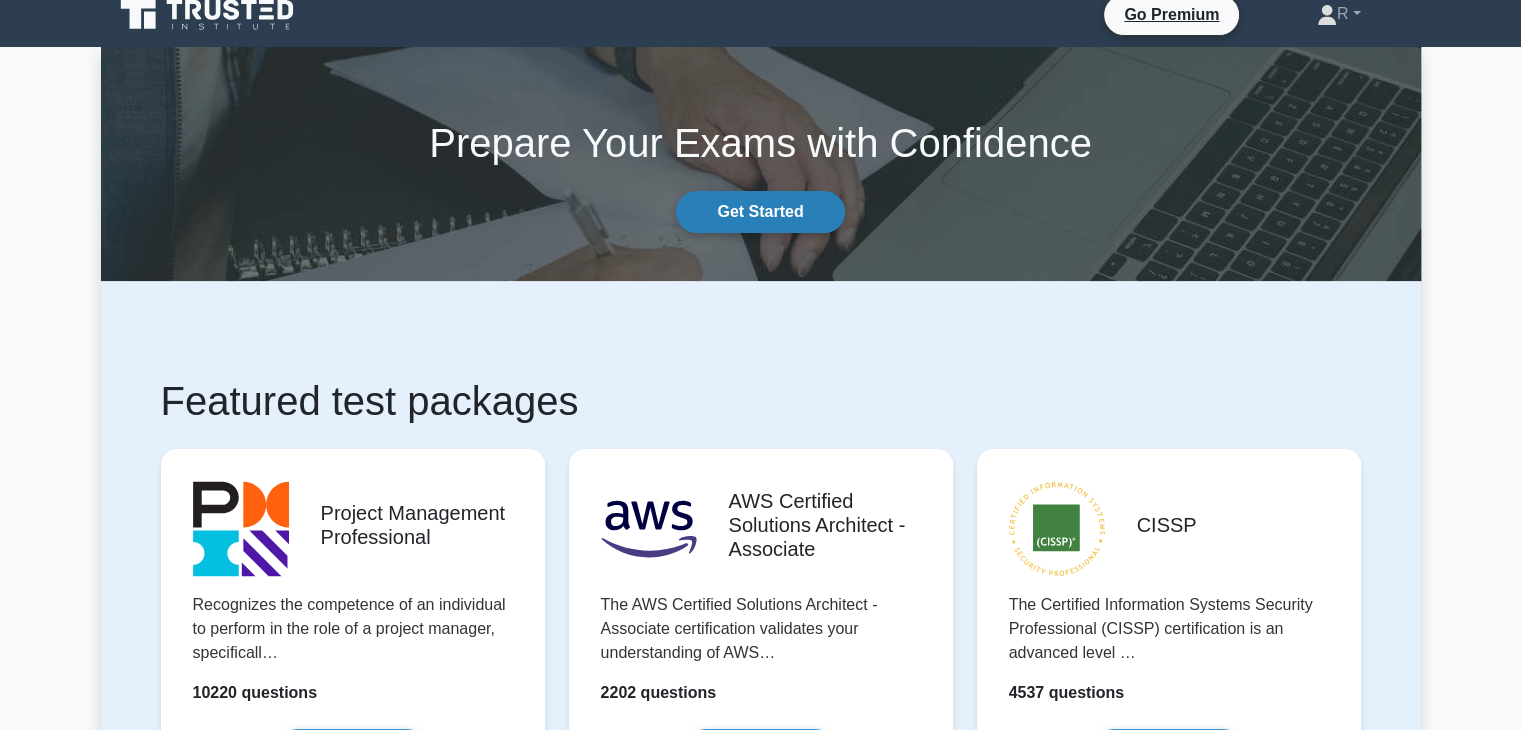 click on "Get Started" at bounding box center [760, 212] 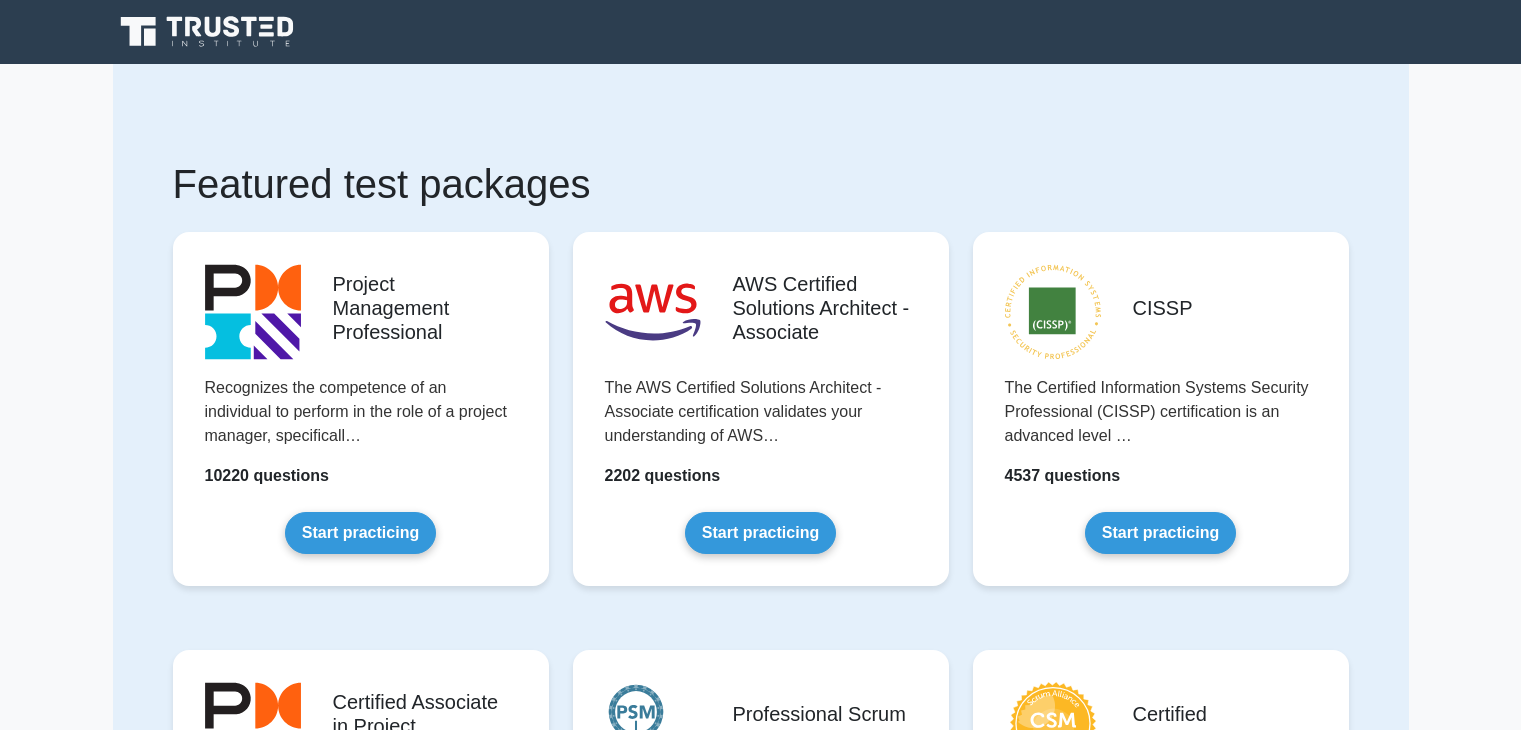 scroll, scrollTop: 0, scrollLeft: 0, axis: both 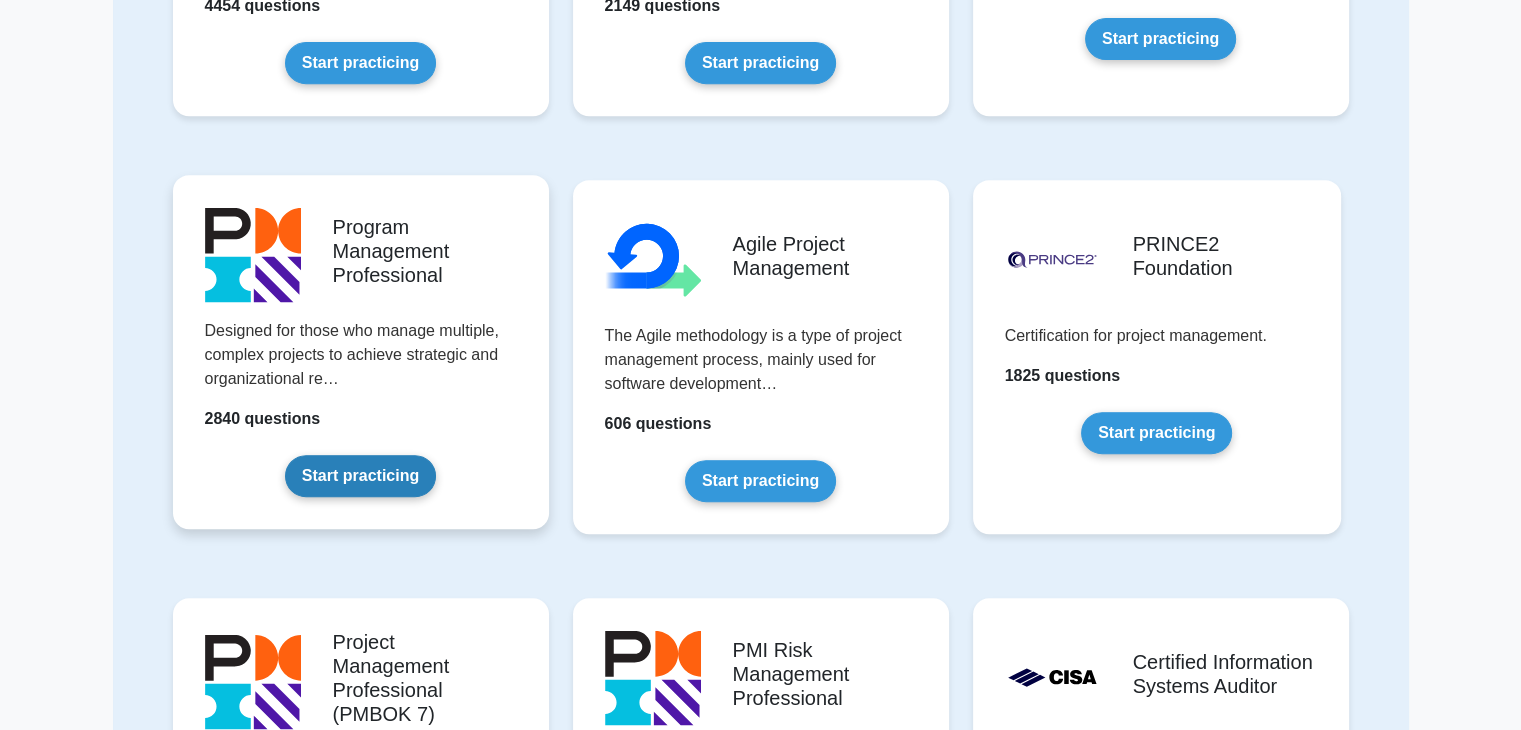 click on "Start practicing" at bounding box center (360, 476) 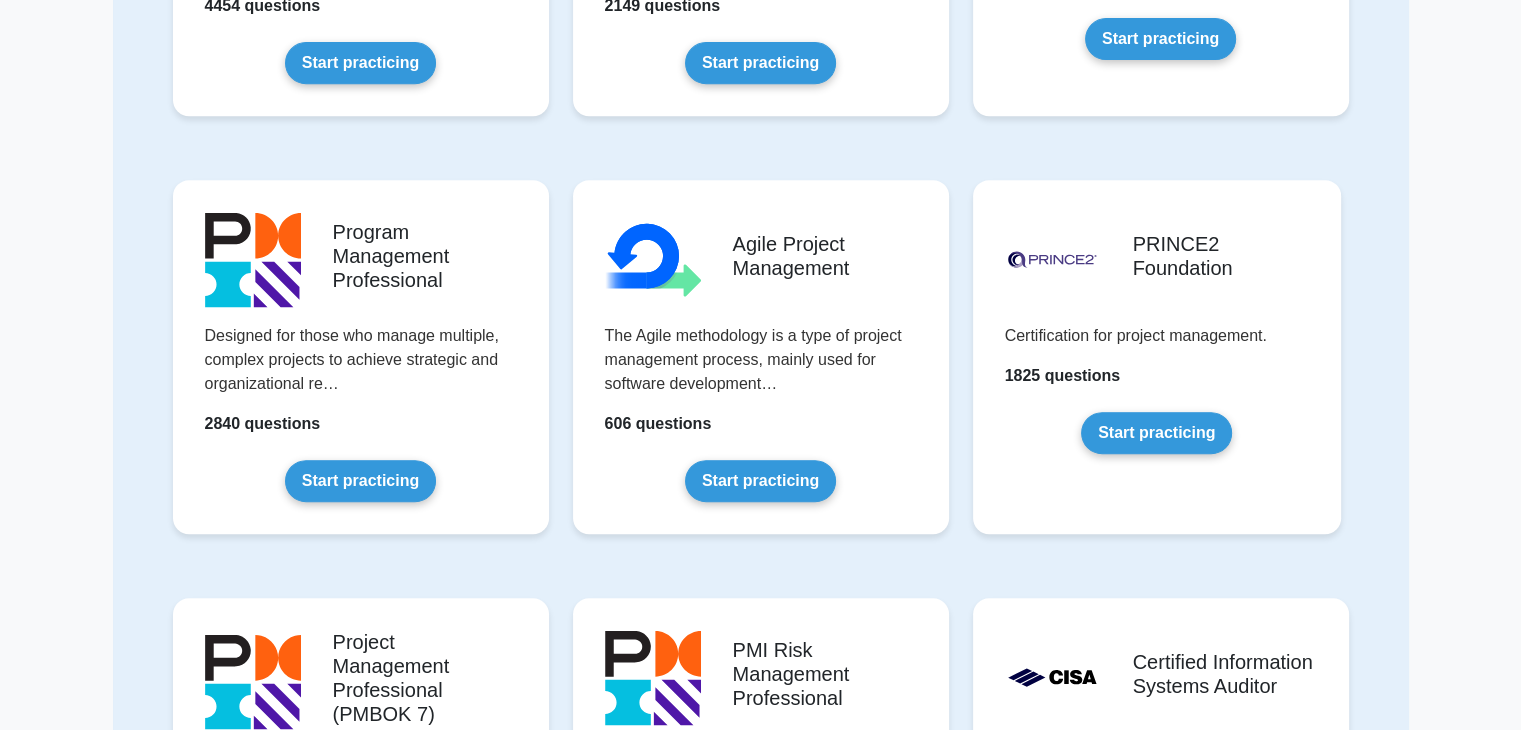 scroll, scrollTop: 0, scrollLeft: 0, axis: both 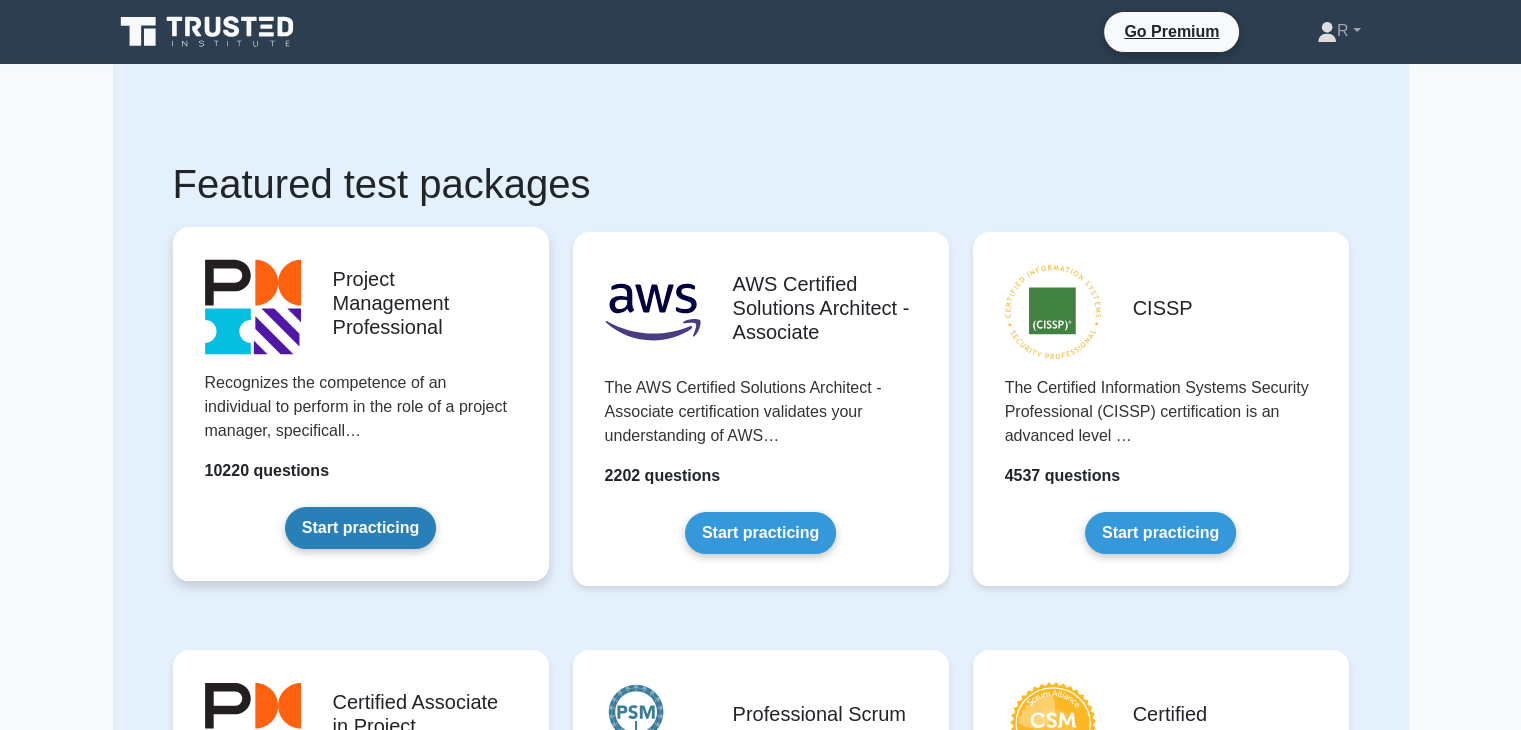 click on "Start practicing" at bounding box center [360, 528] 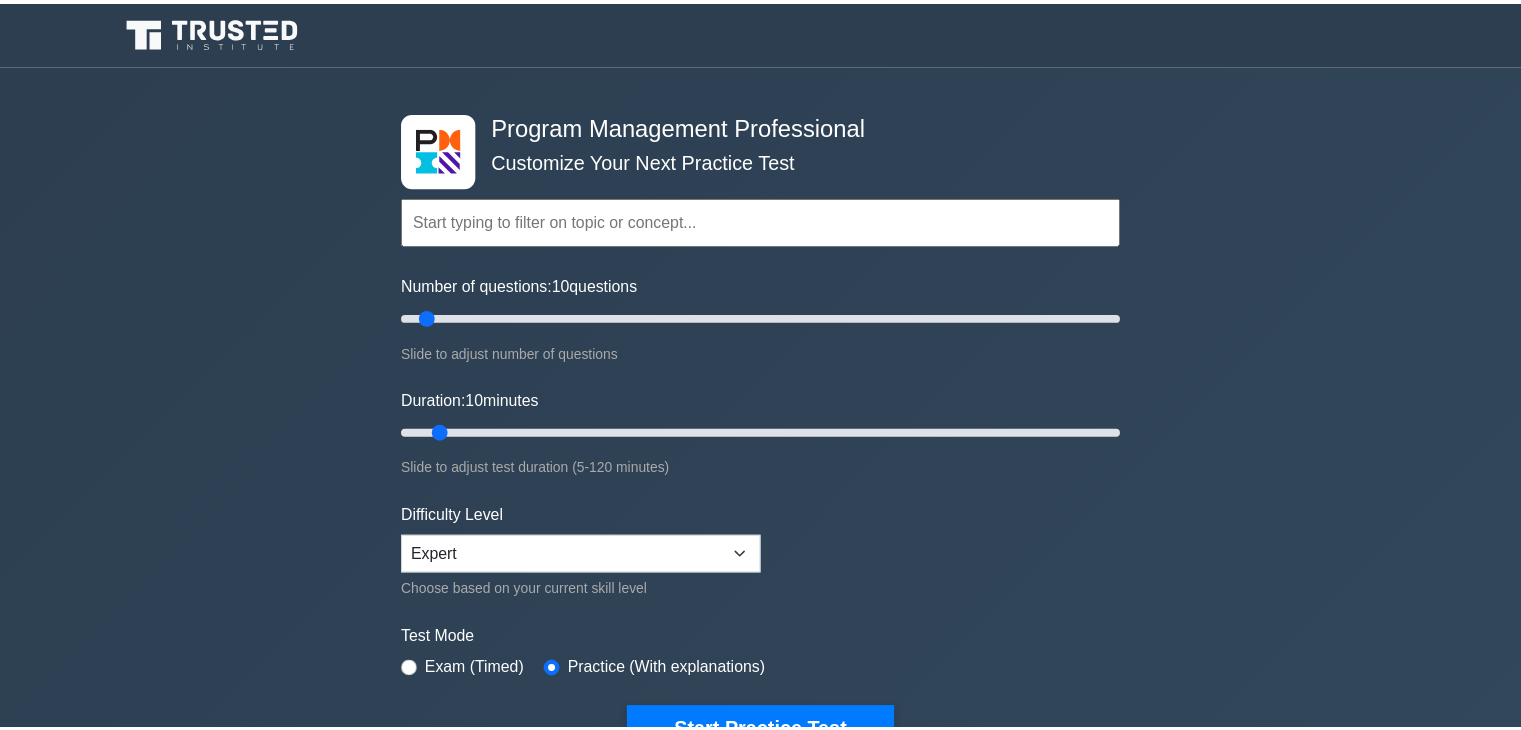 scroll, scrollTop: 0, scrollLeft: 0, axis: both 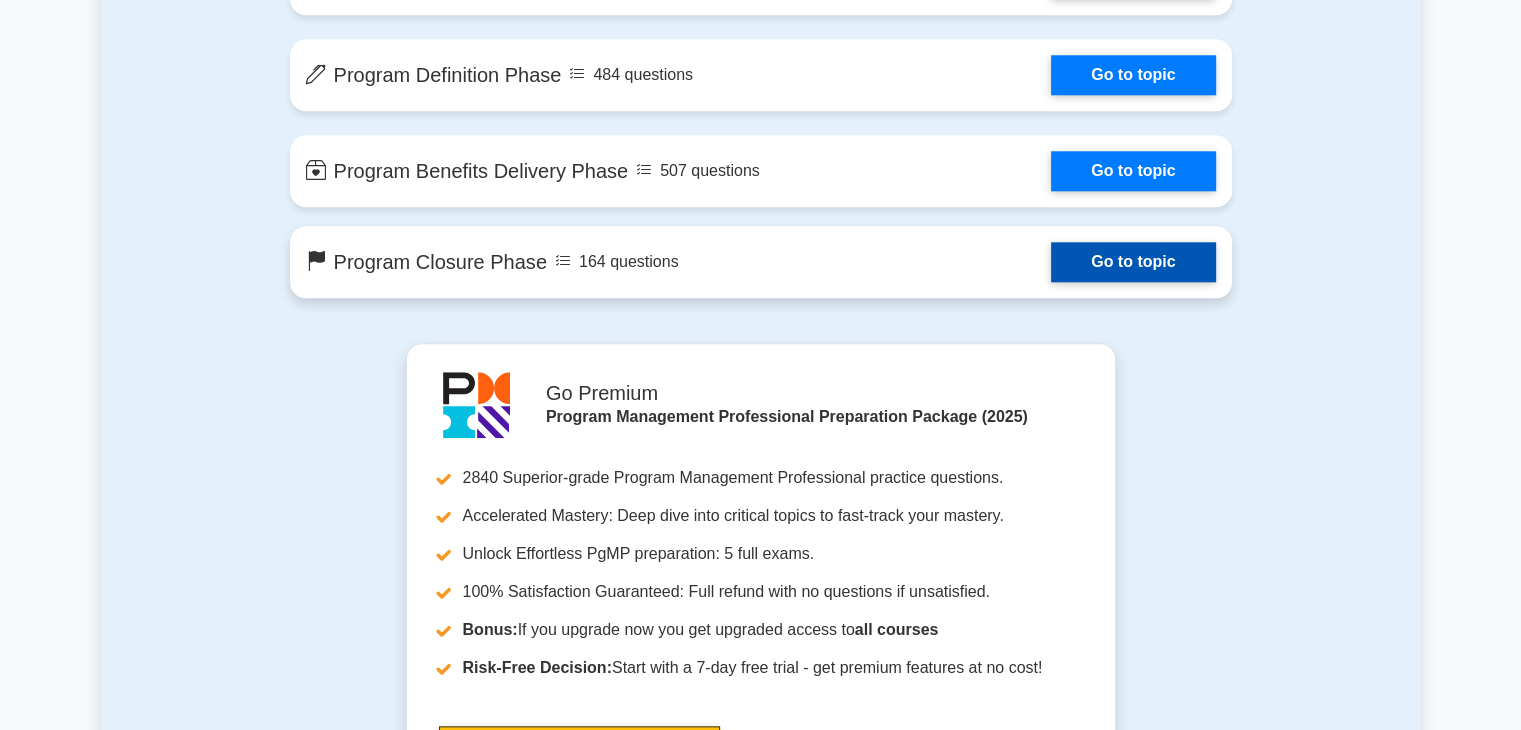 click on "Go to topic" at bounding box center [1133, 262] 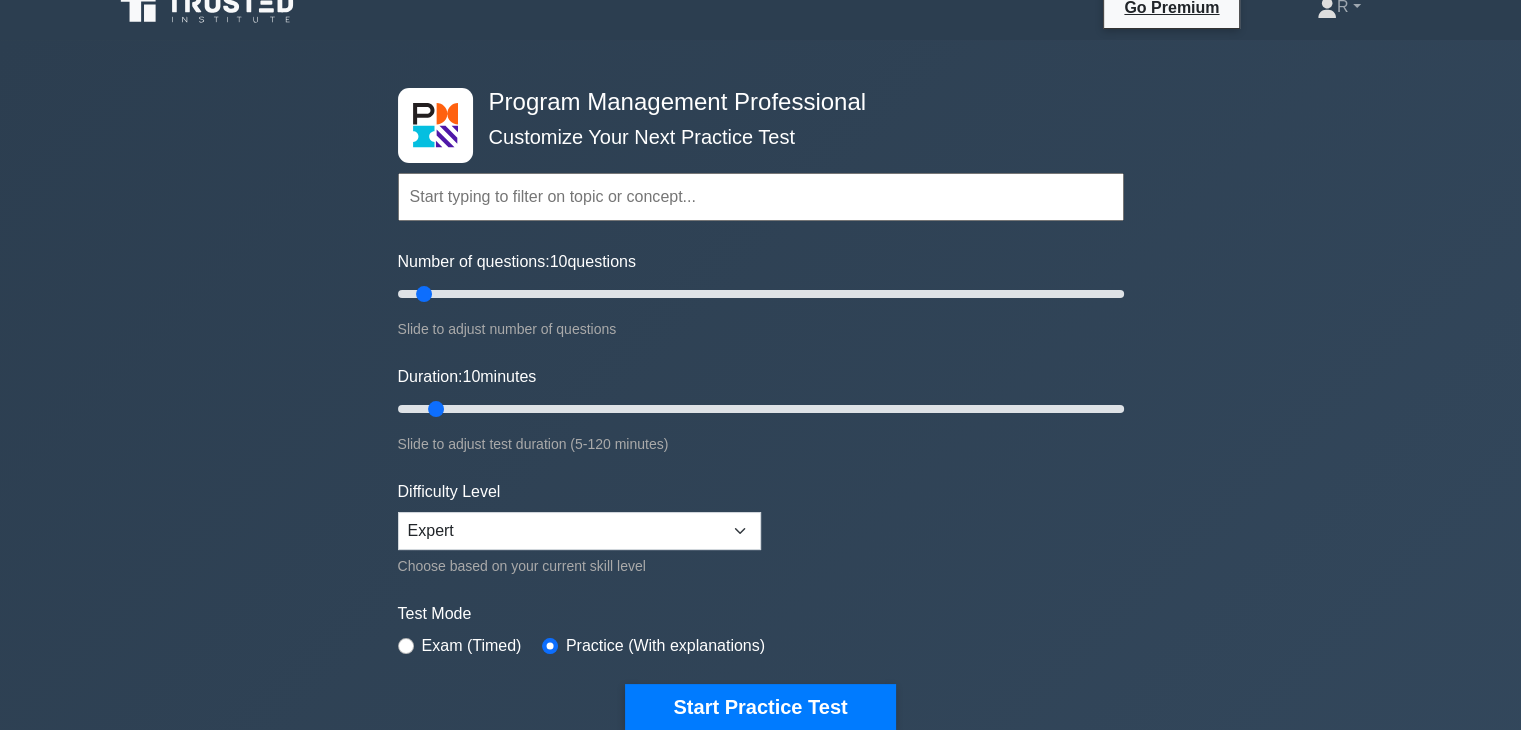 scroll, scrollTop: 0, scrollLeft: 0, axis: both 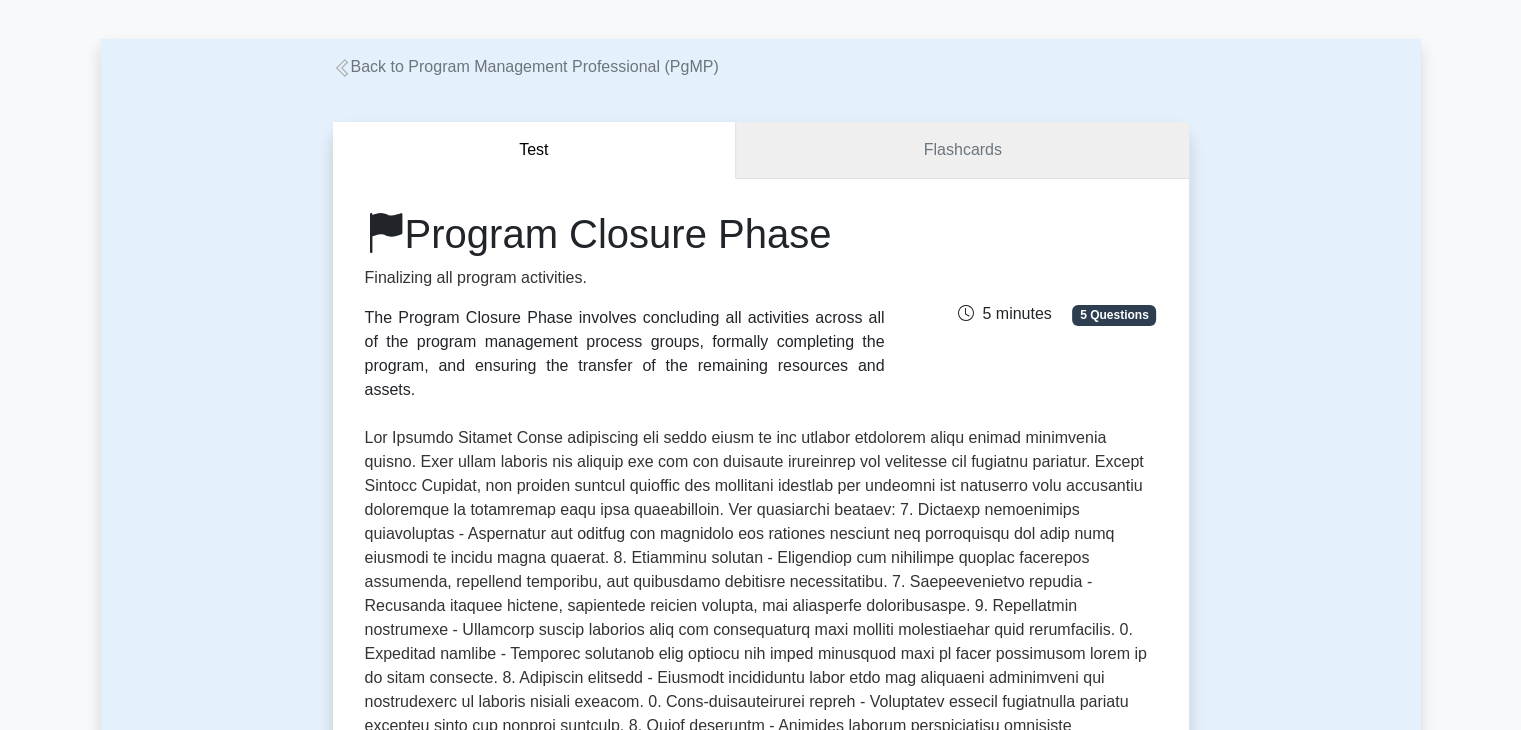 click on "Flashcards" at bounding box center (962, 150) 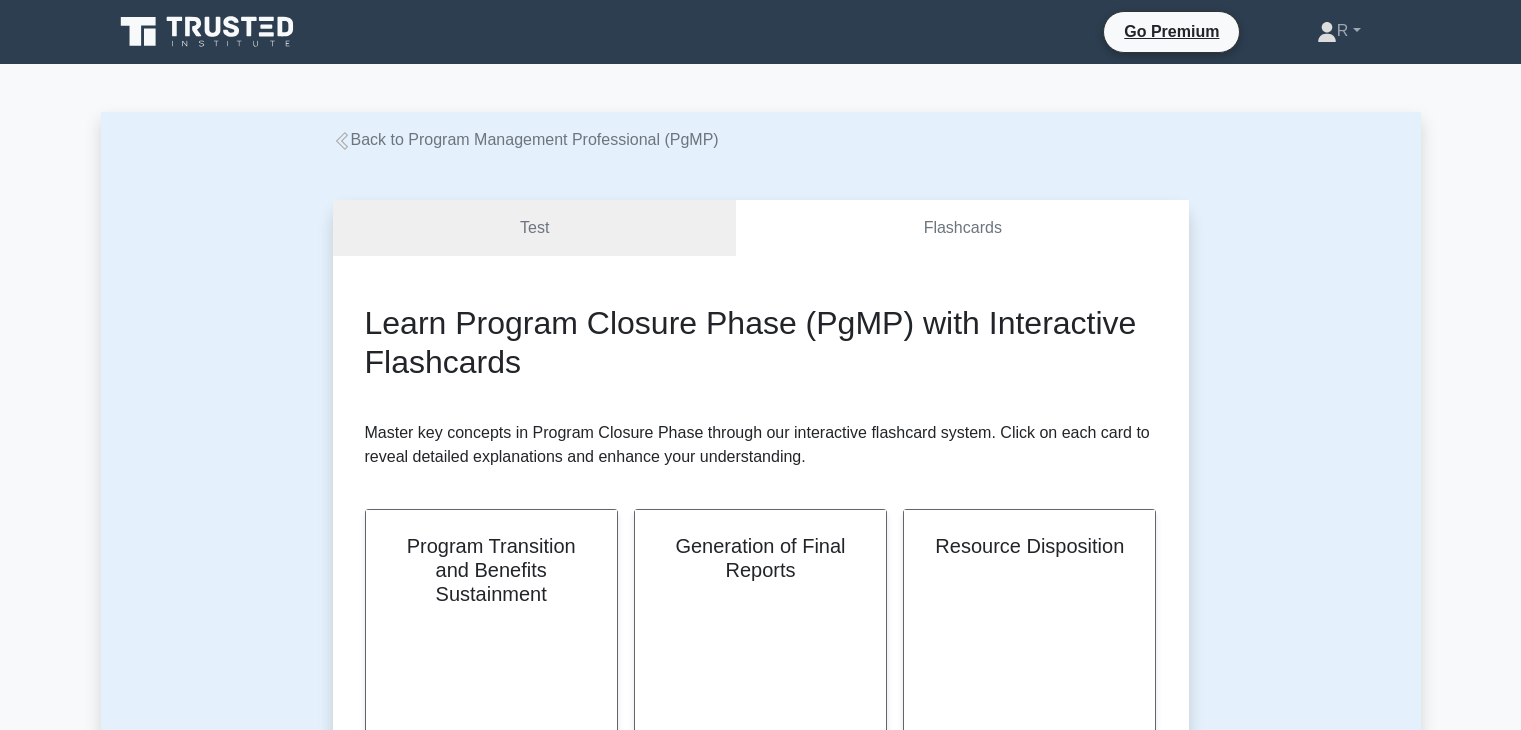 scroll, scrollTop: 0, scrollLeft: 0, axis: both 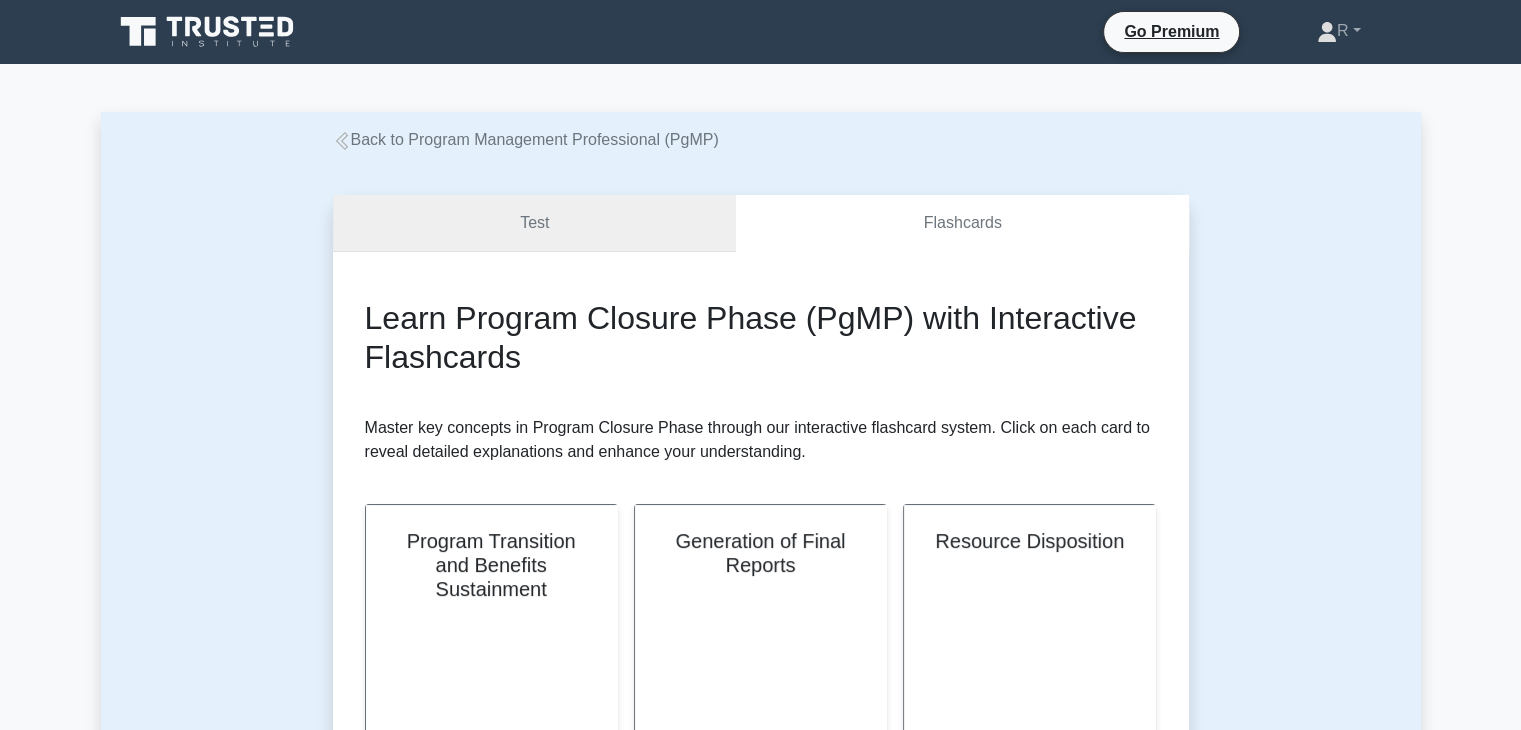 click on "Test" at bounding box center (535, 223) 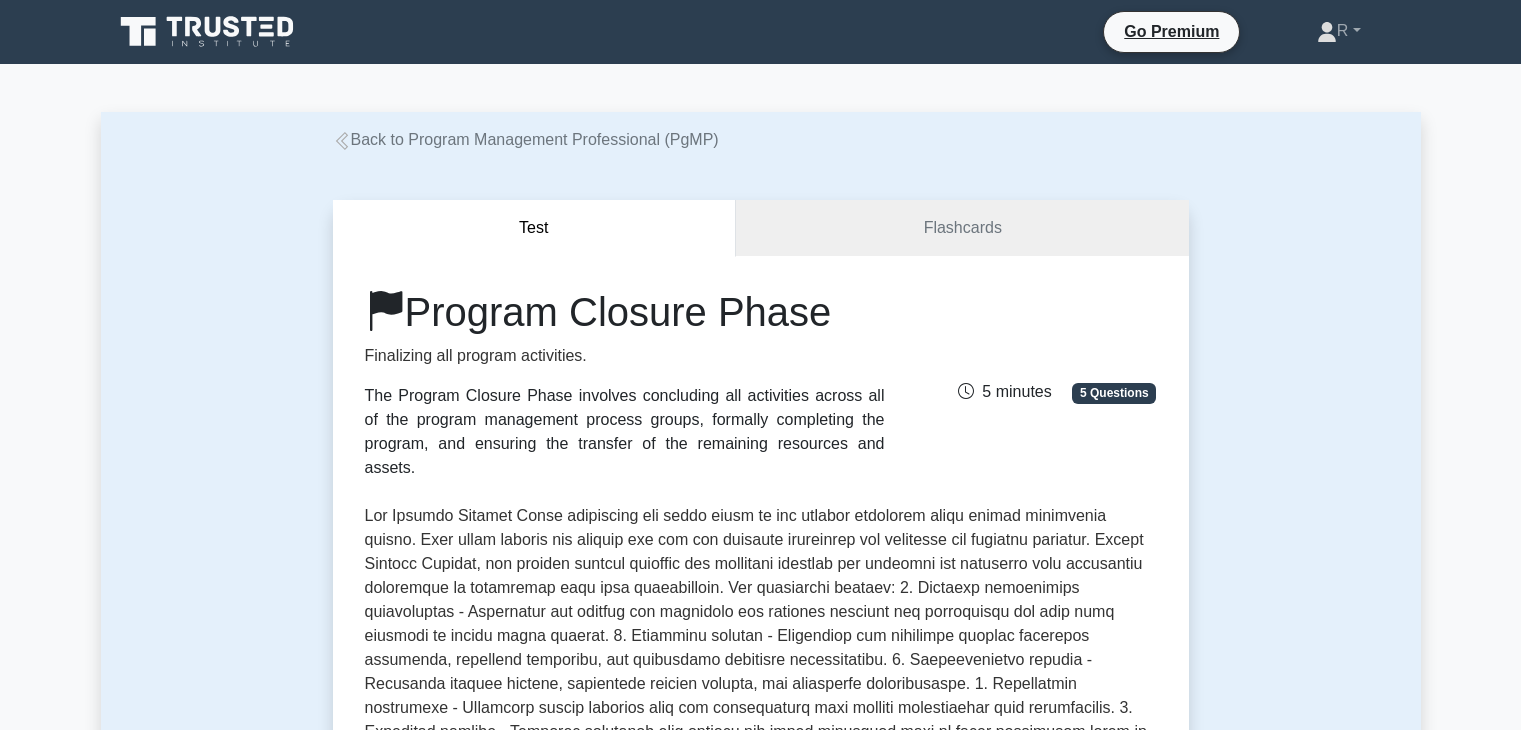 scroll, scrollTop: 0, scrollLeft: 0, axis: both 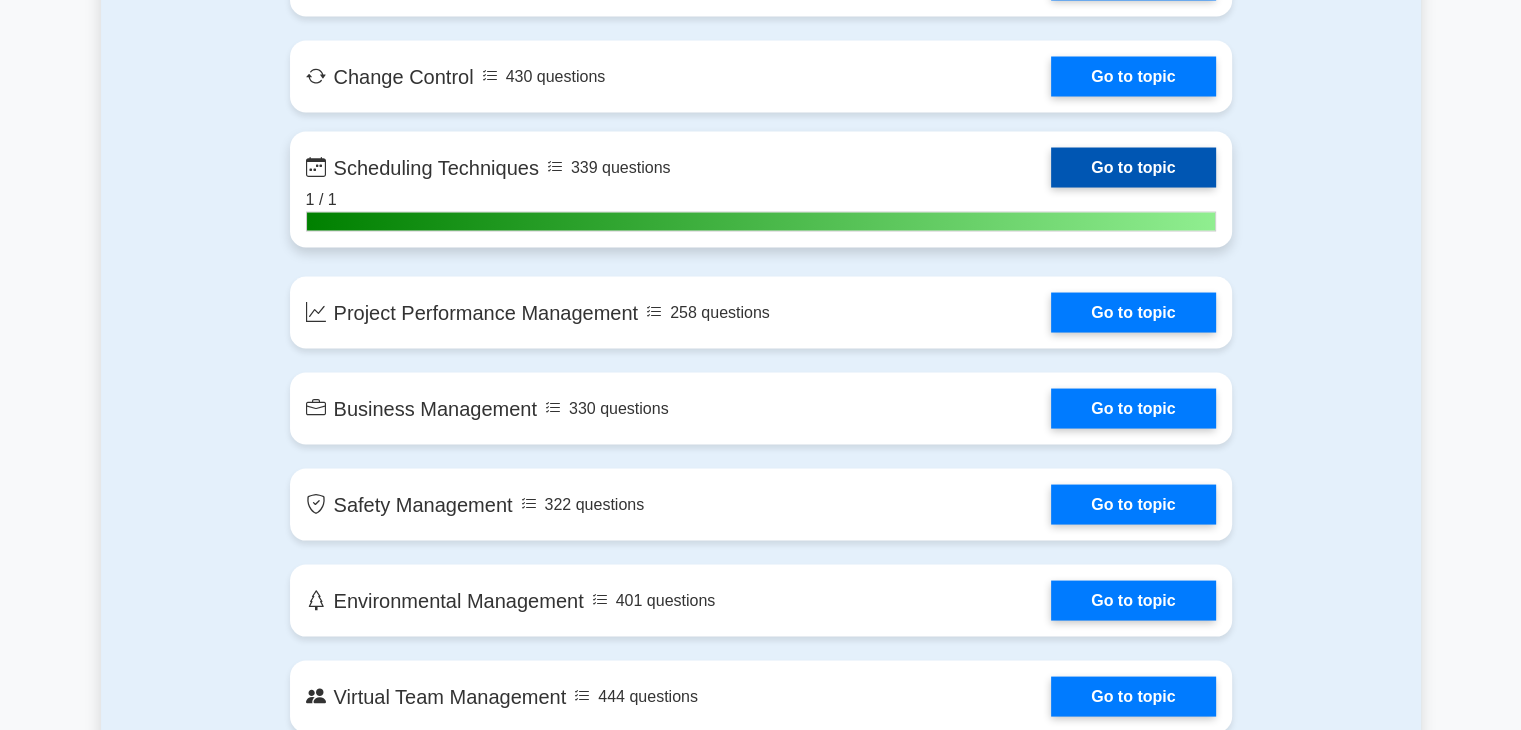 click on "Go to topic" at bounding box center (1133, 167) 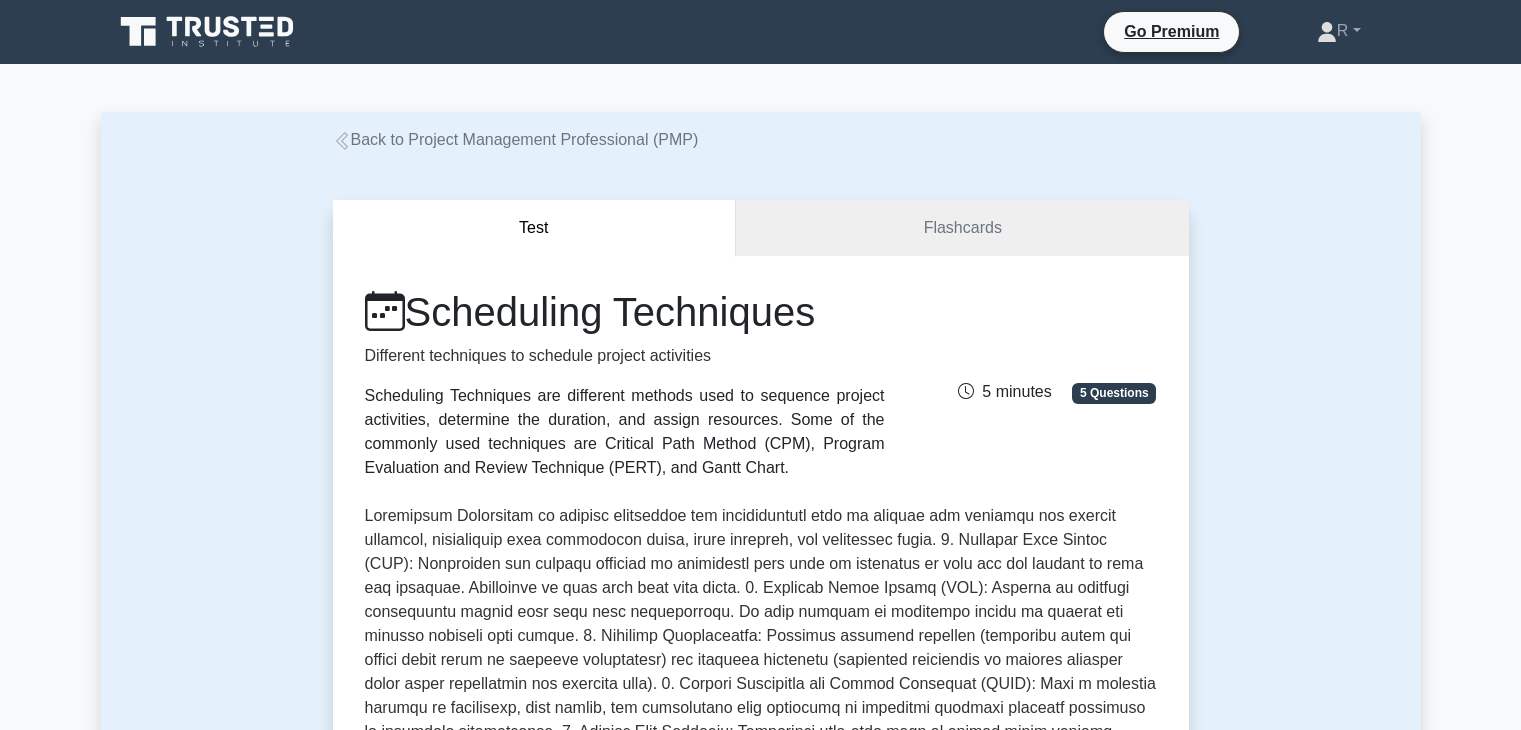 scroll, scrollTop: 0, scrollLeft: 0, axis: both 